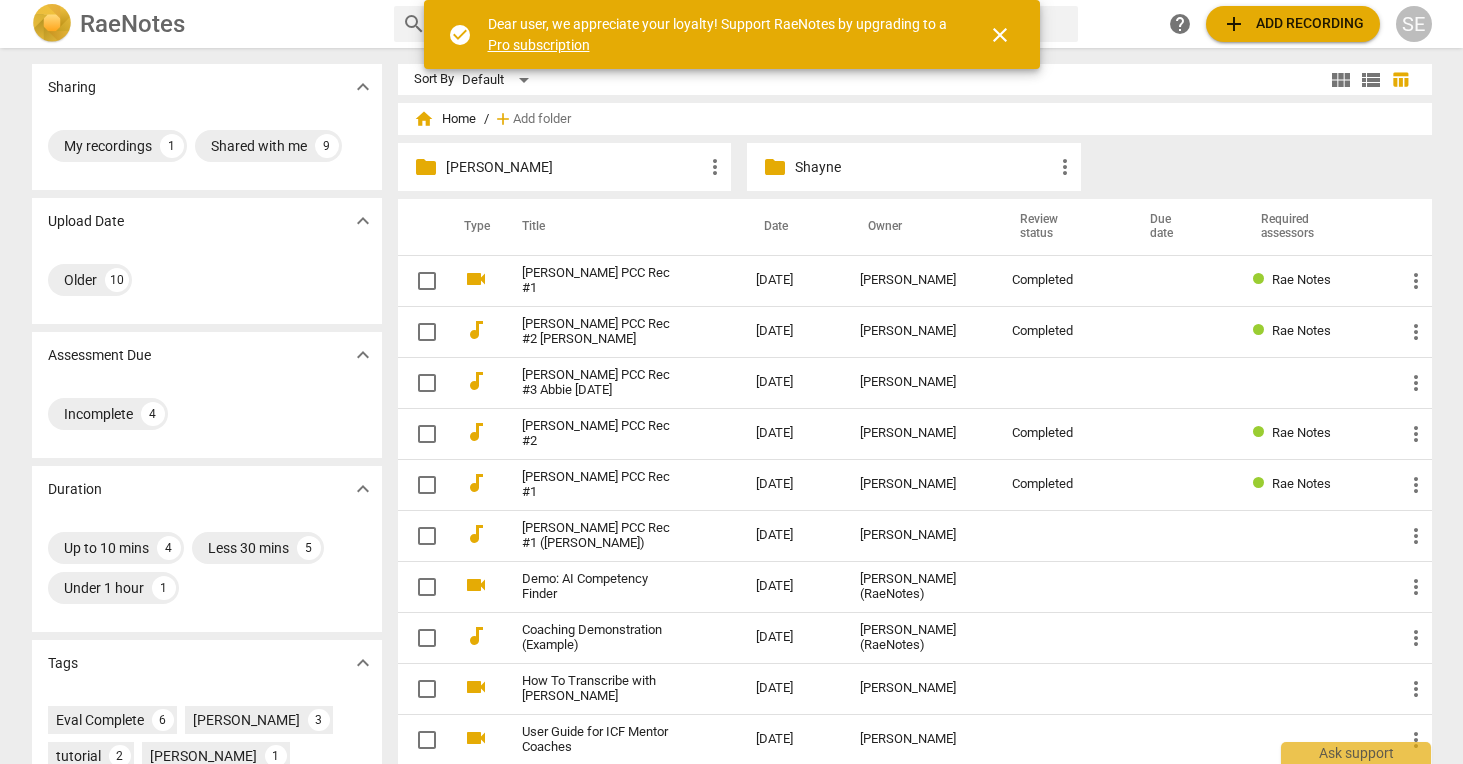 scroll, scrollTop: 0, scrollLeft: 0, axis: both 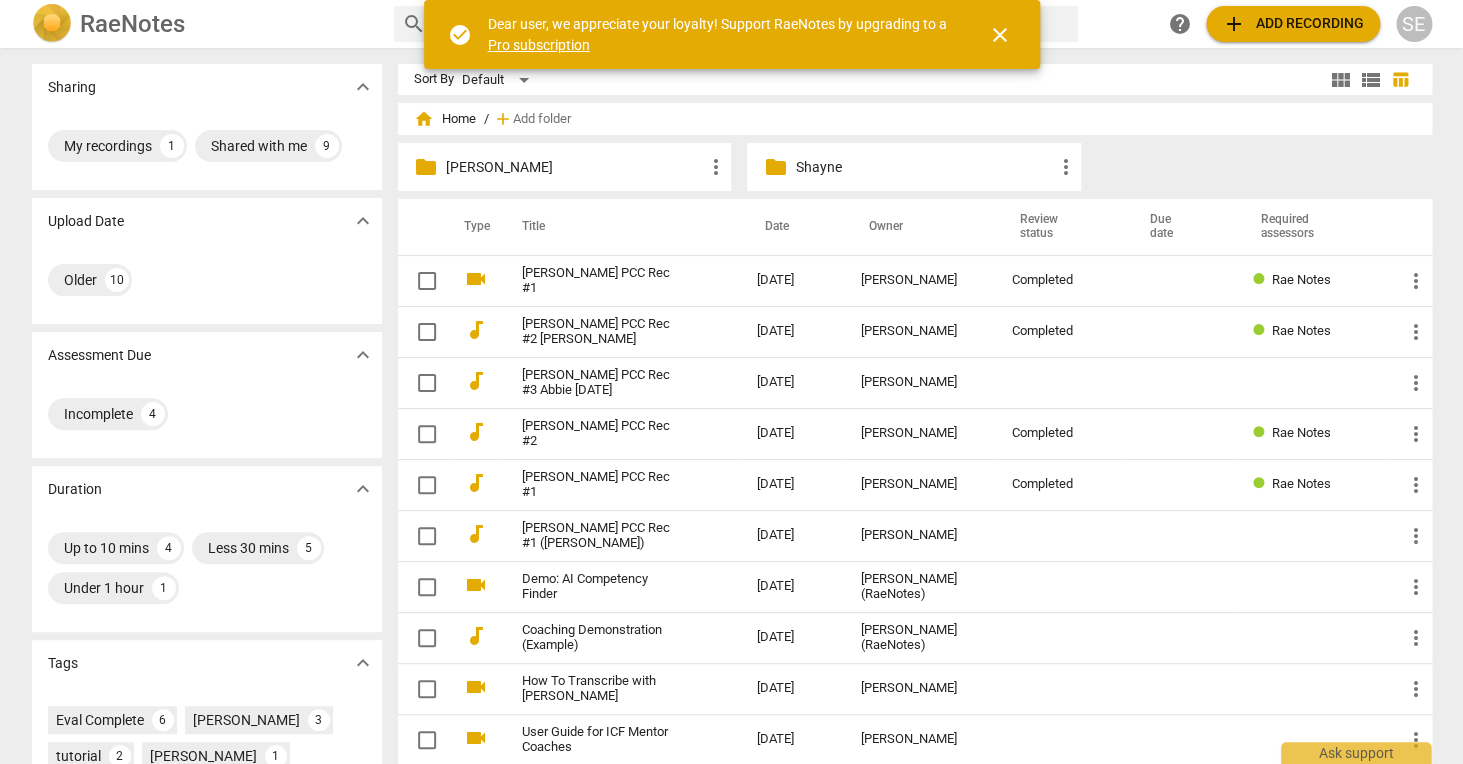 click on "[PERSON_NAME]" at bounding box center (575, 167) 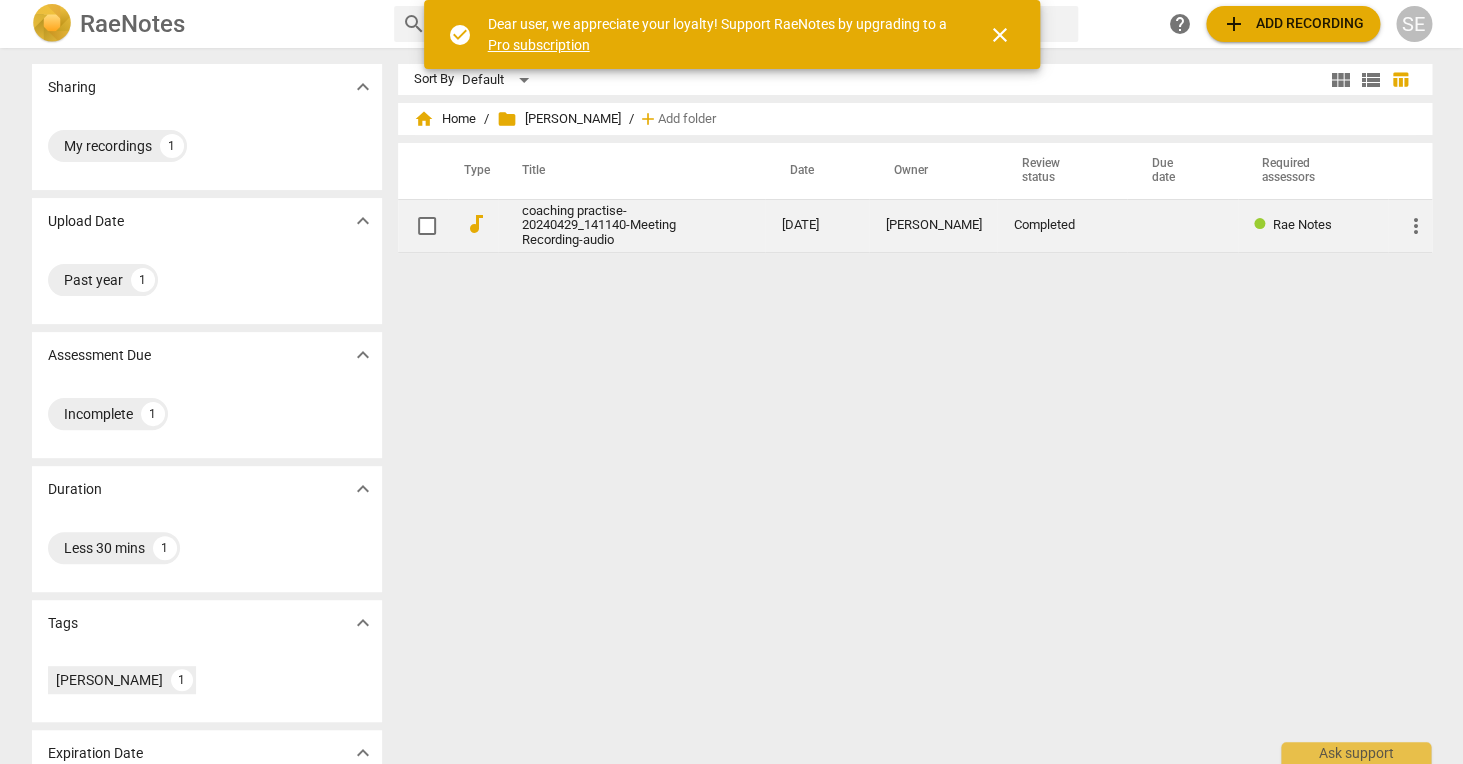 click on "coaching practise-20240429_141140-Meeting Recording-audio" at bounding box center [616, 226] 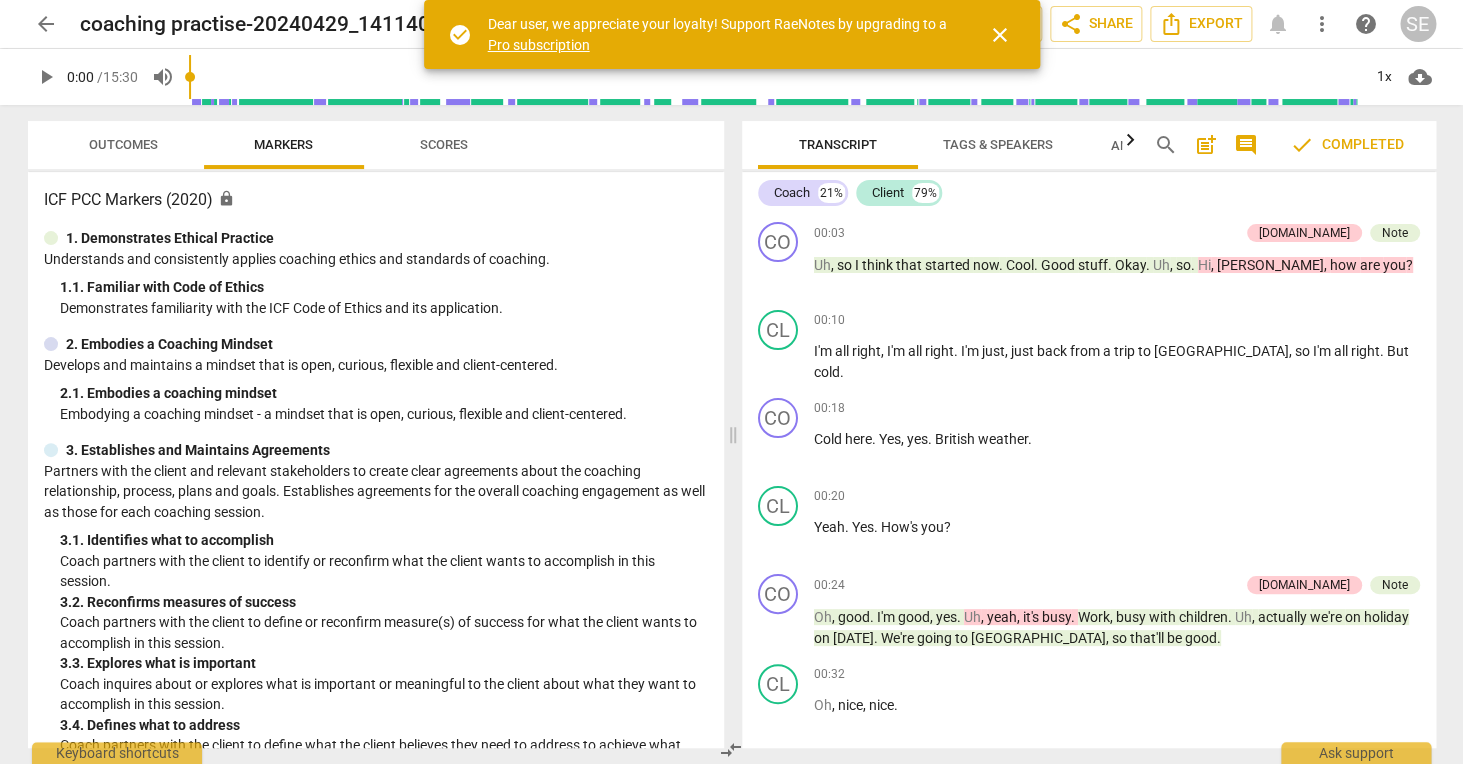 click on "close" at bounding box center [1000, 35] 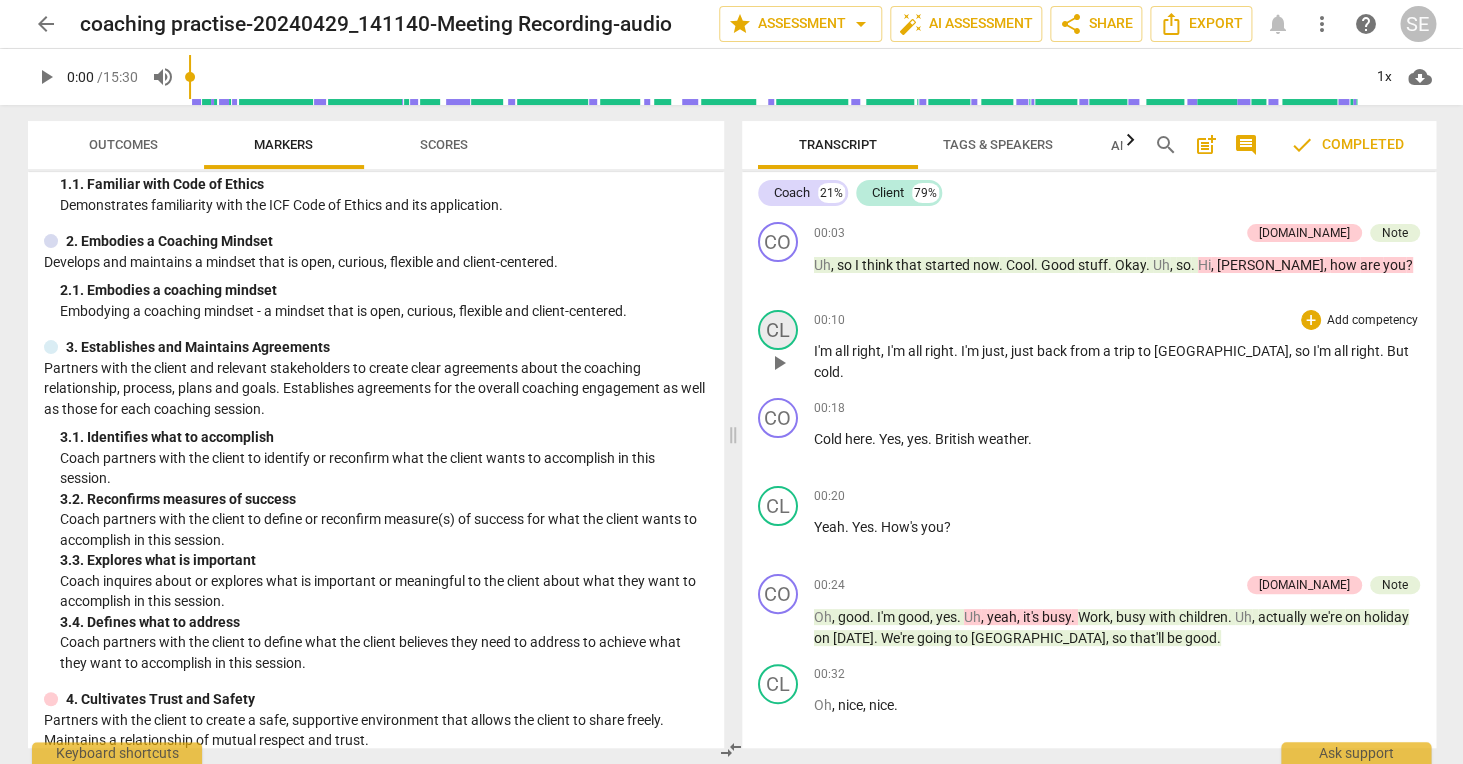 scroll, scrollTop: 114, scrollLeft: 0, axis: vertical 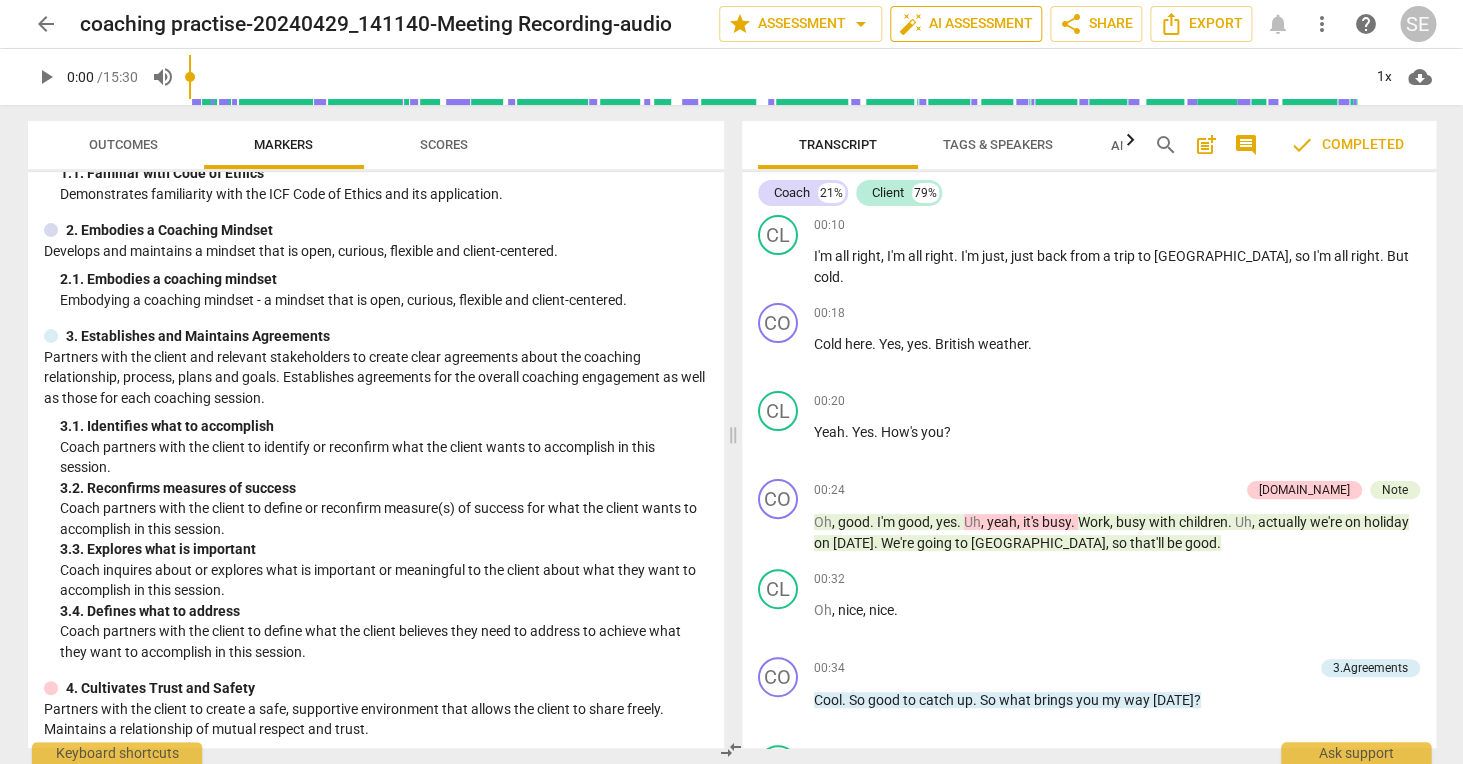 click on "auto_fix_high    AI Assessment" at bounding box center (966, 24) 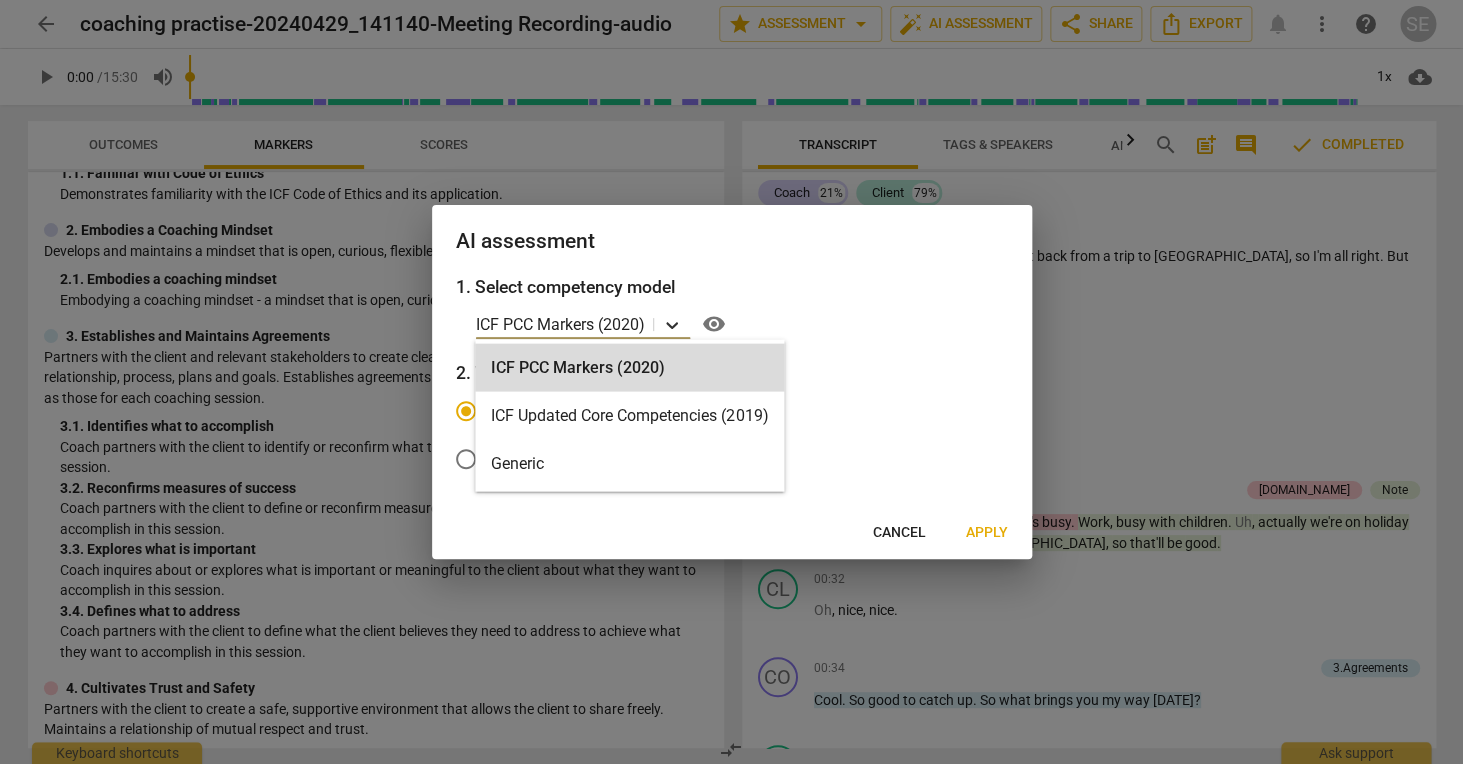 click 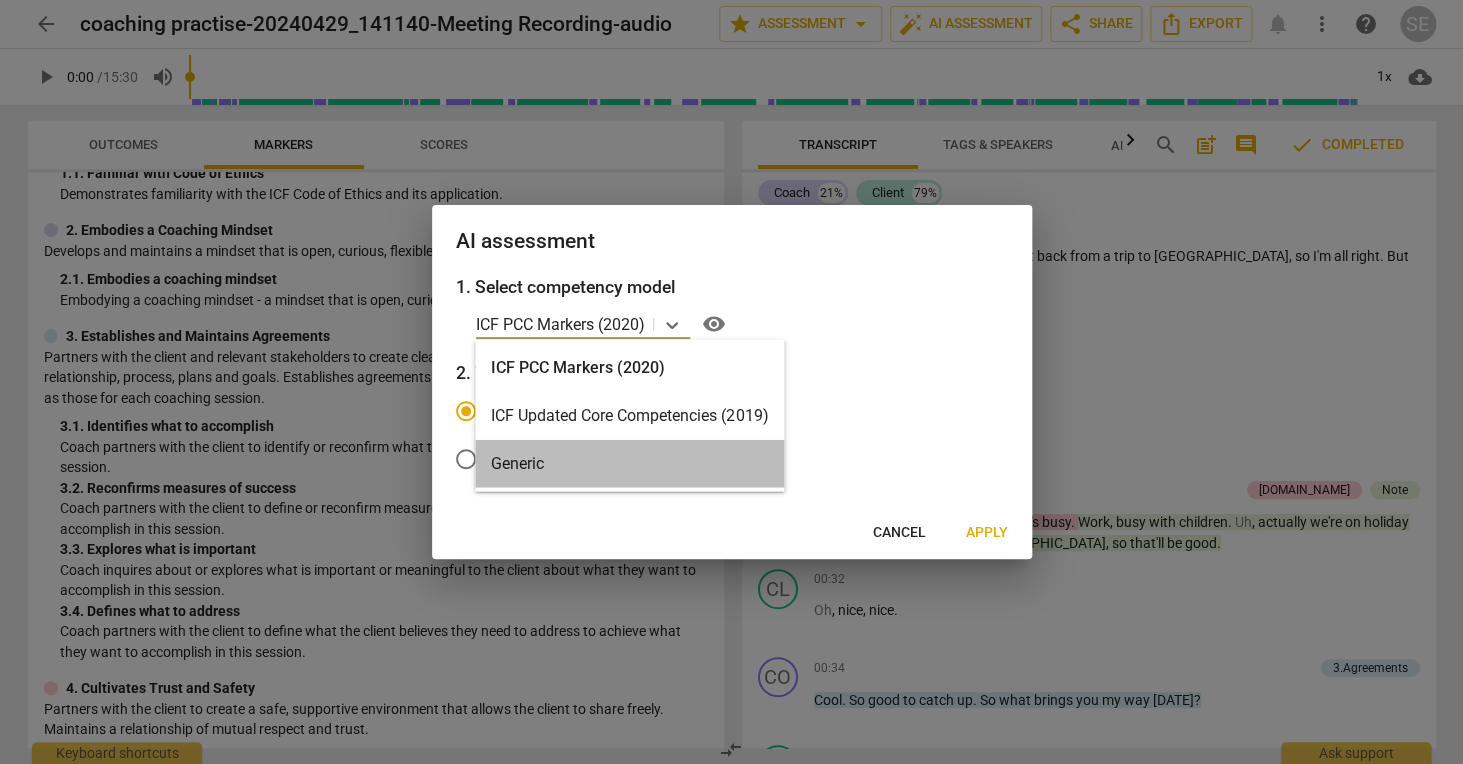 click on "Generic" at bounding box center (629, 464) 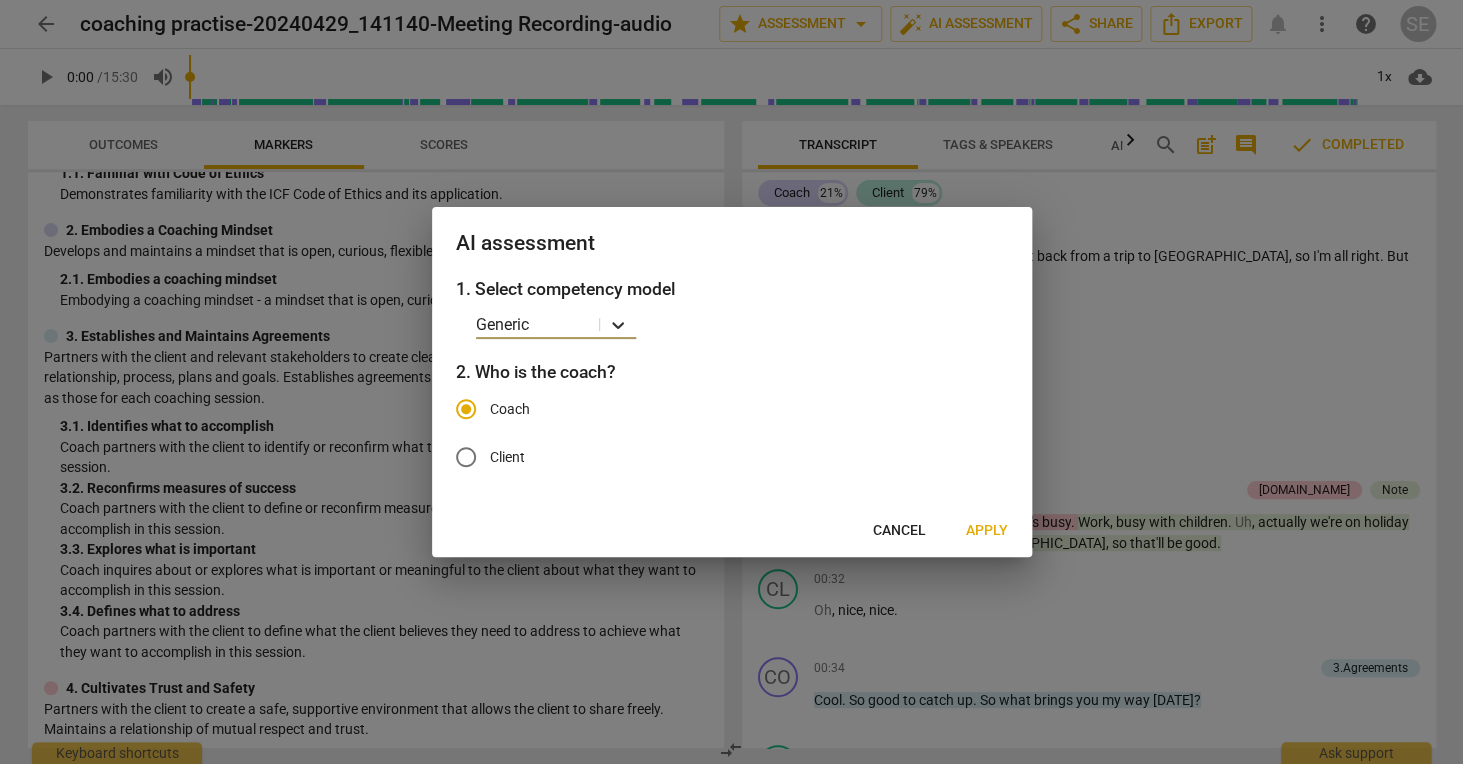 click 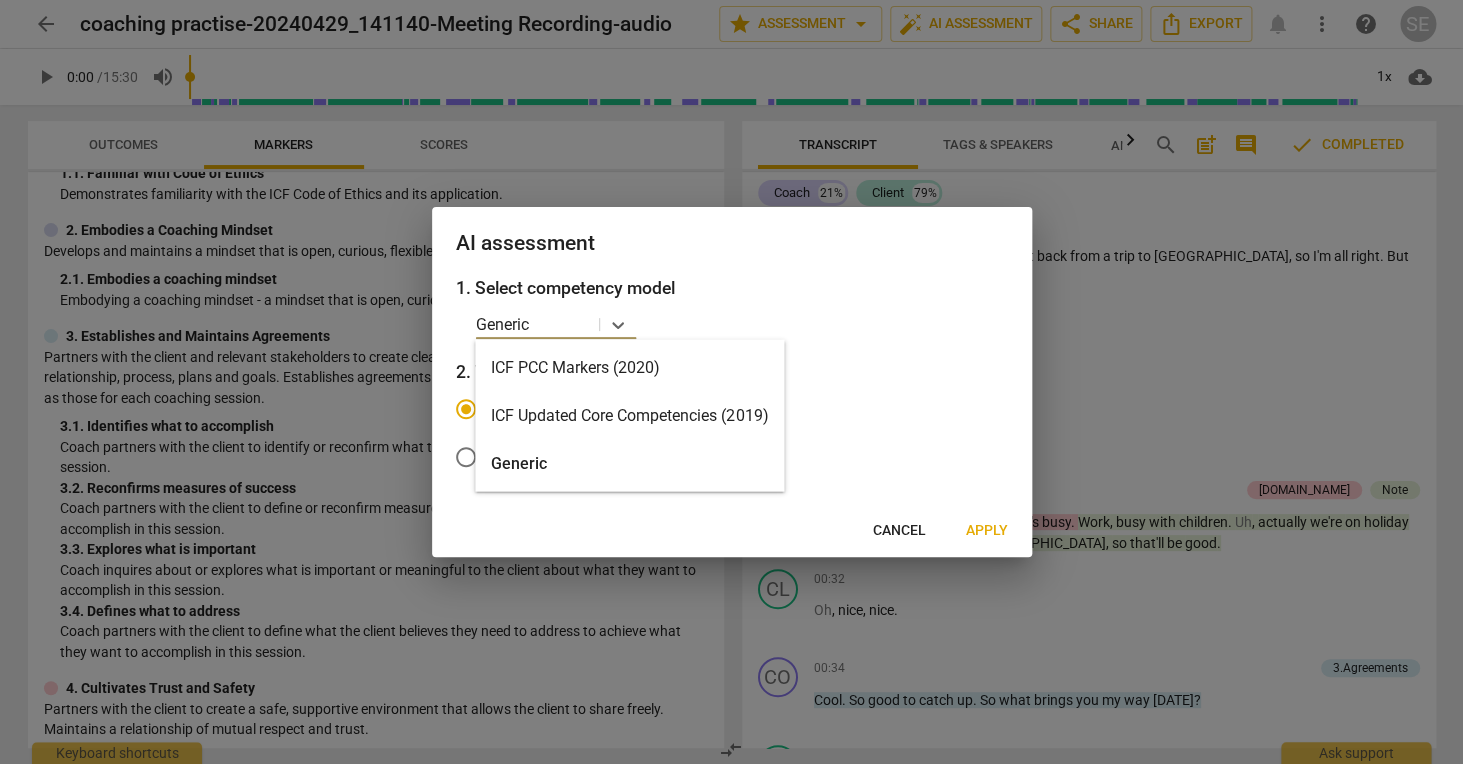 click on "ICF PCC Markers (2020)" at bounding box center [629, 368] 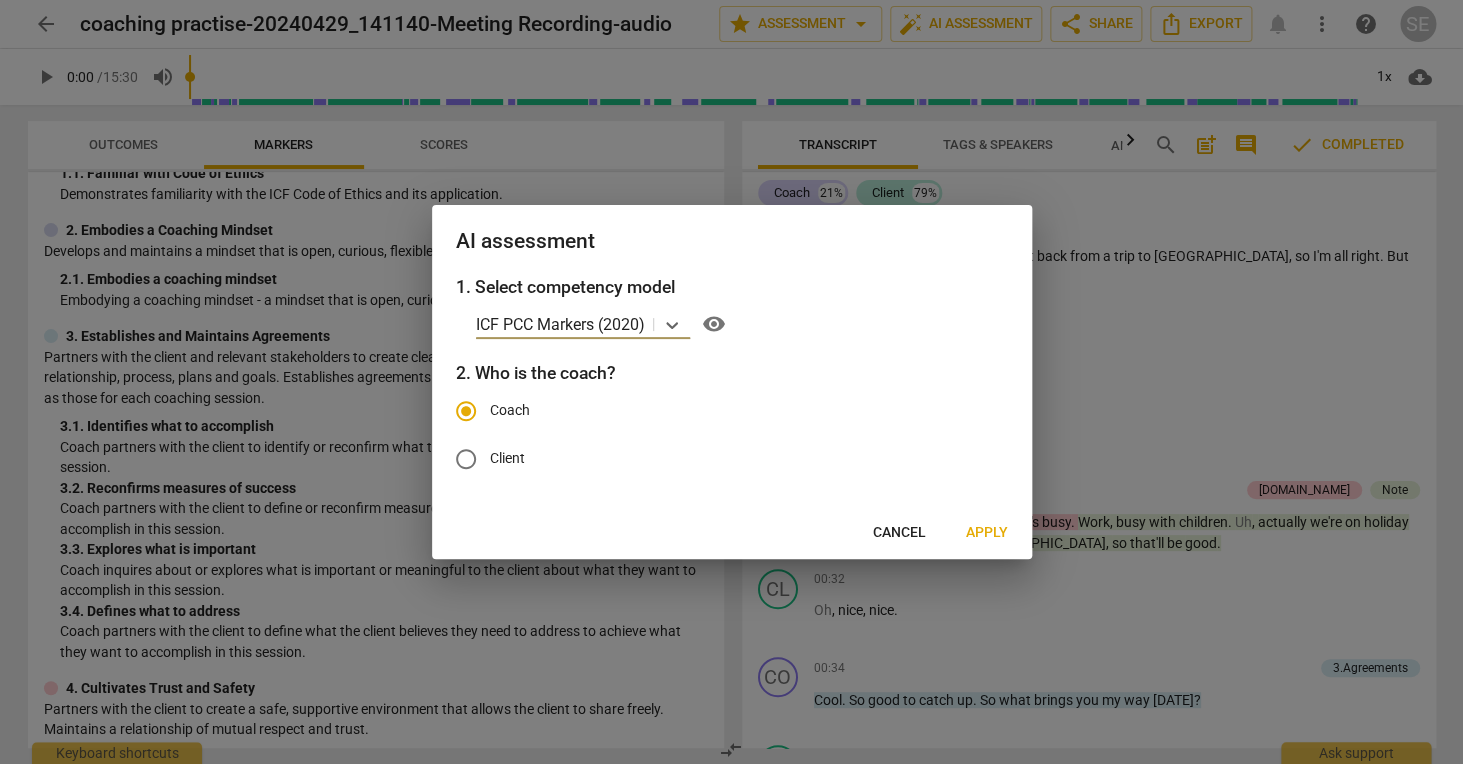 click on "Apply" at bounding box center (987, 533) 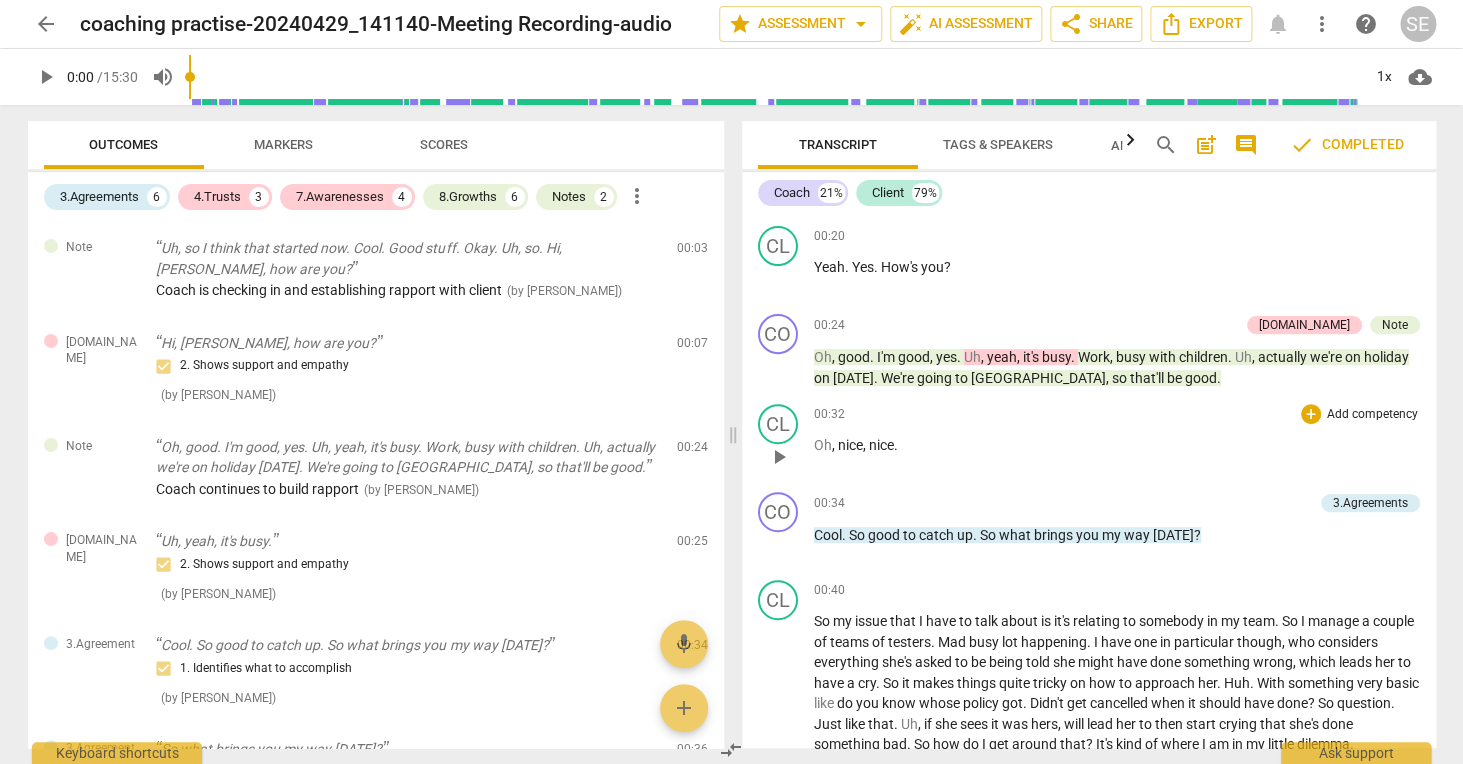 scroll, scrollTop: 266, scrollLeft: 0, axis: vertical 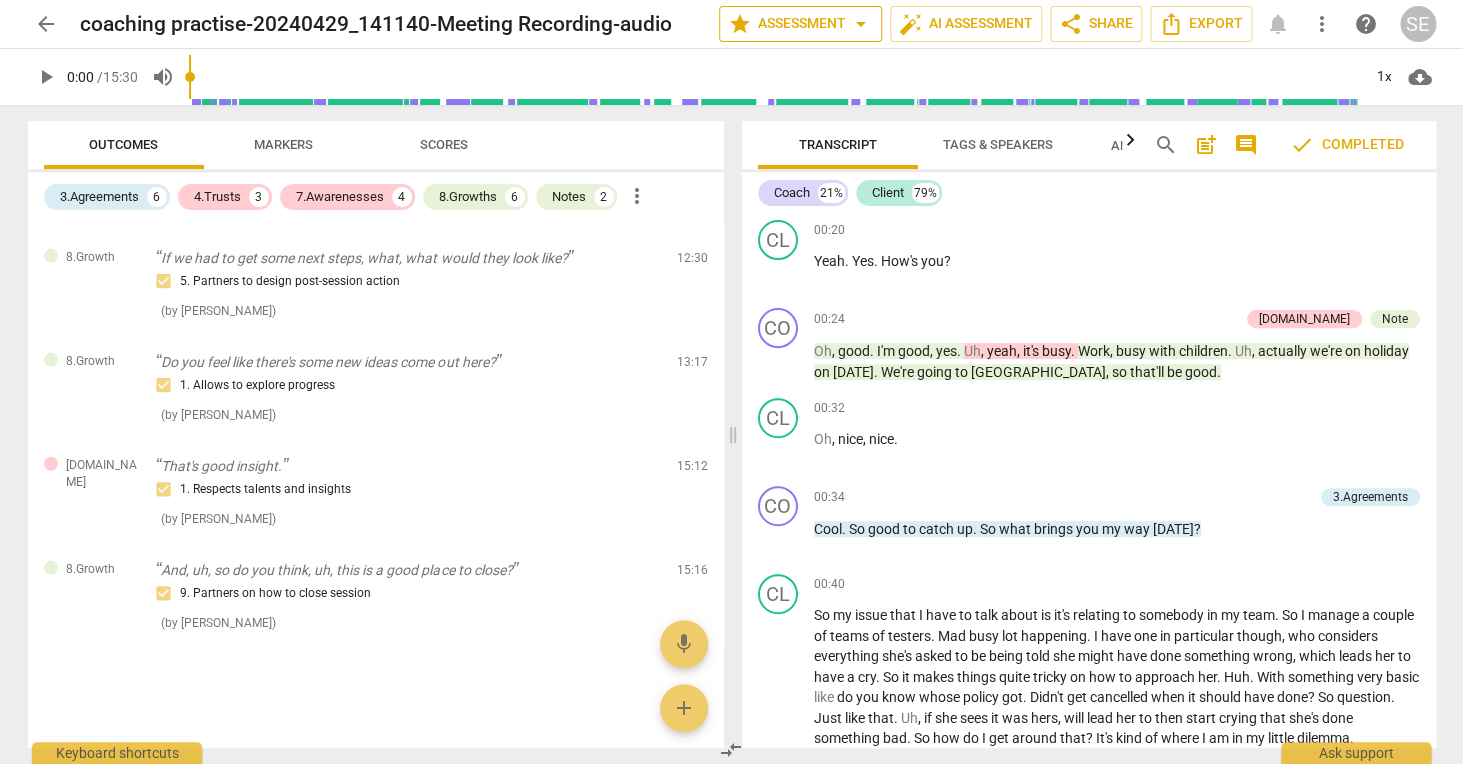 click on "star    Assessment   arrow_drop_down" at bounding box center [800, 24] 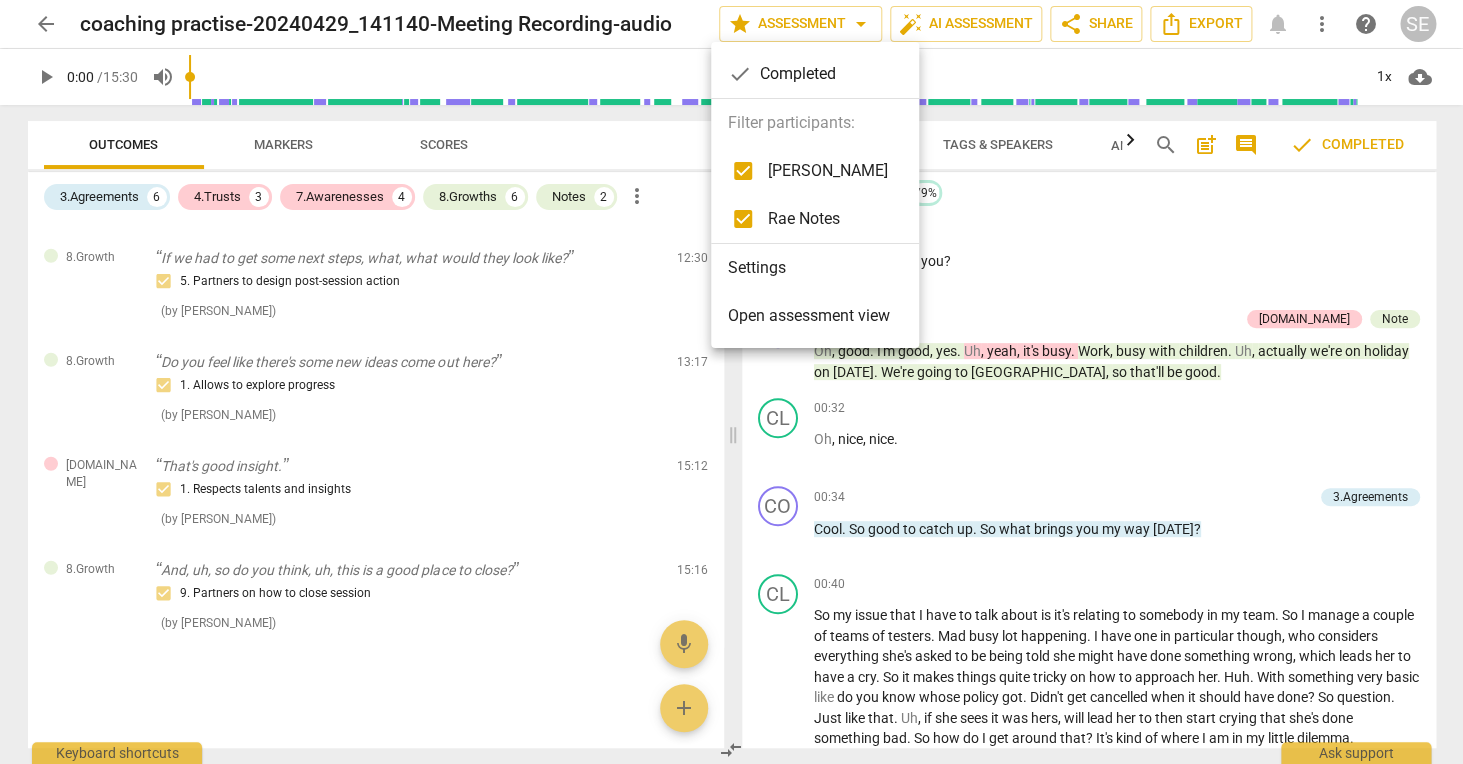 click at bounding box center (731, 382) 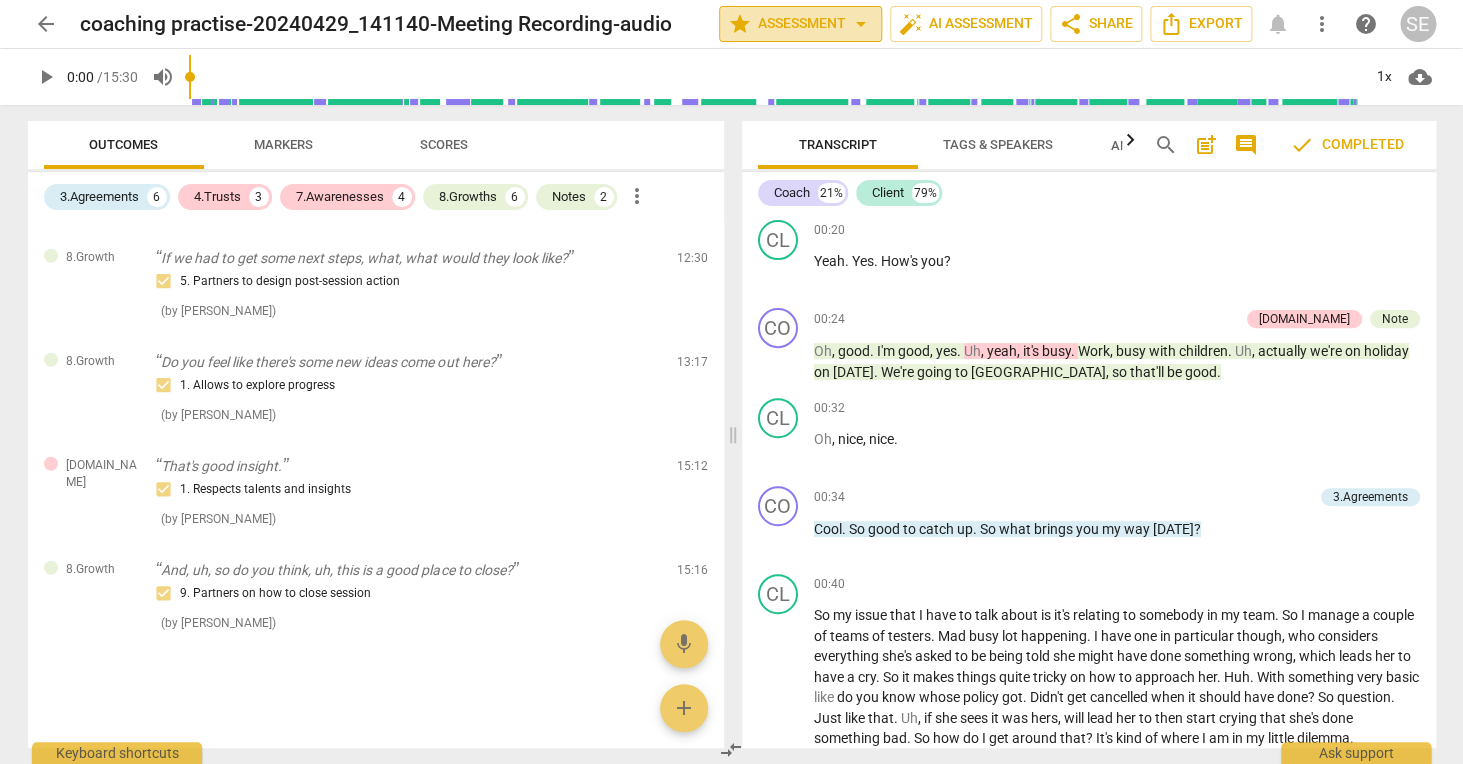 click on "star    Assessment   arrow_drop_down" at bounding box center [800, 24] 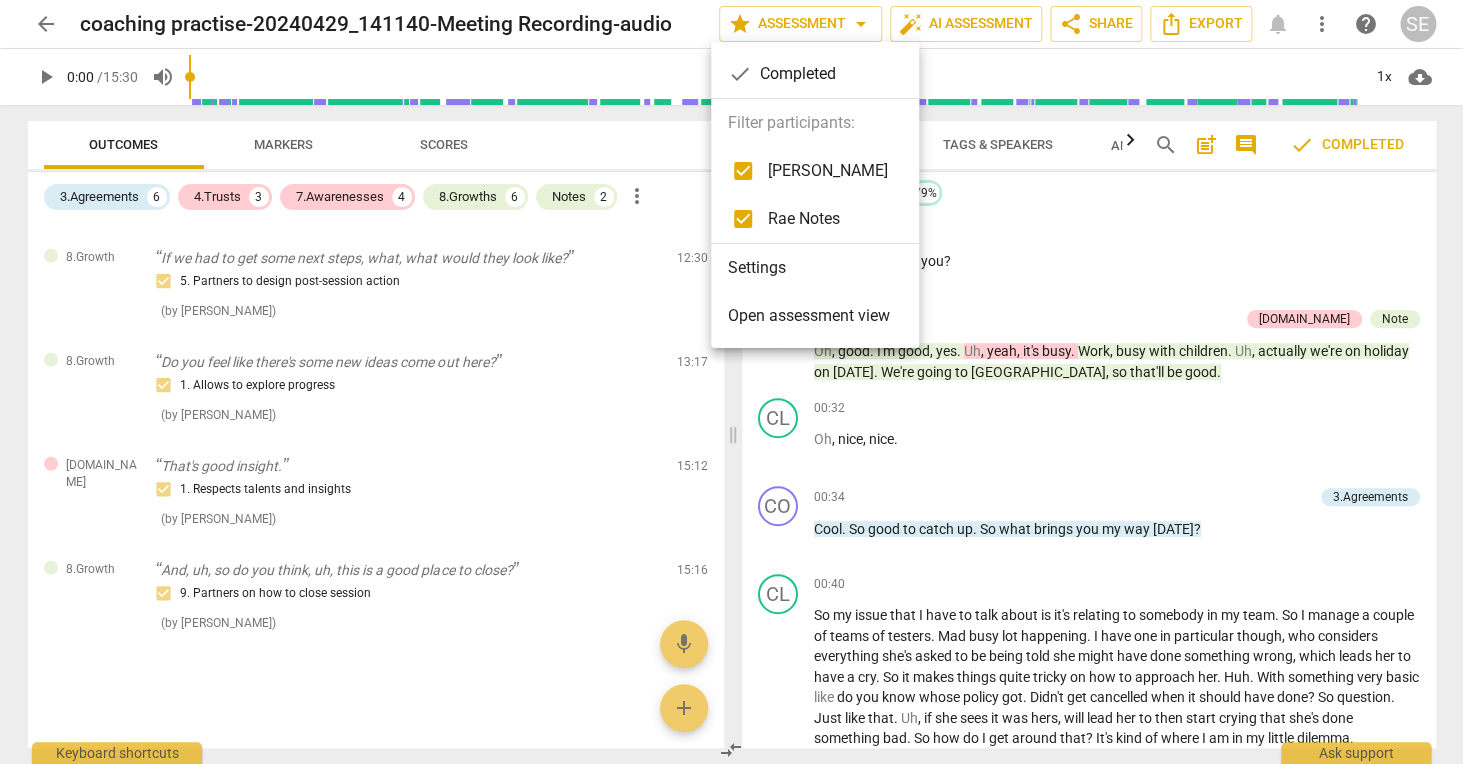 click on "Open assessment view" at bounding box center [815, 316] 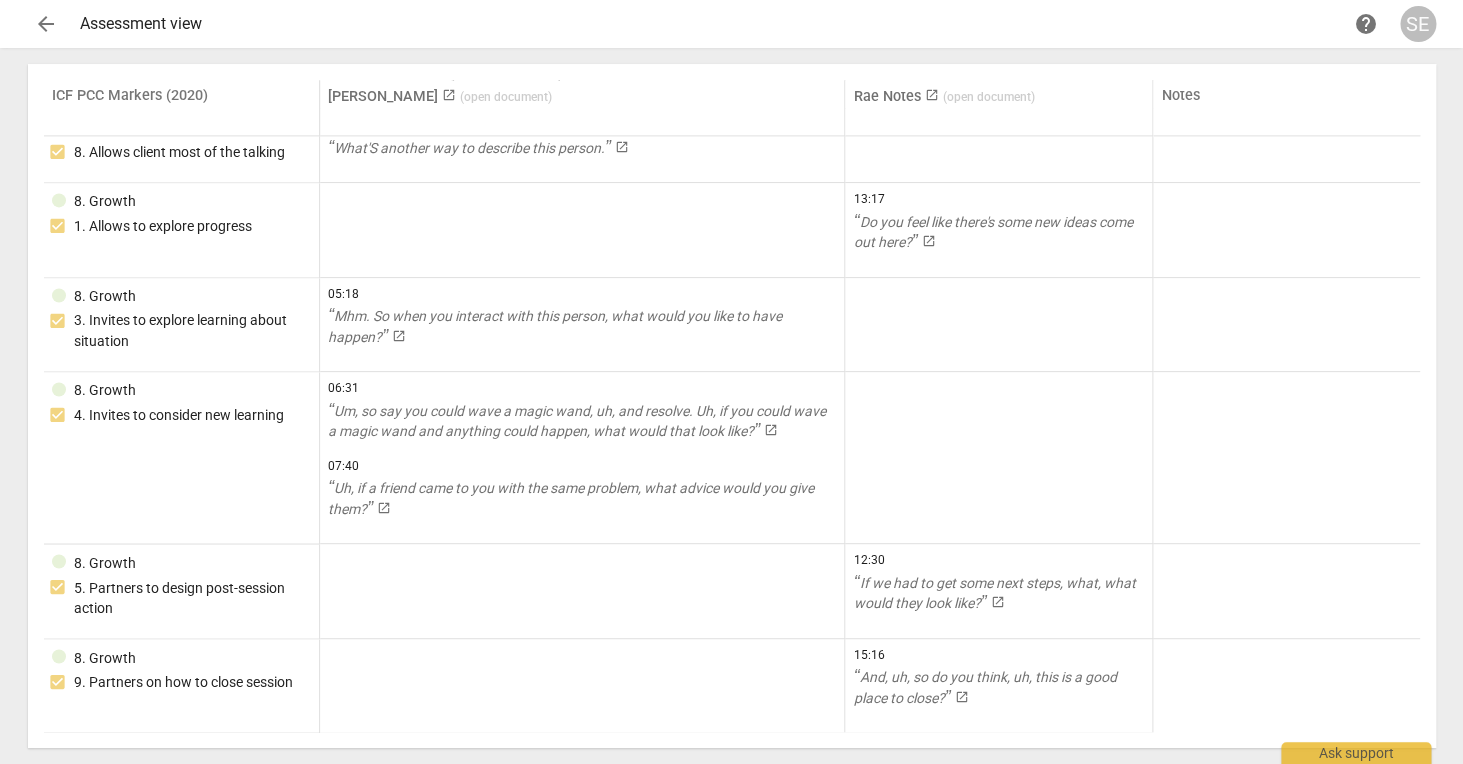 scroll, scrollTop: 1022, scrollLeft: 0, axis: vertical 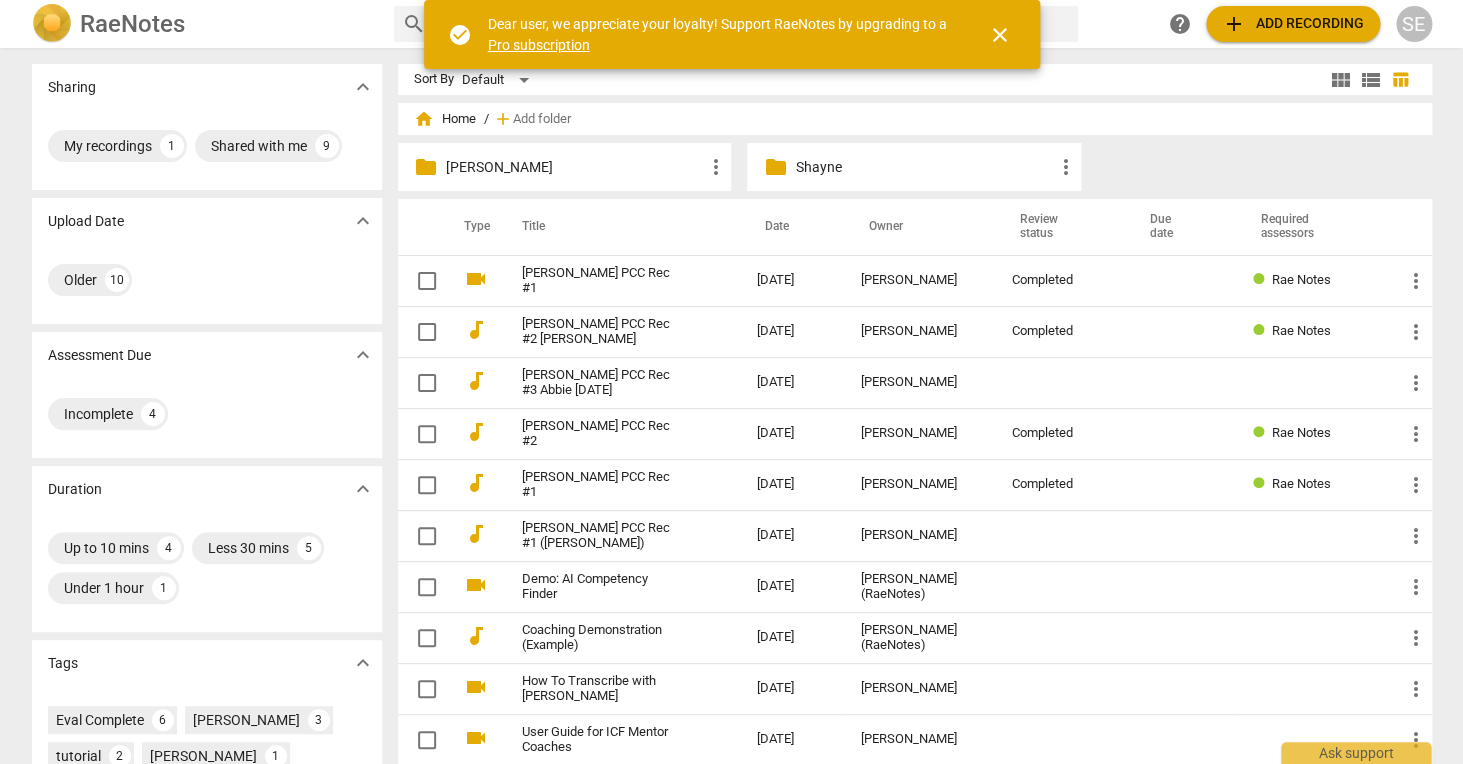 click on "folder [PERSON_NAME] more_vert" at bounding box center (565, 167) 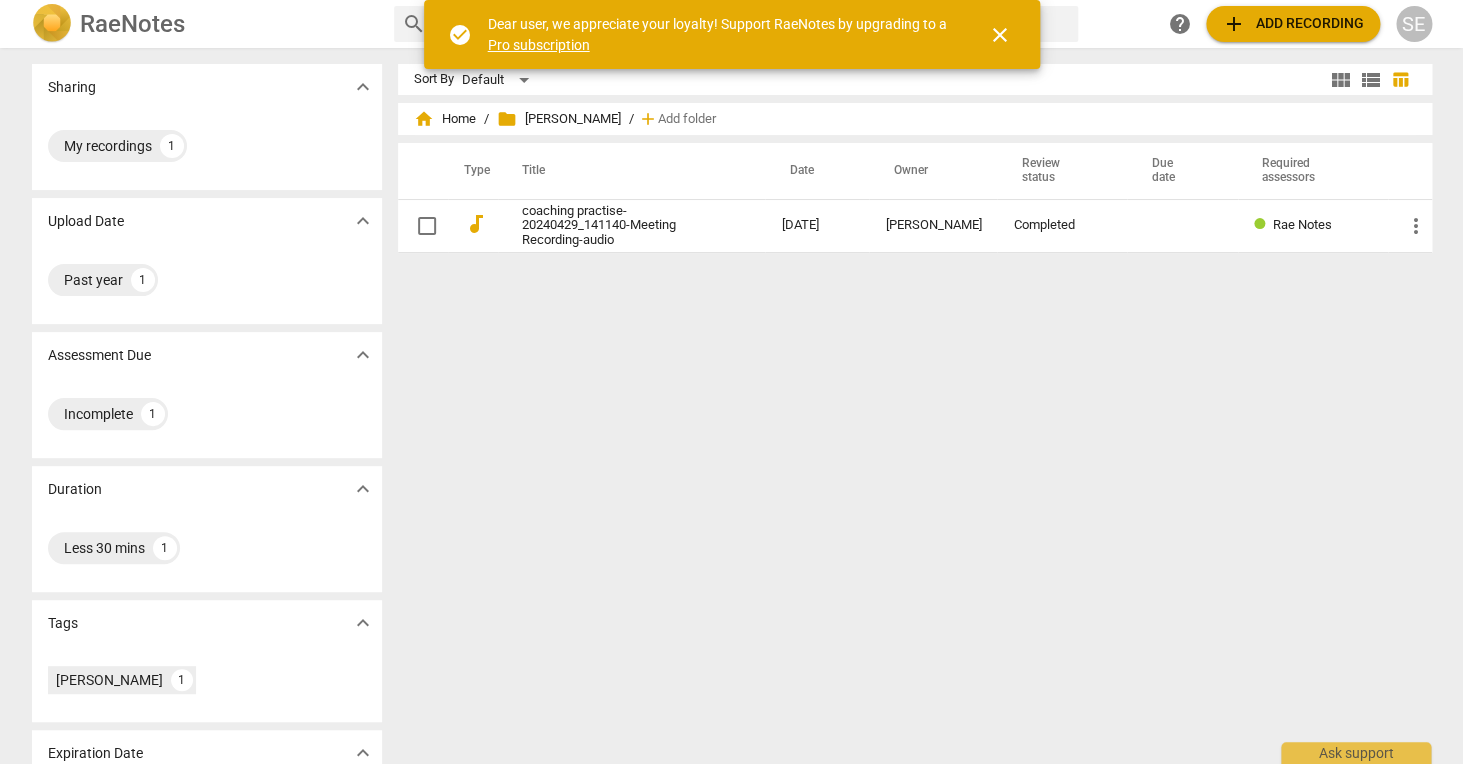 click on "Sort By Default view_module view_list table_chart home Home / folder [PERSON_NAME] / add Add folder Type Title Date Owner Review status Due date Required assessors audiotrack coaching practise-20240429_141140-Meeting Recording-audio [DATE] Salah E Completed Rae Notes more_vert" at bounding box center (923, 406) 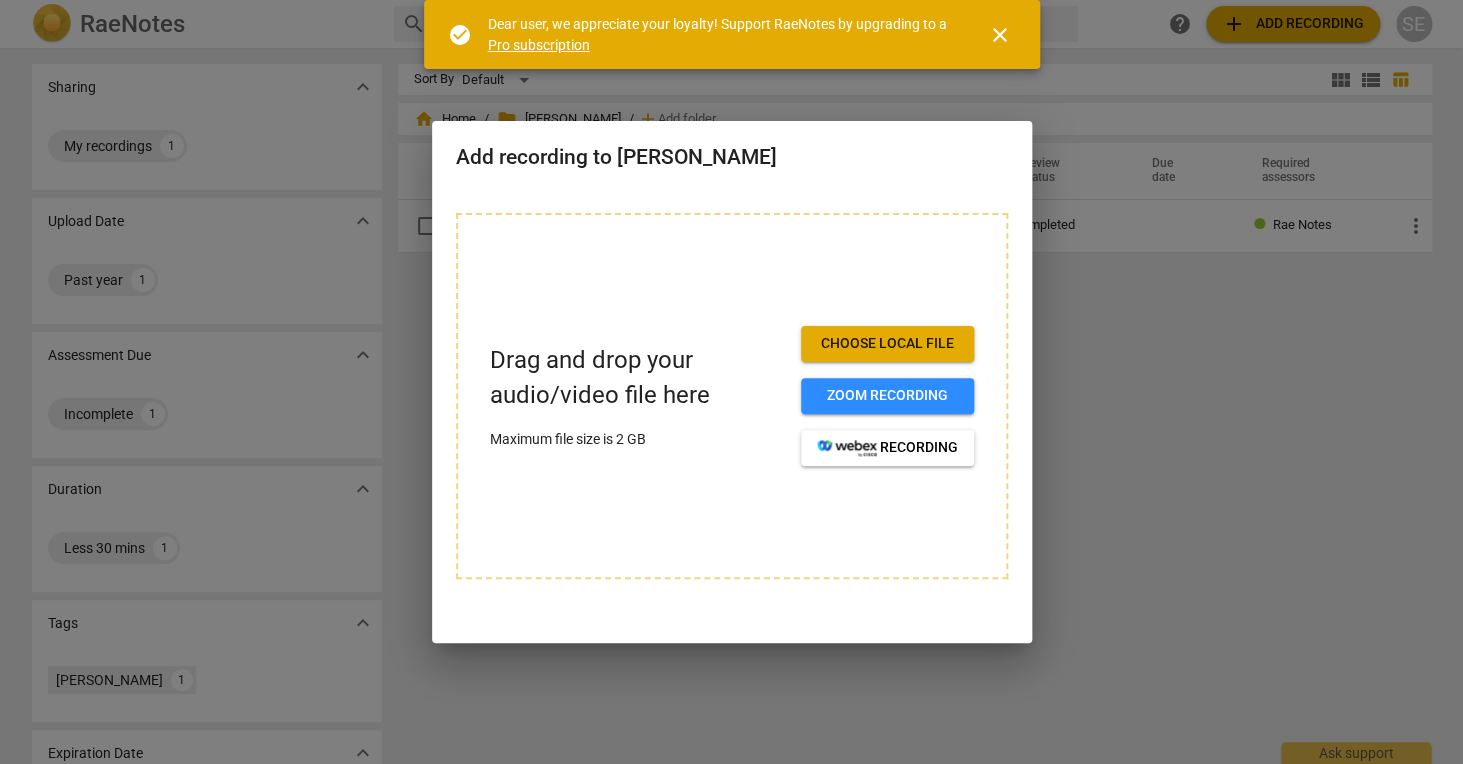click on "Choose local file" at bounding box center [887, 344] 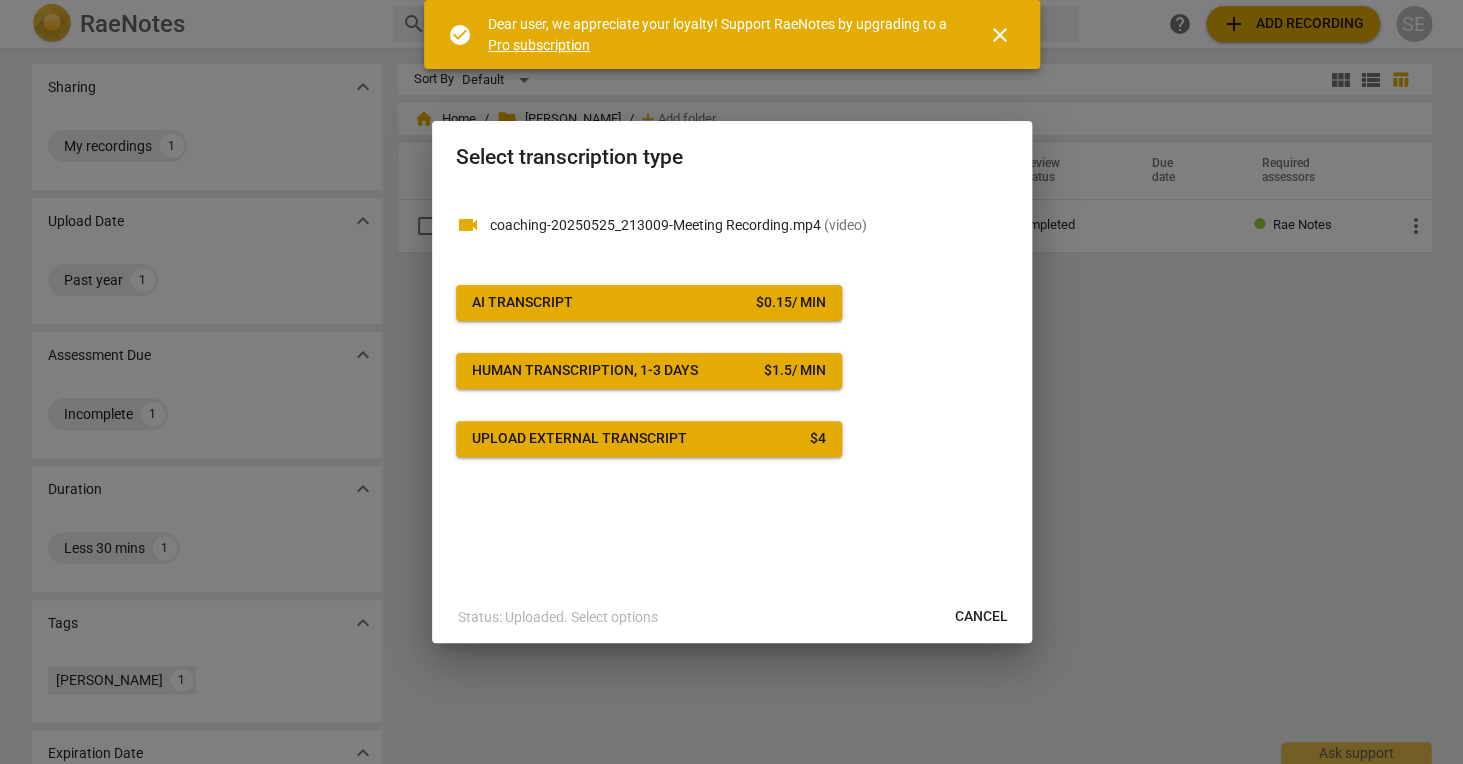 click on "close" at bounding box center (1000, 35) 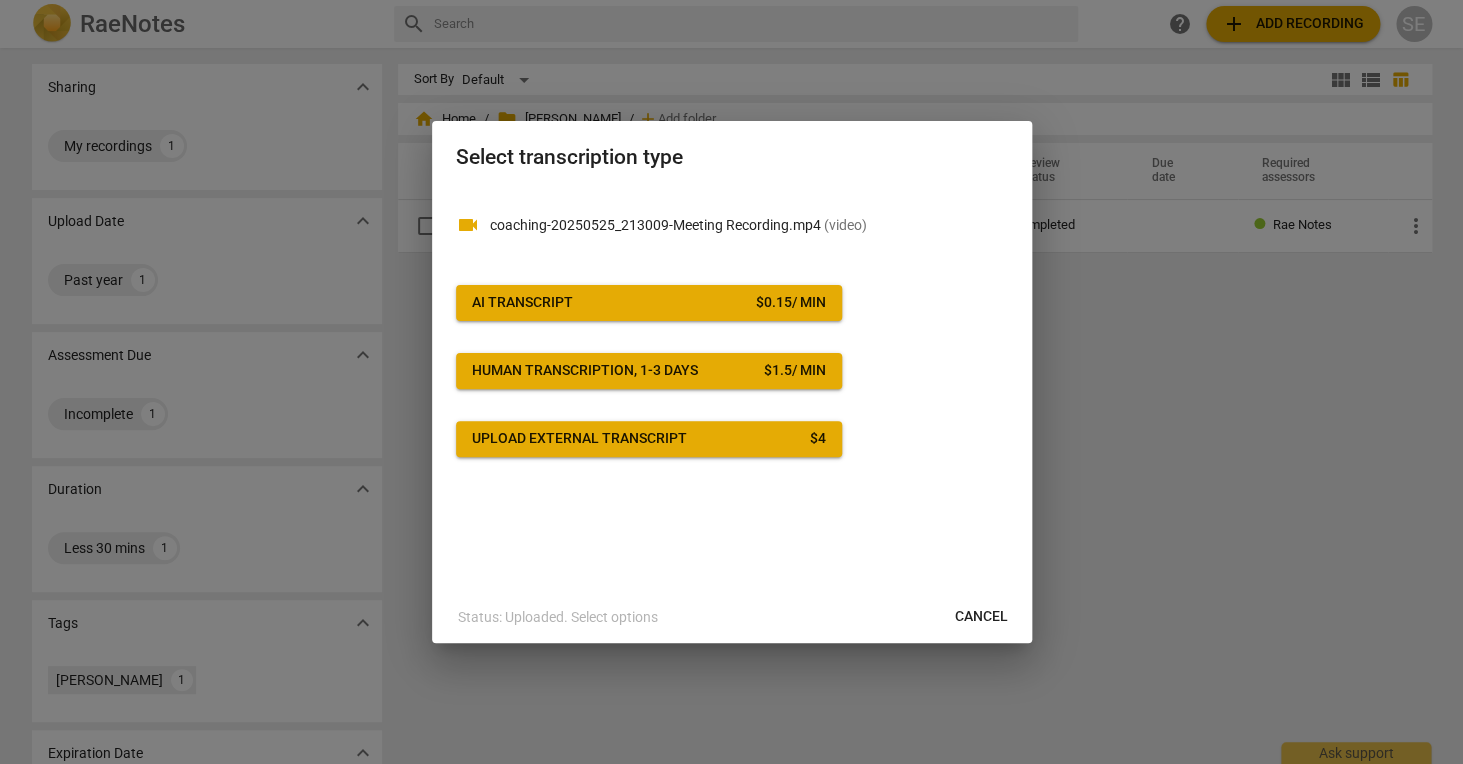 click at bounding box center (731, 382) 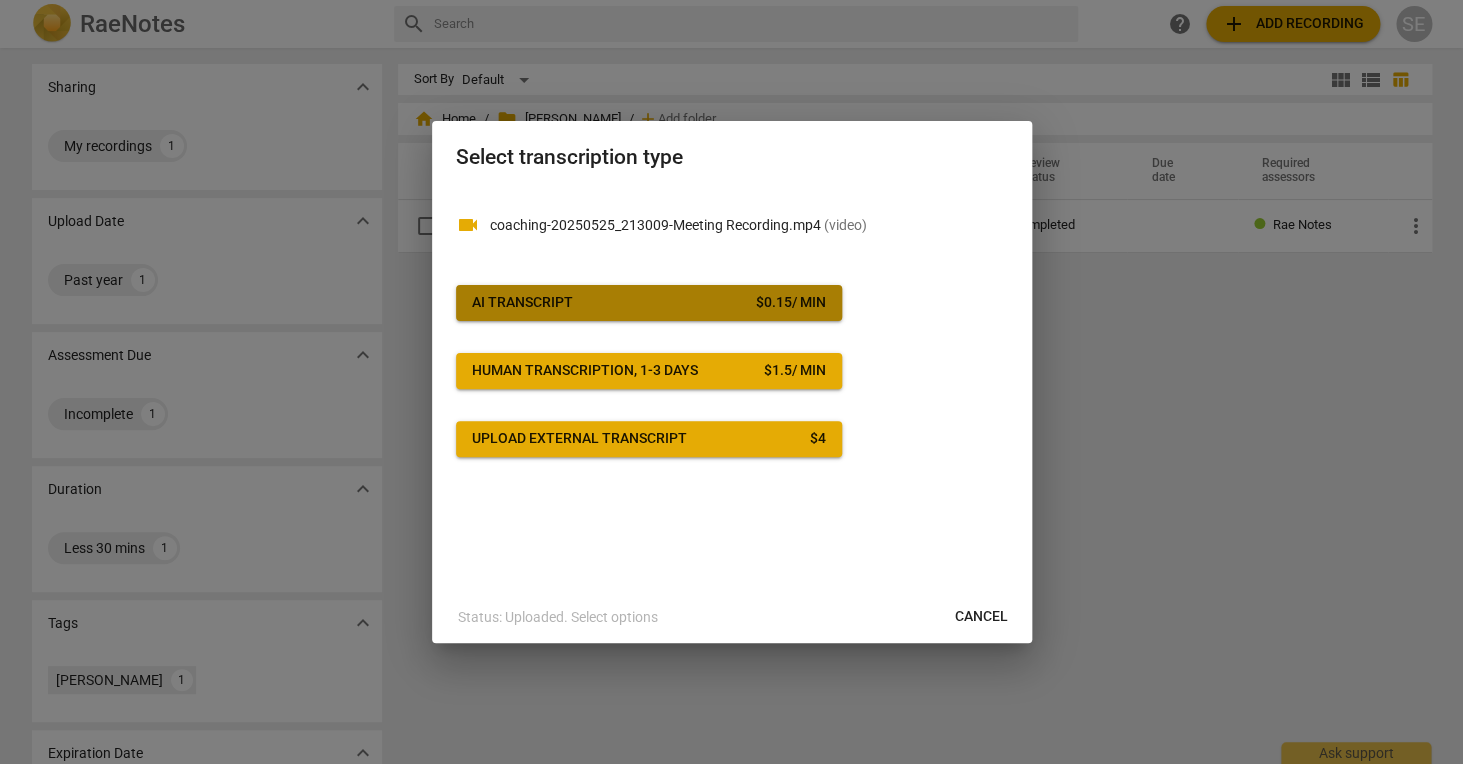 click on "AI Transcript $ 0.15  / min" at bounding box center [649, 303] 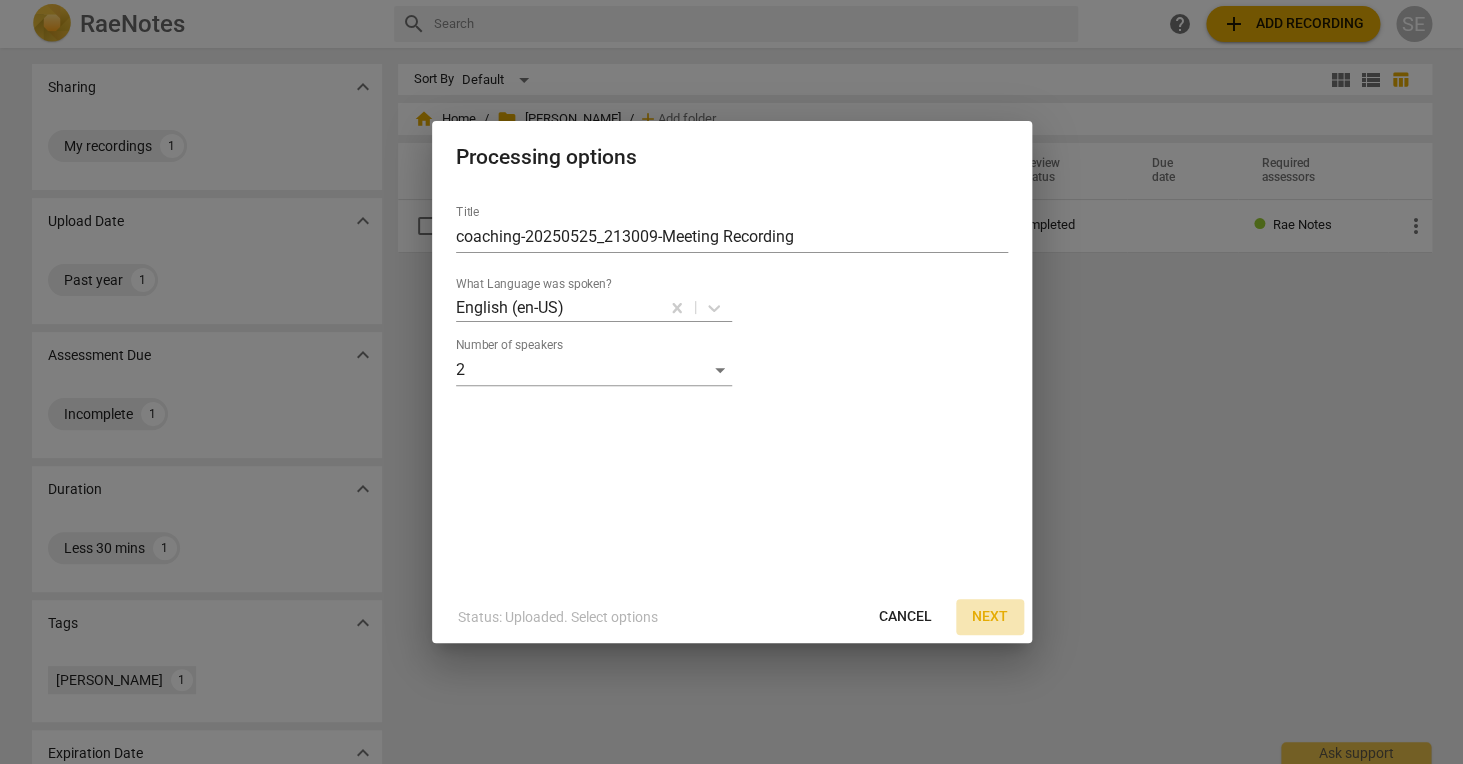 click on "Next" at bounding box center (990, 617) 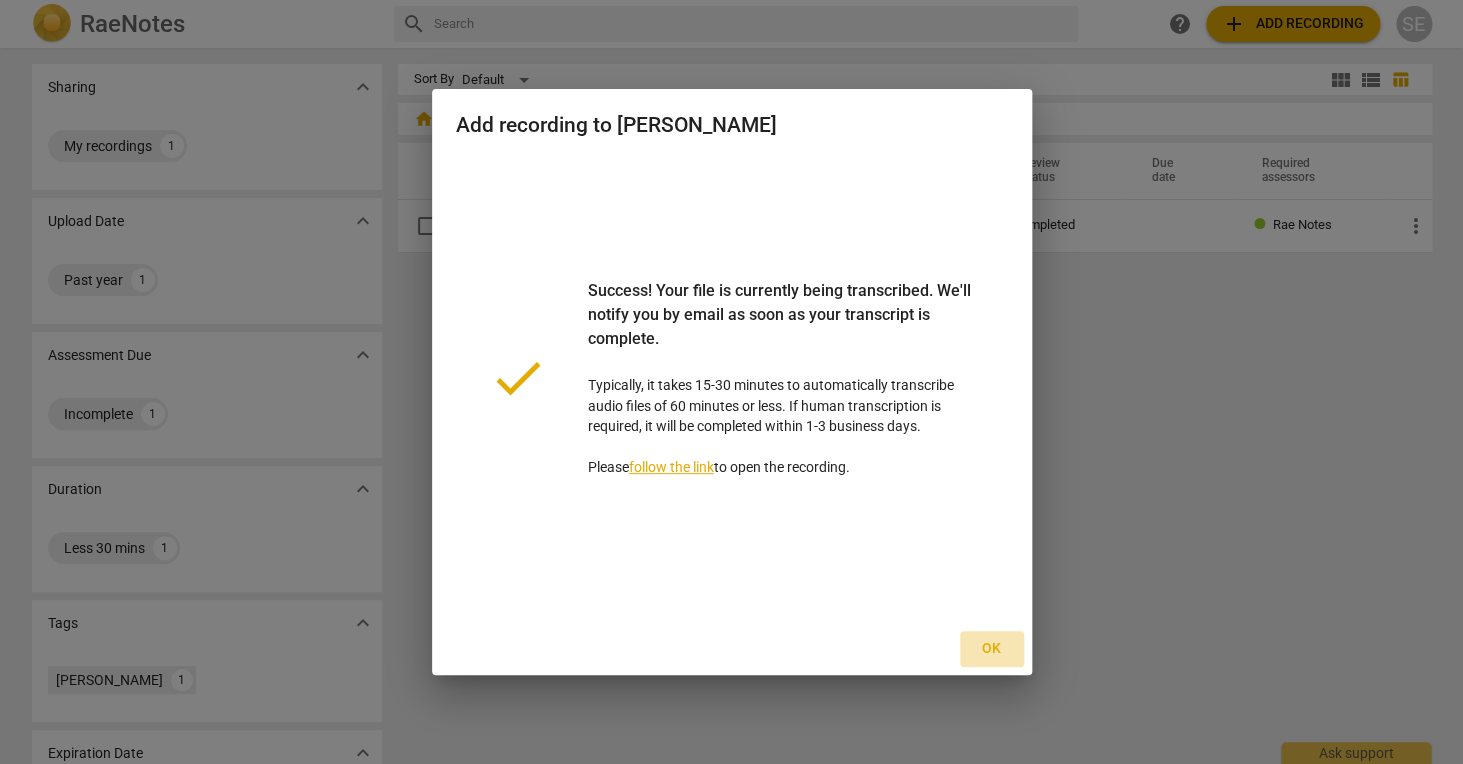 click on "Ok" at bounding box center (992, 649) 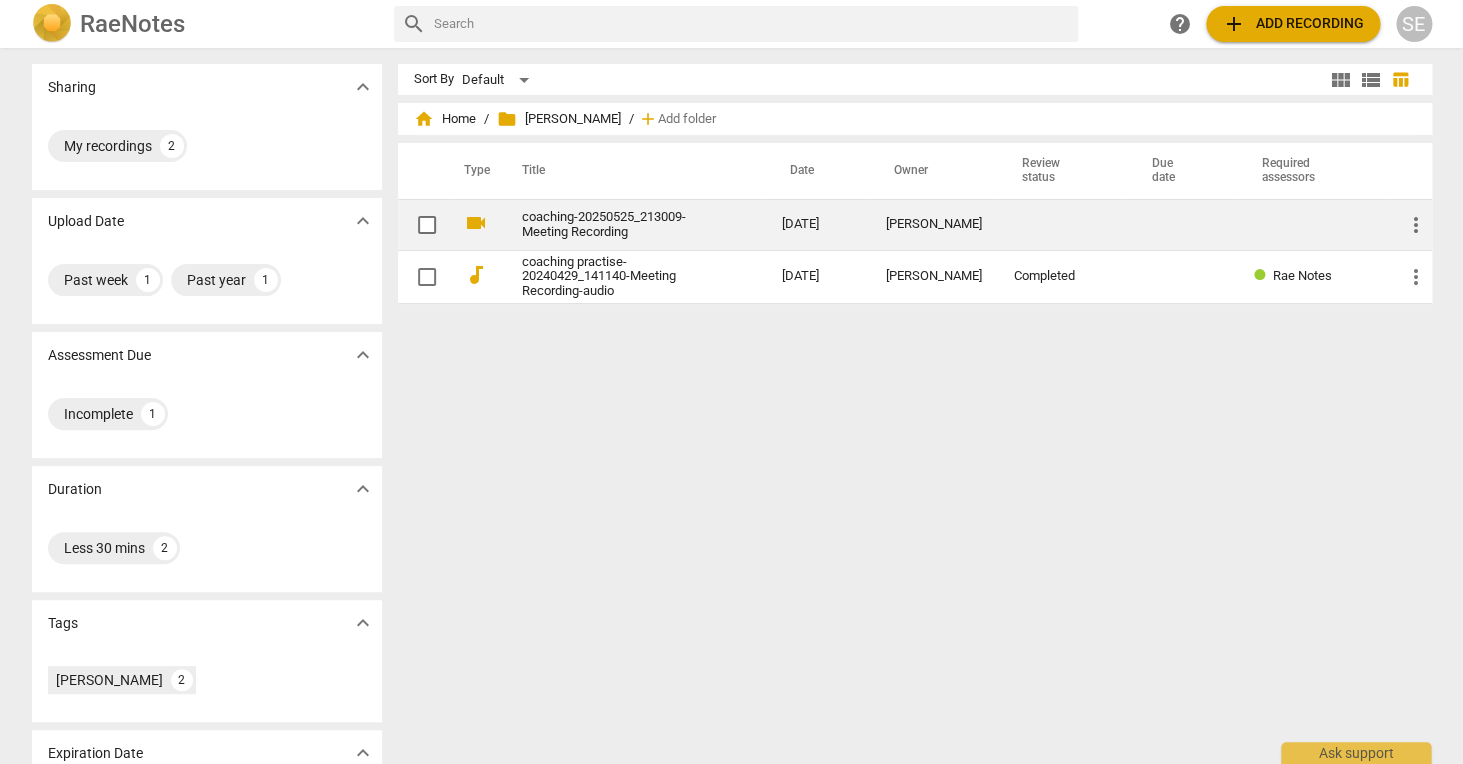 click on "coaching-20250525_213009-Meeting Recording" at bounding box center [616, 225] 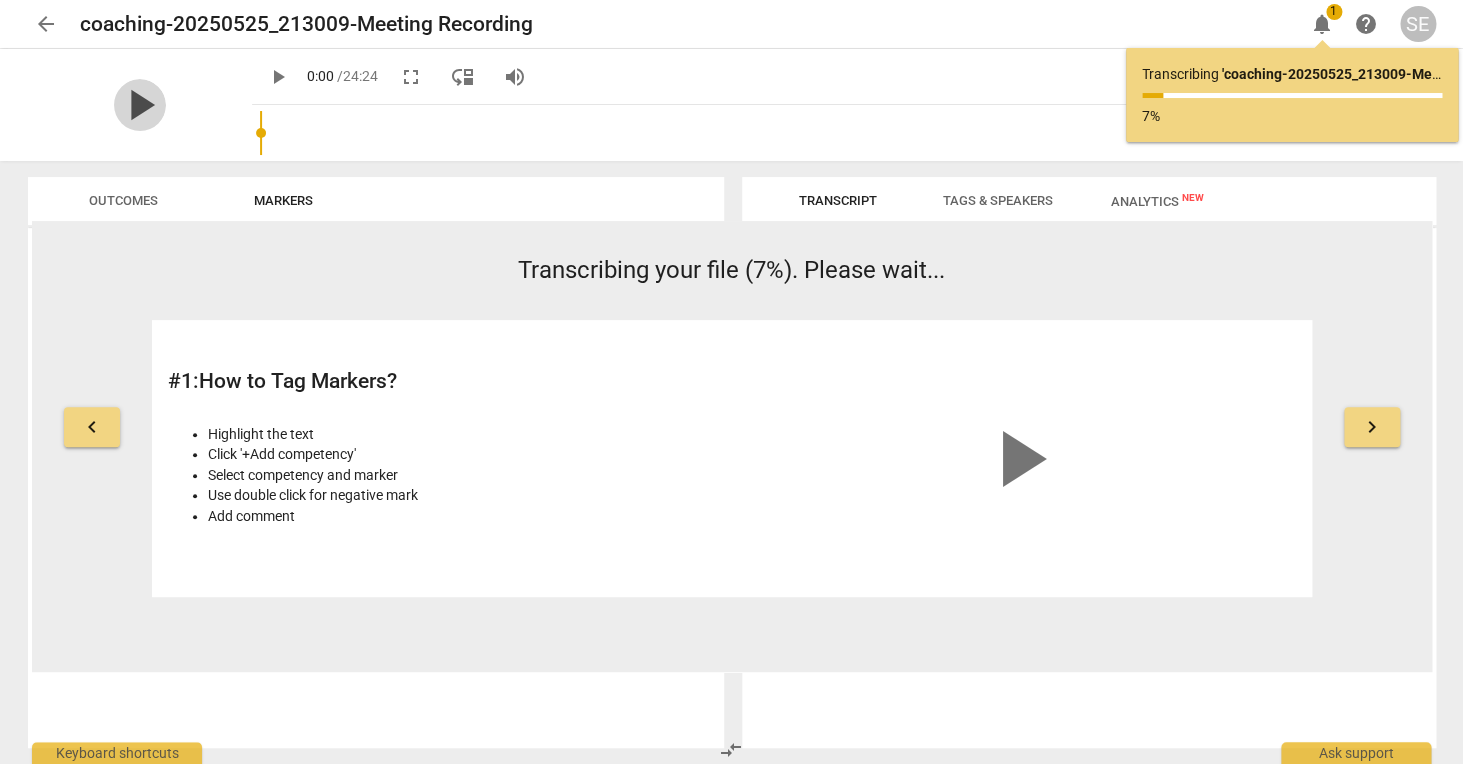click on "play_arrow" at bounding box center [140, 105] 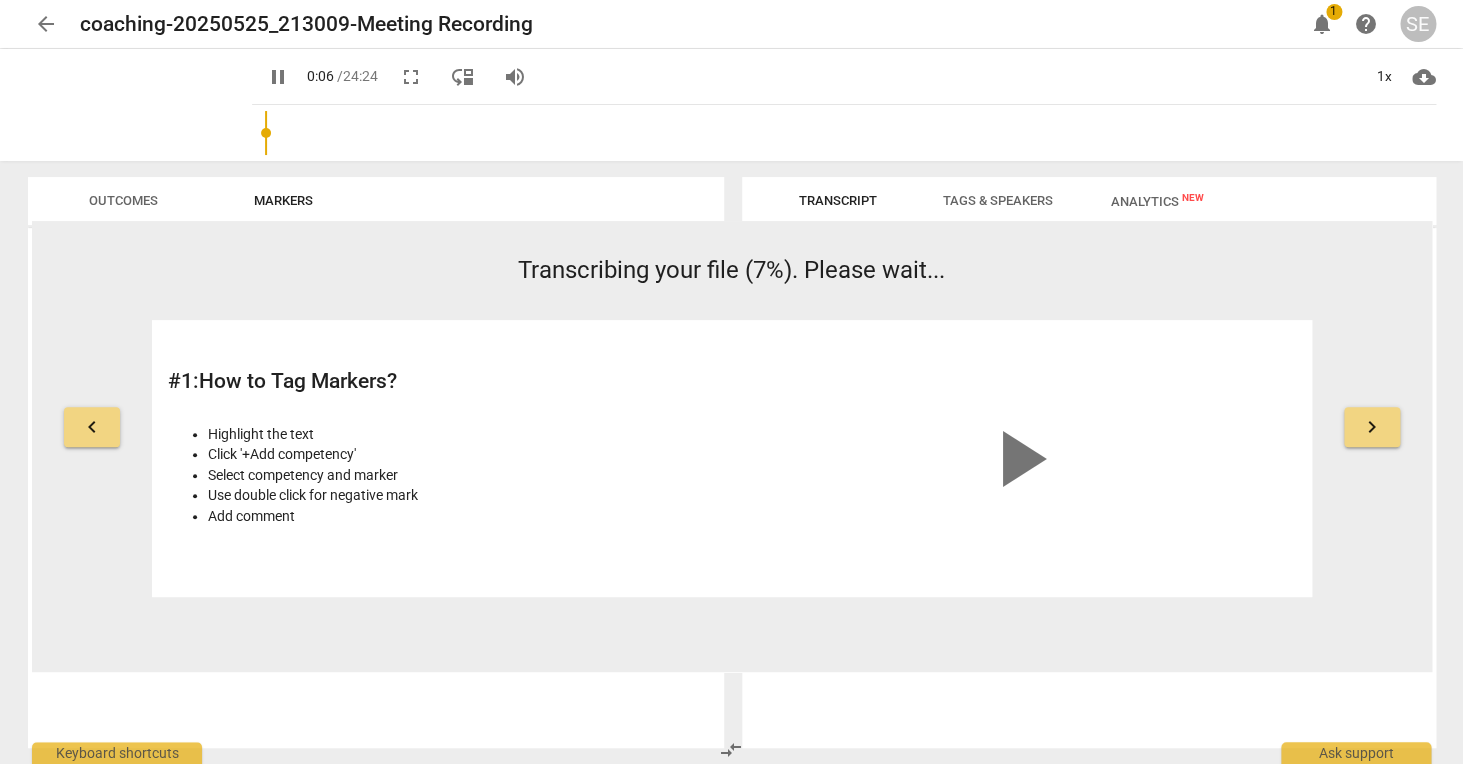 click on "Markers" at bounding box center (283, 200) 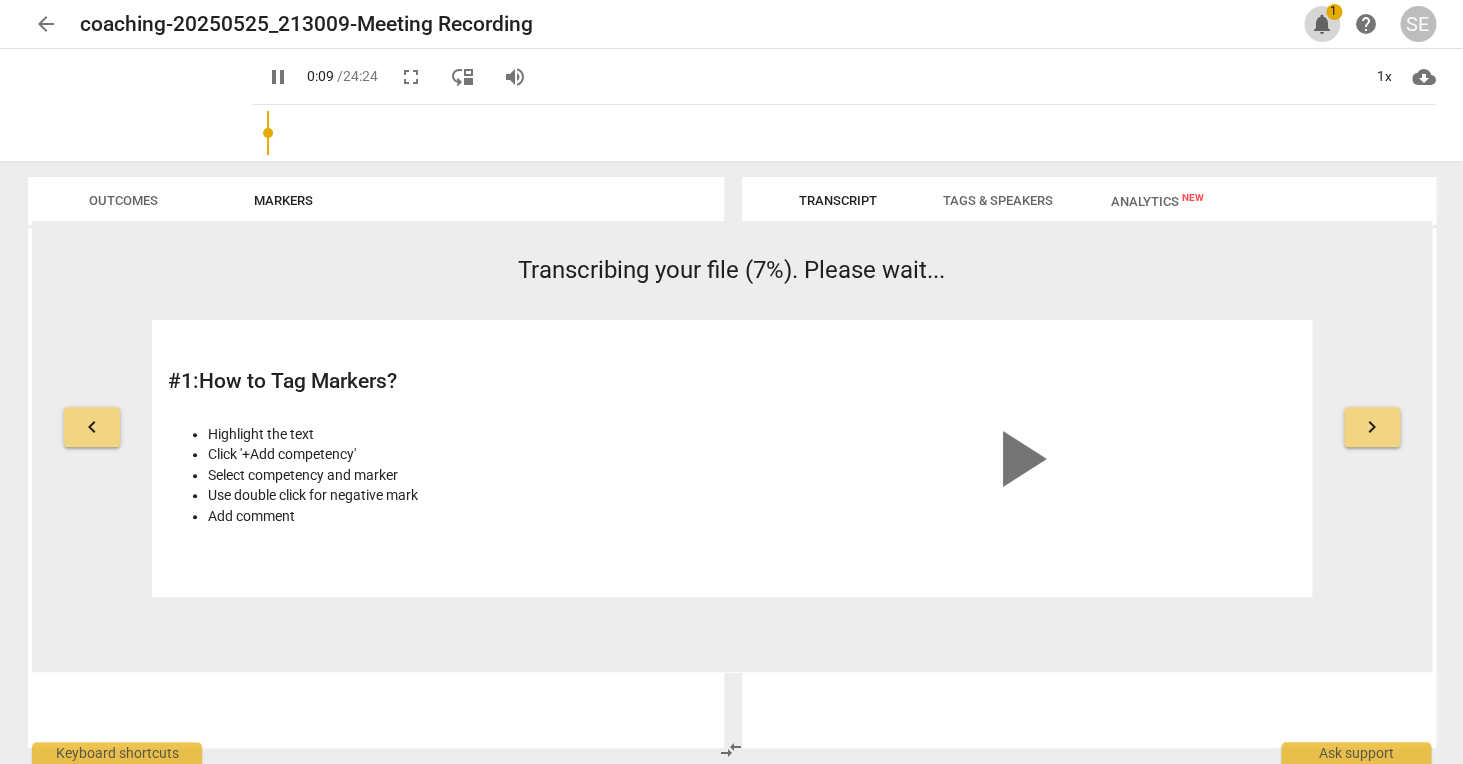 click on "notifications" at bounding box center [1322, 24] 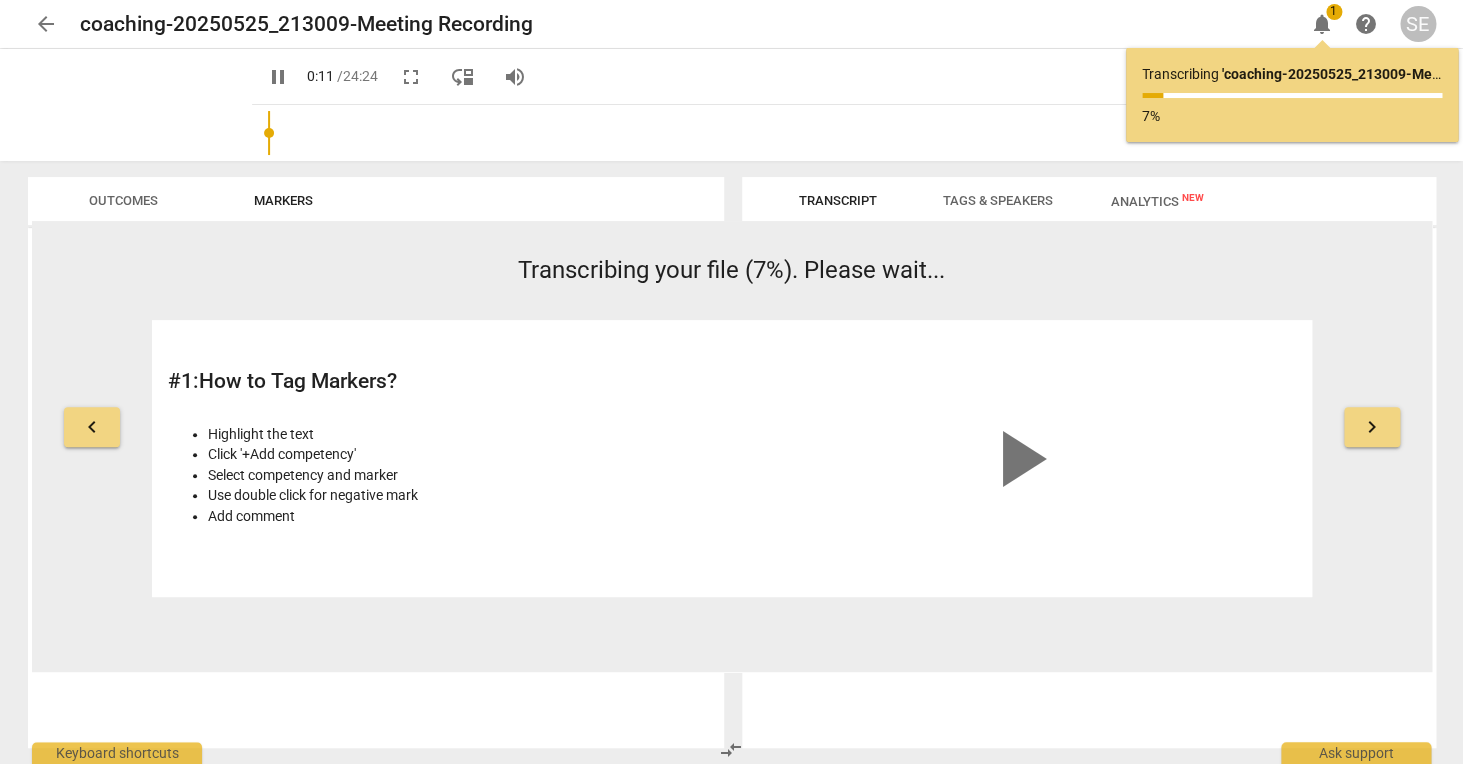 click on "Analytics   New" at bounding box center [1157, 201] 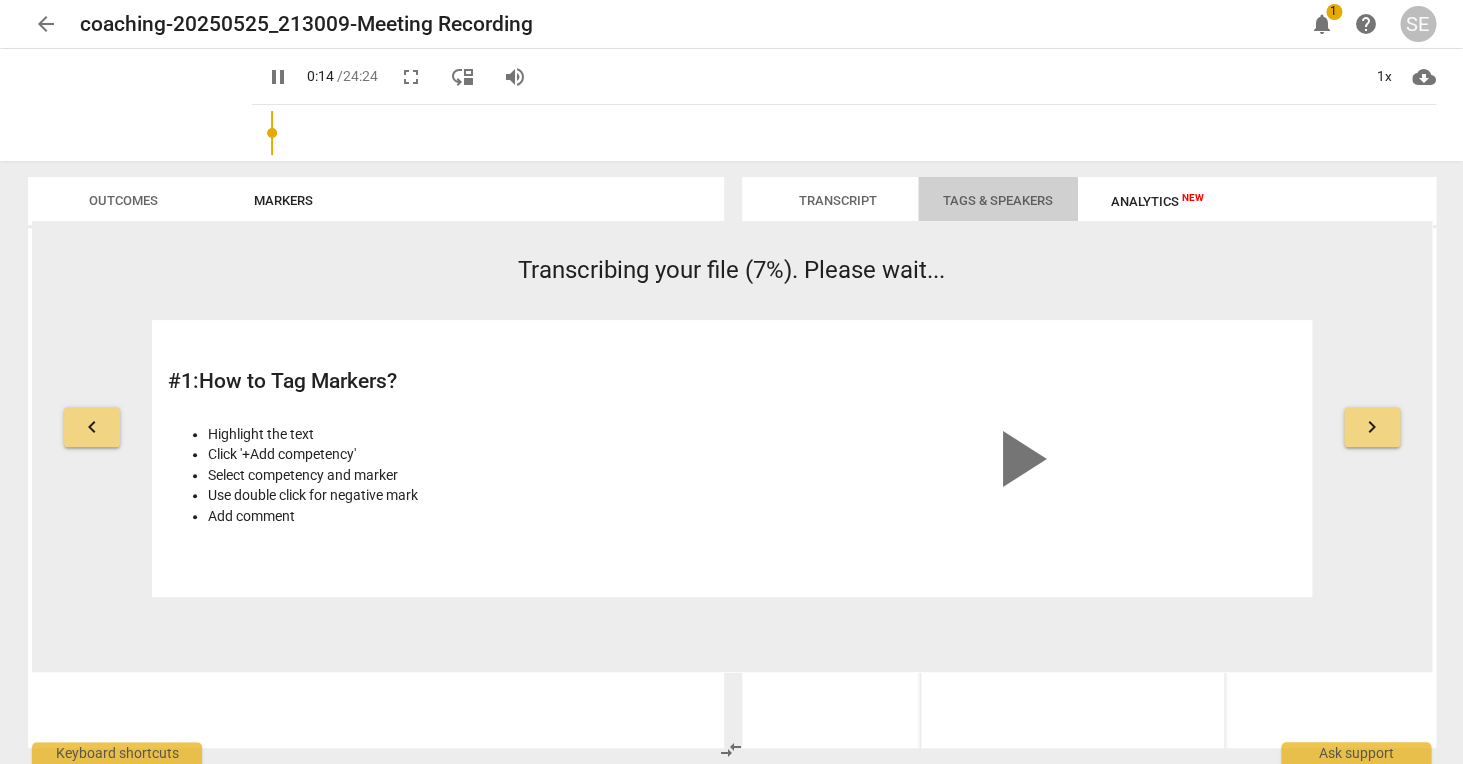 click on "Tags & Speakers" at bounding box center (998, 200) 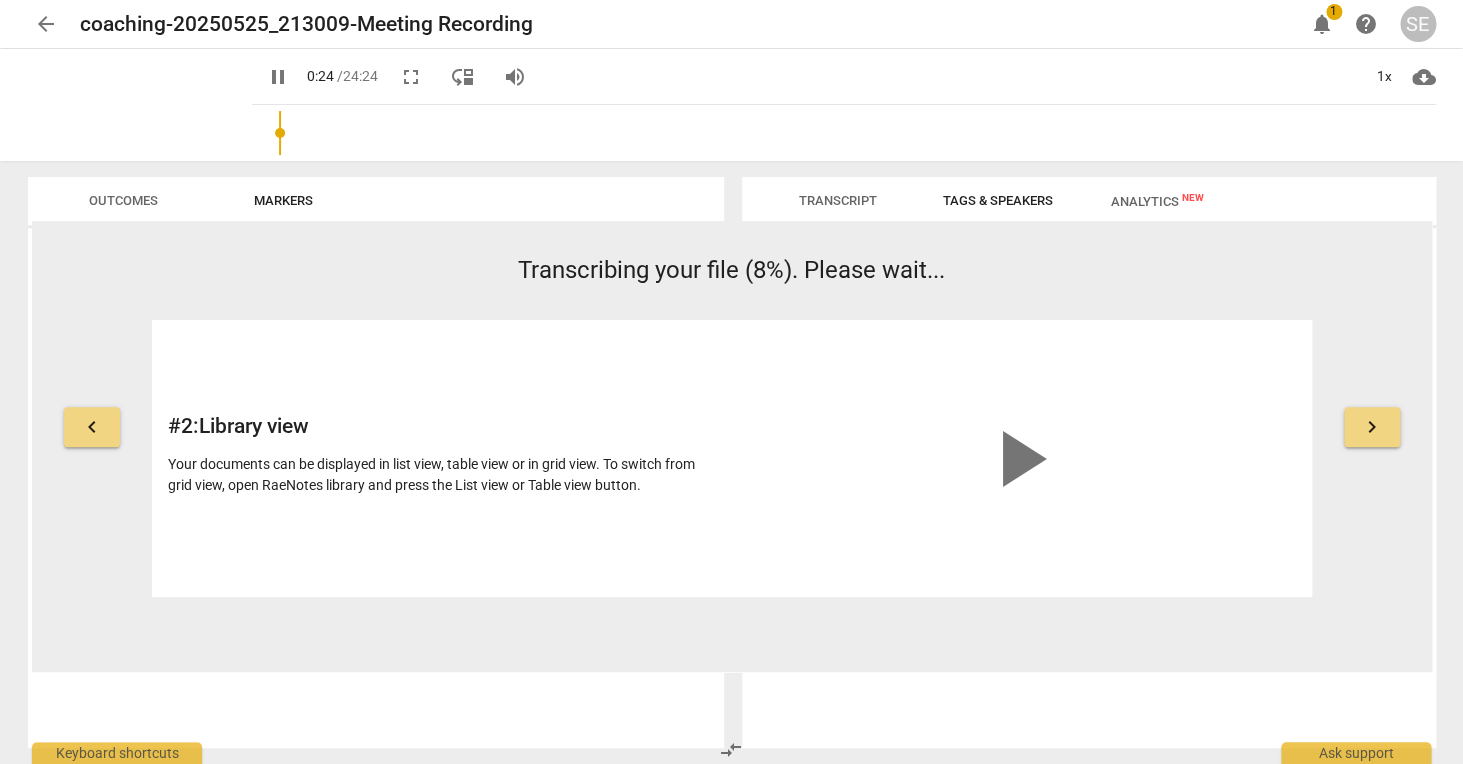 type on "25" 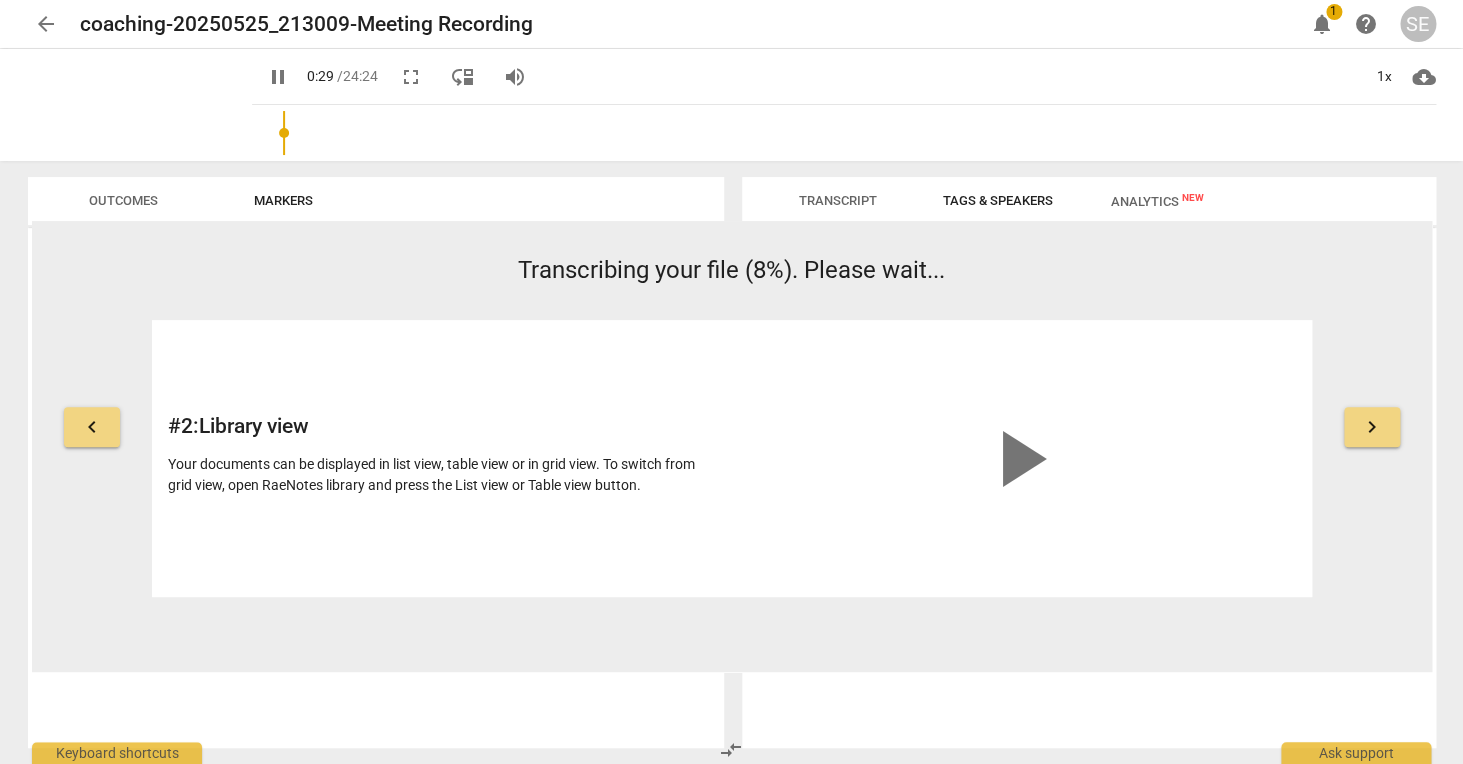click on "Outcomes" at bounding box center (123, 200) 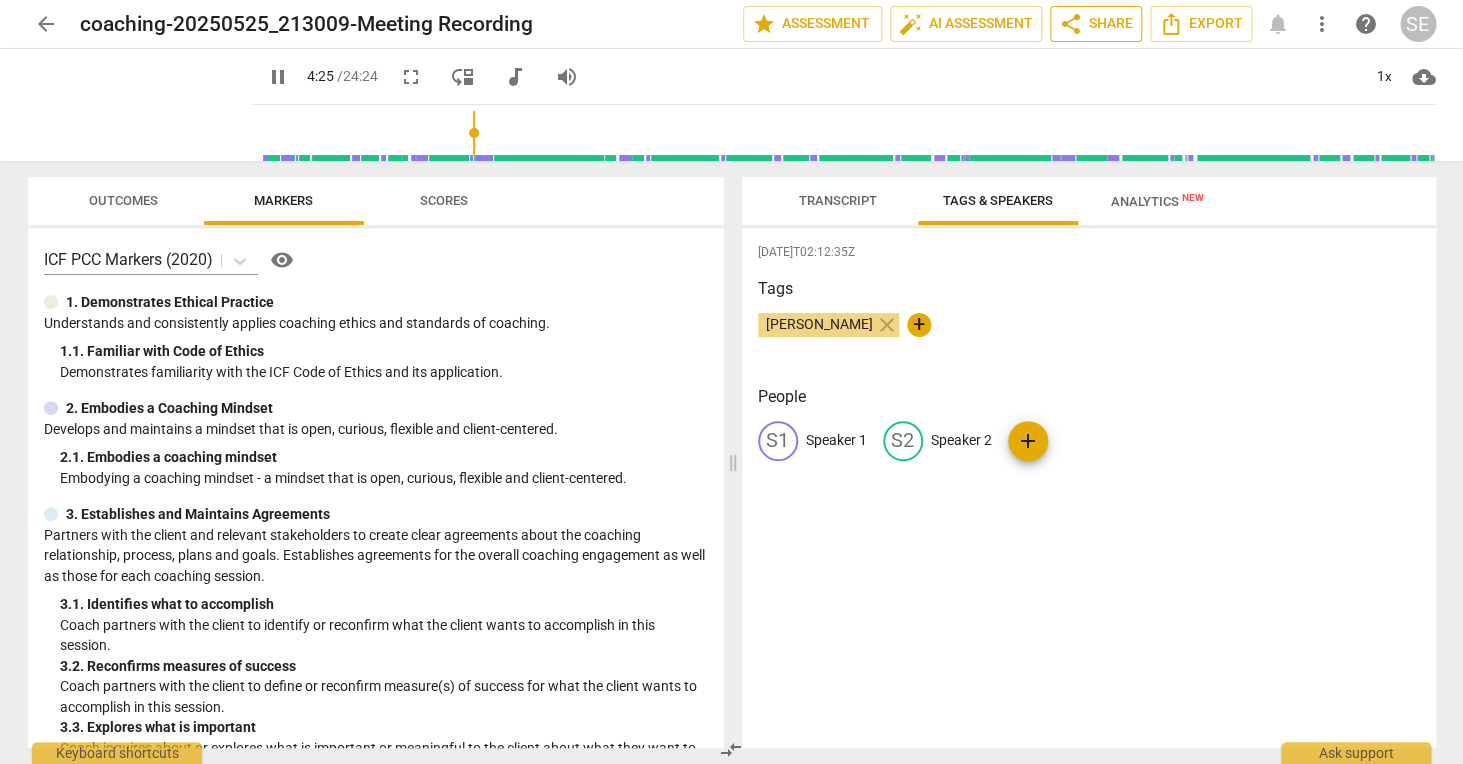 type on "266" 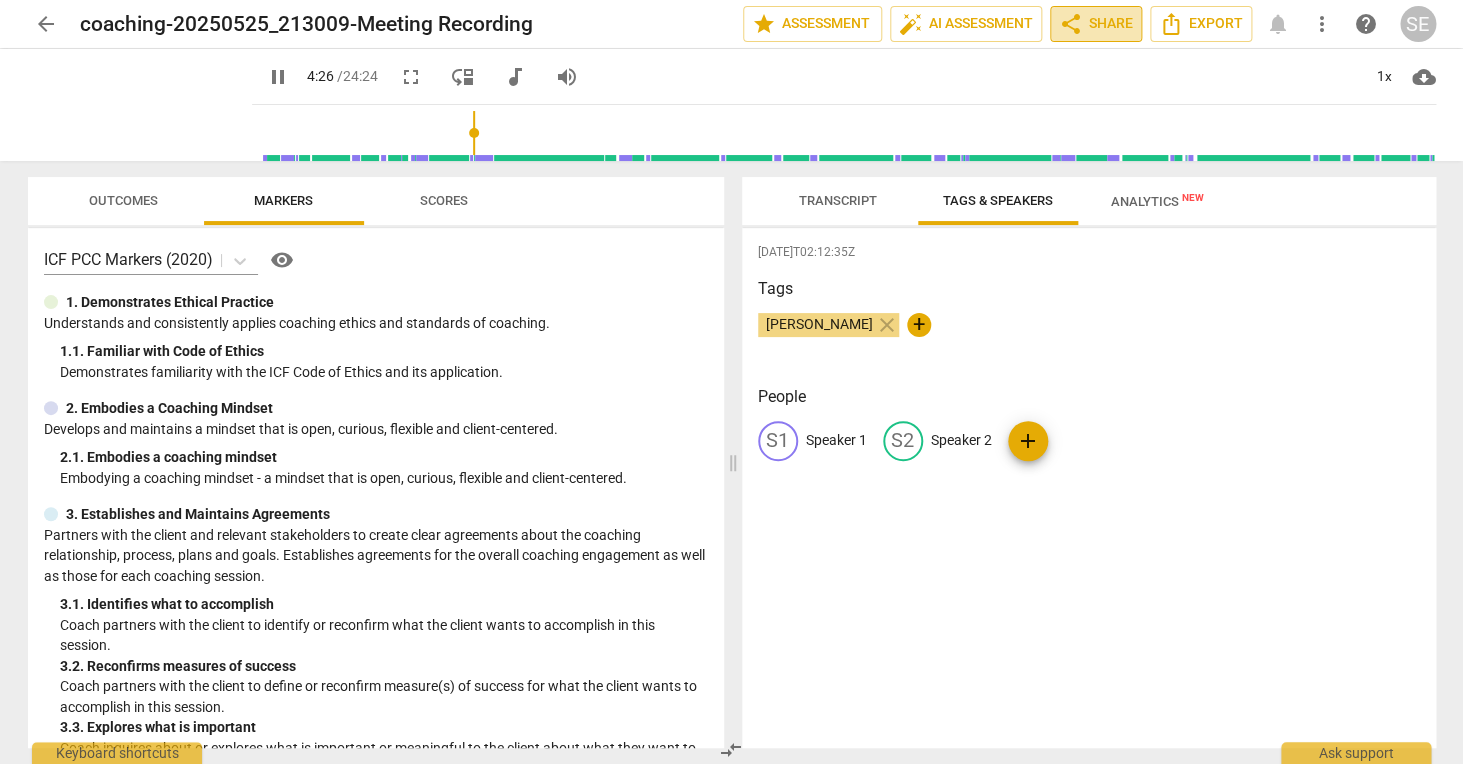 click on "share    Share" at bounding box center (1096, 24) 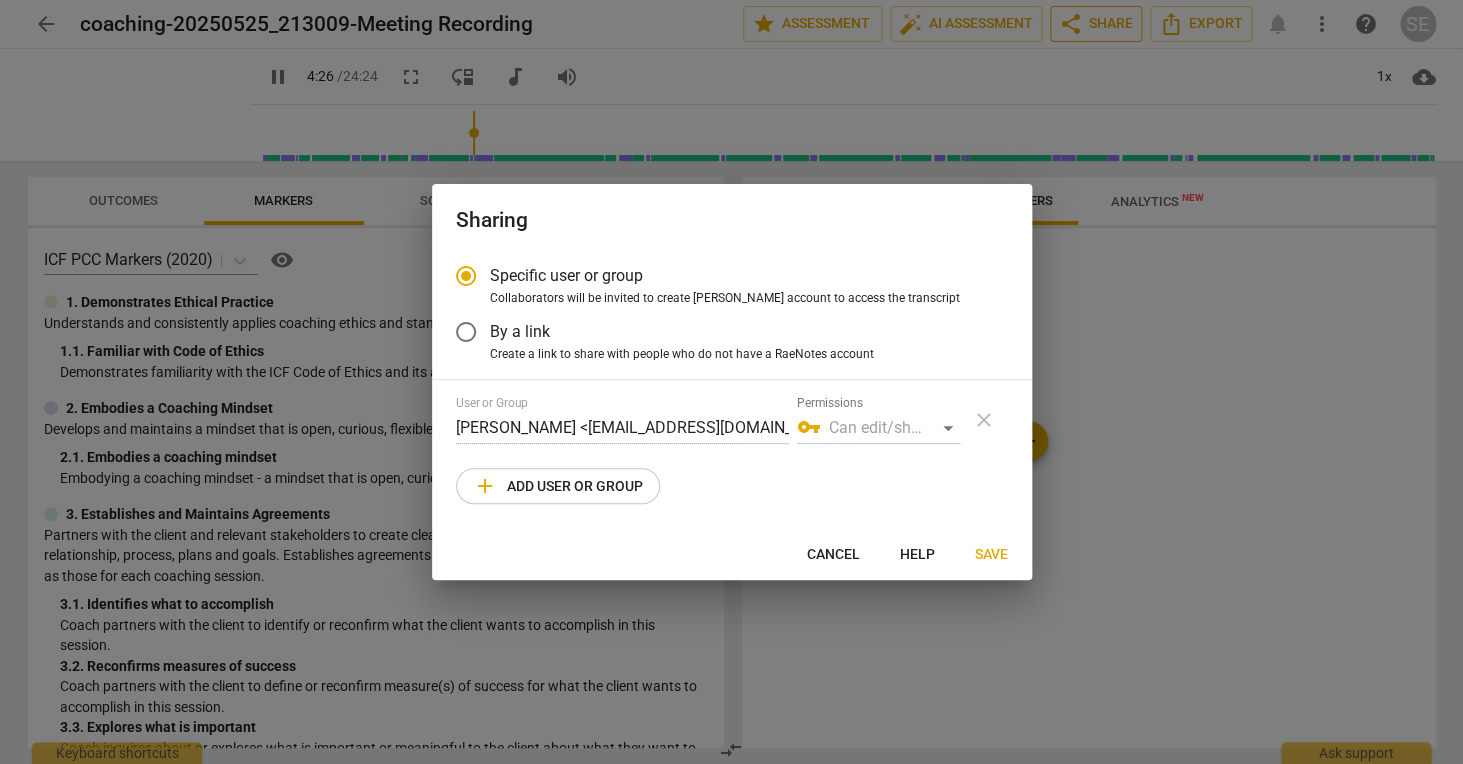 radio on "false" 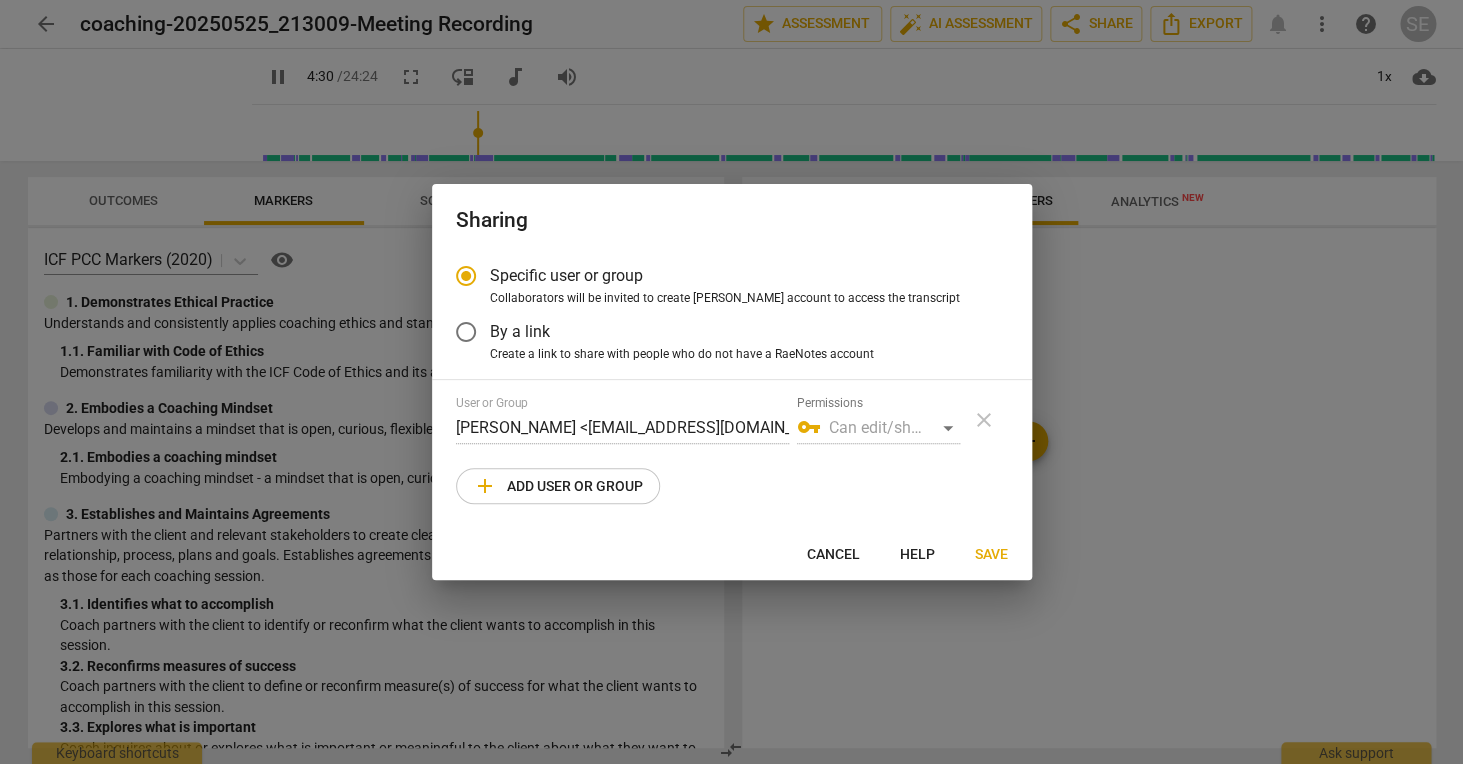 type on "271" 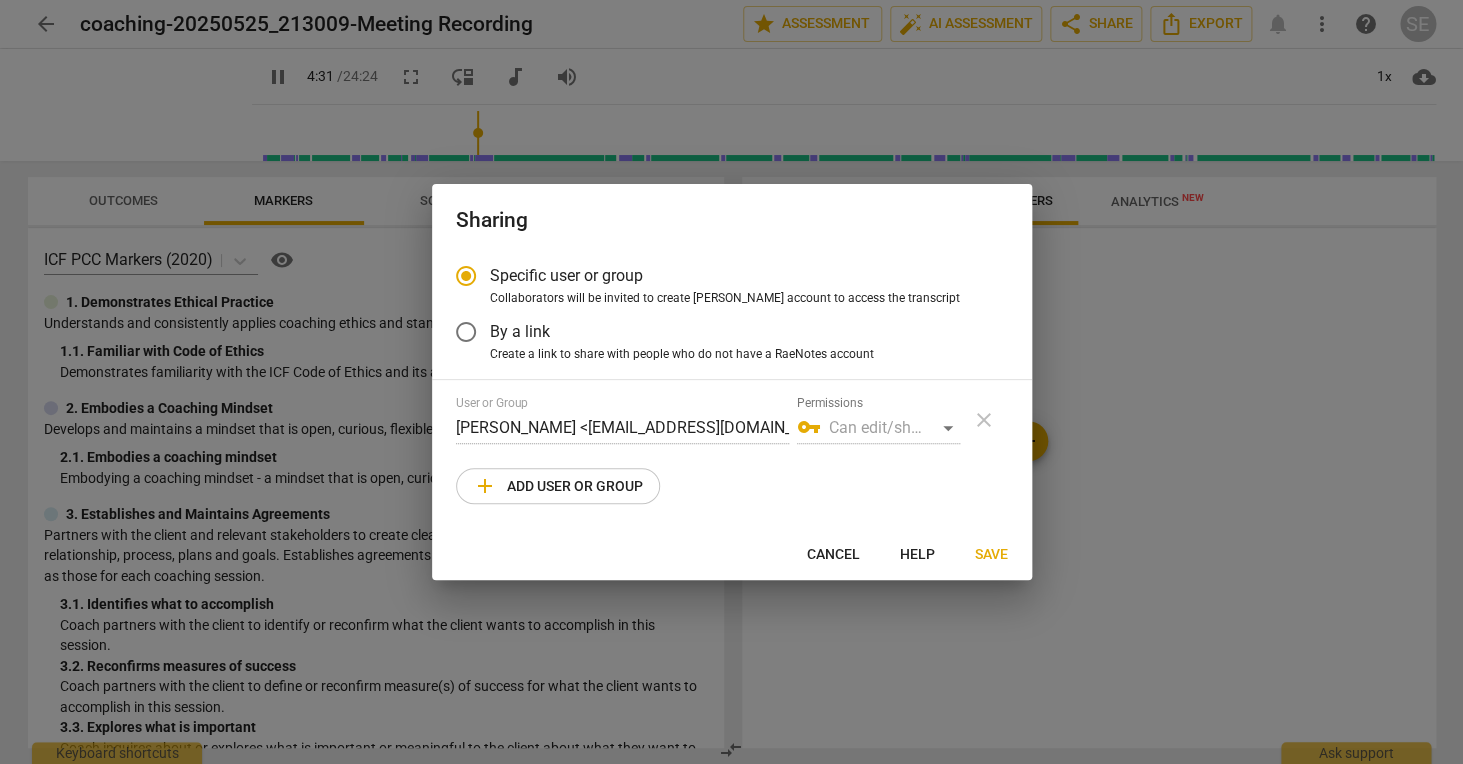 click on "By a link" at bounding box center (466, 332) 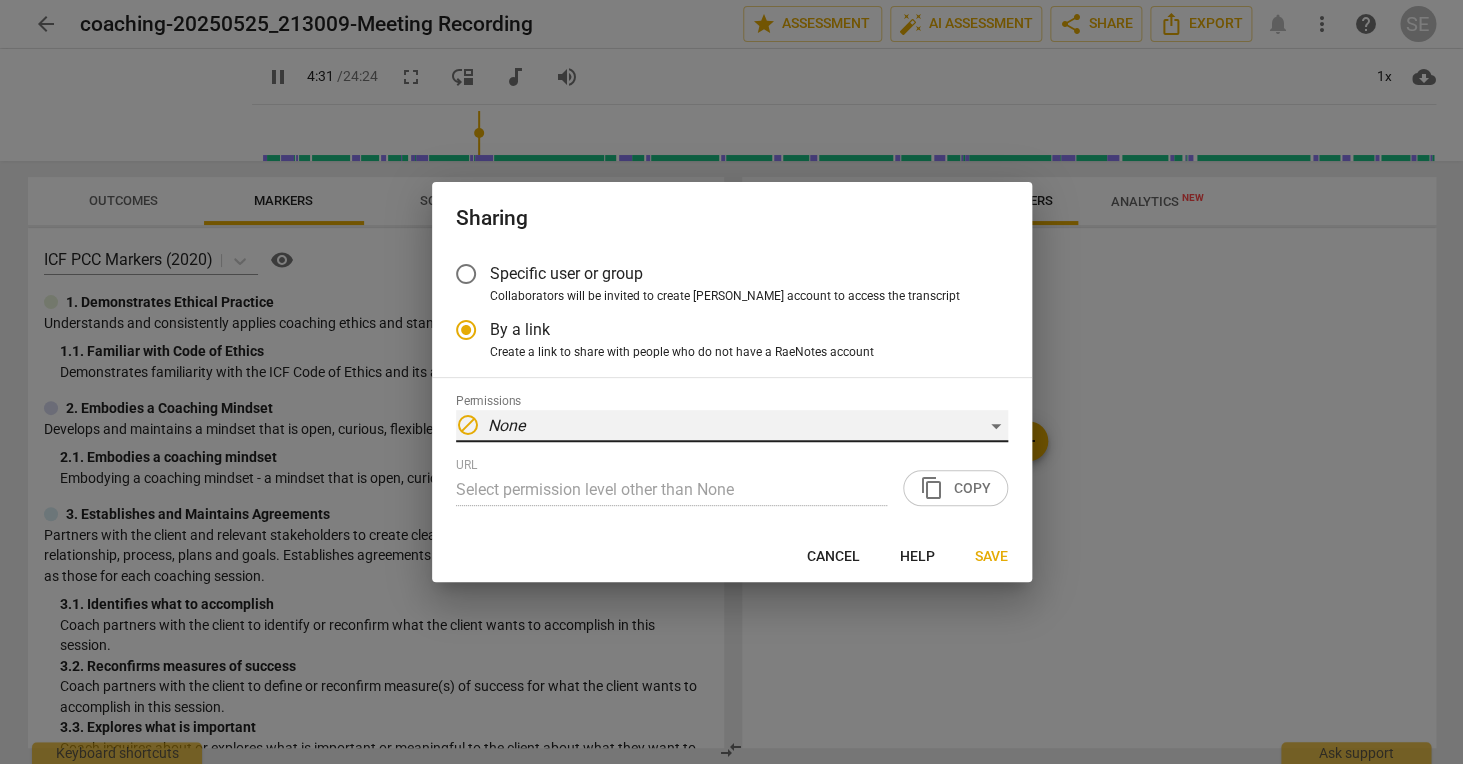 click on "block None" at bounding box center (732, 426) 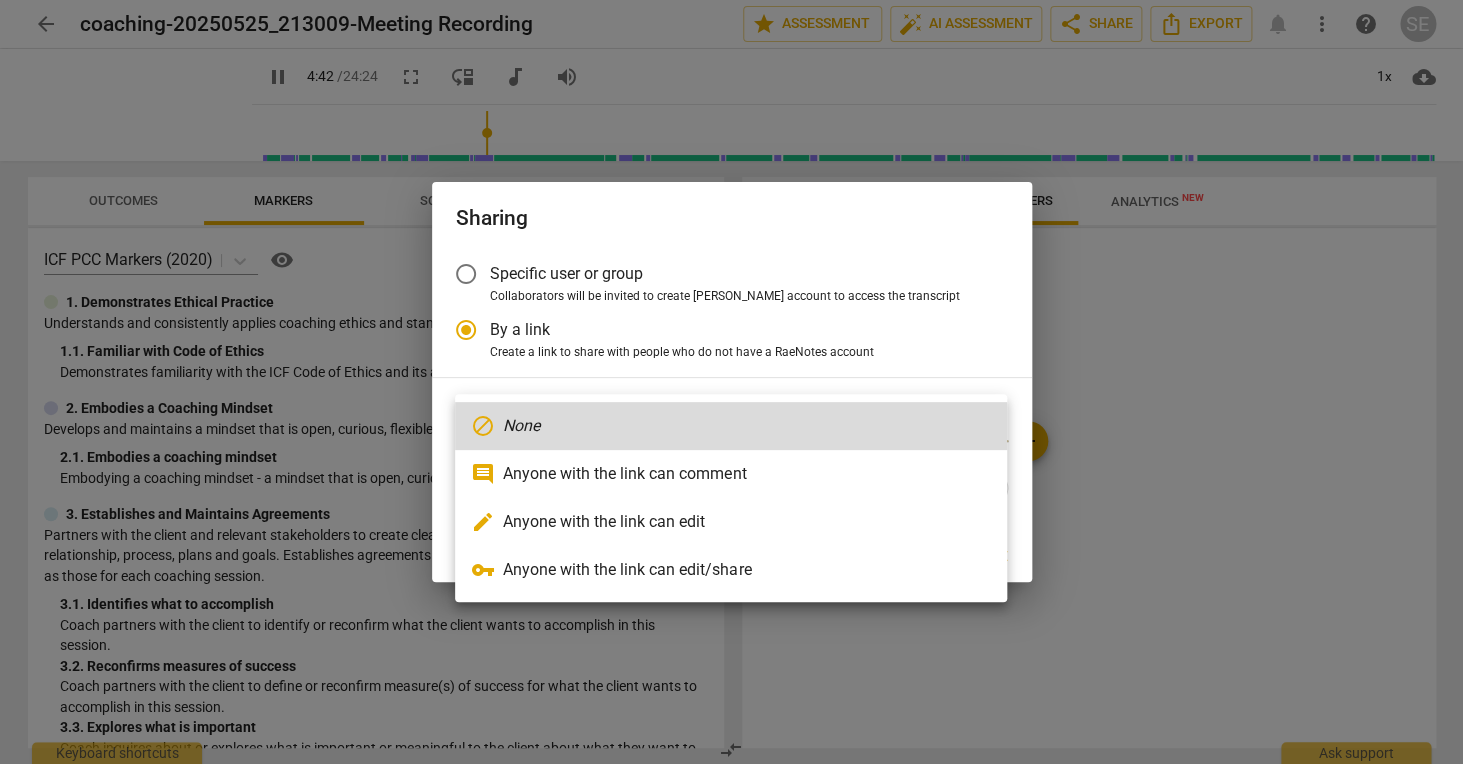 click at bounding box center [731, 382] 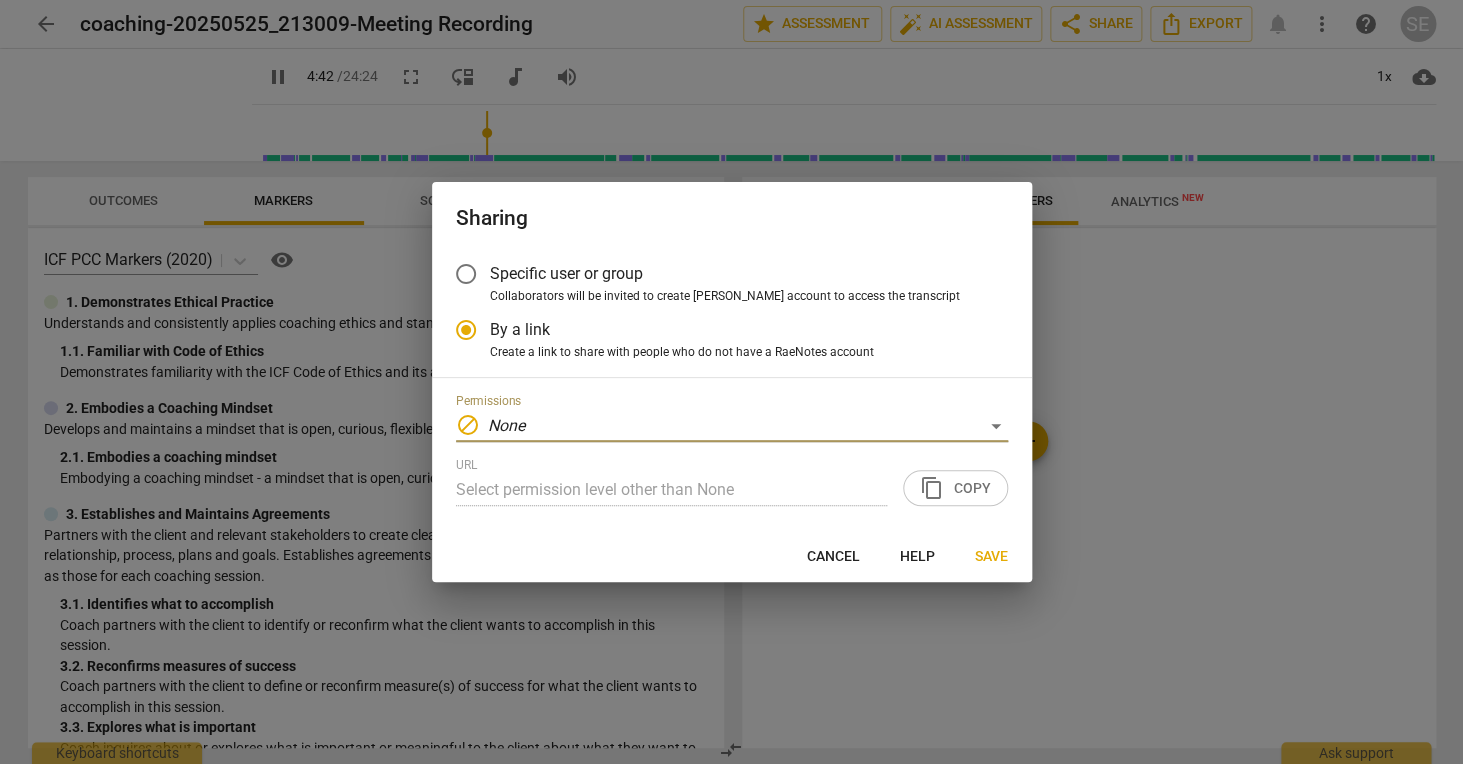 type on "283" 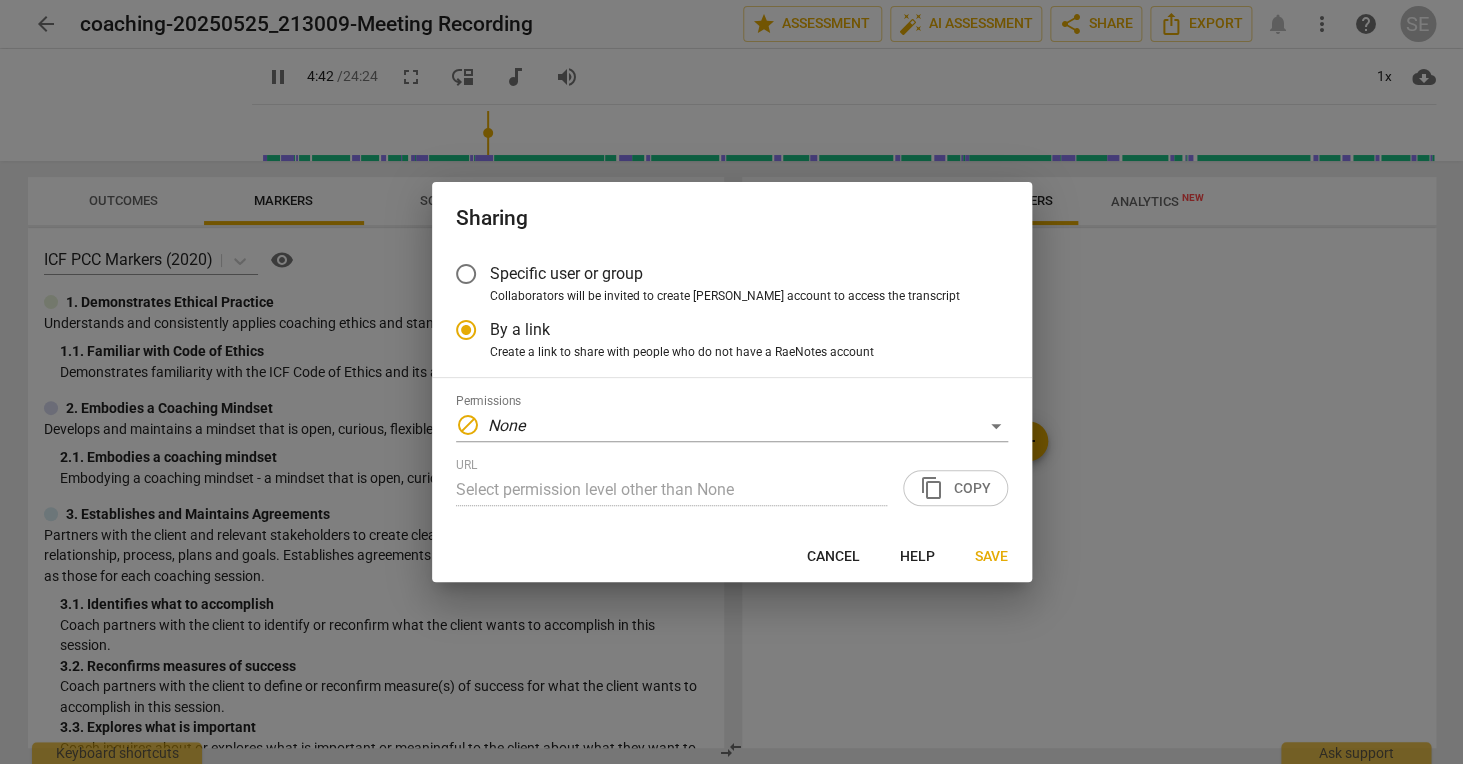 click on "Specific user or group" at bounding box center [566, 273] 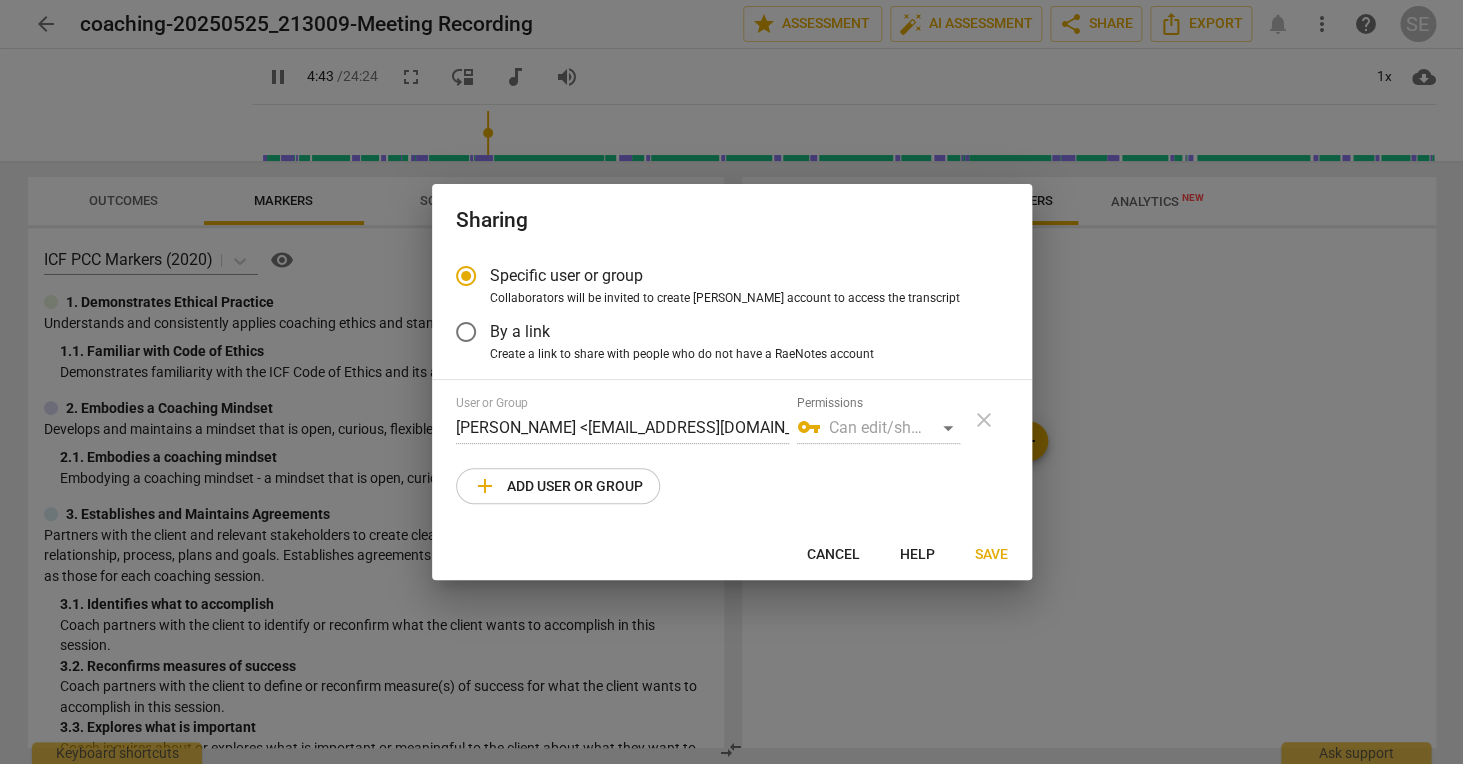 type on "284" 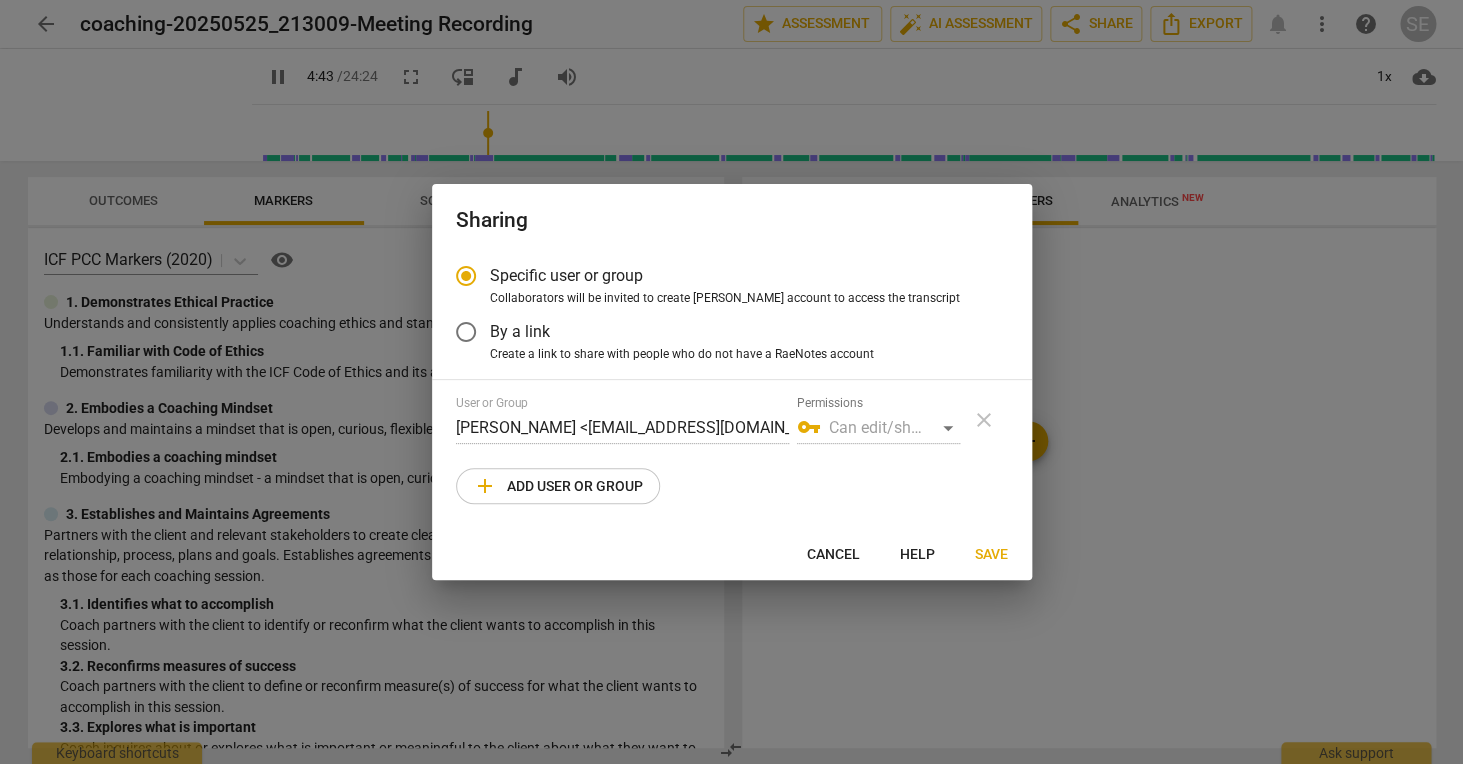 click on "add Add user or group" at bounding box center [558, 486] 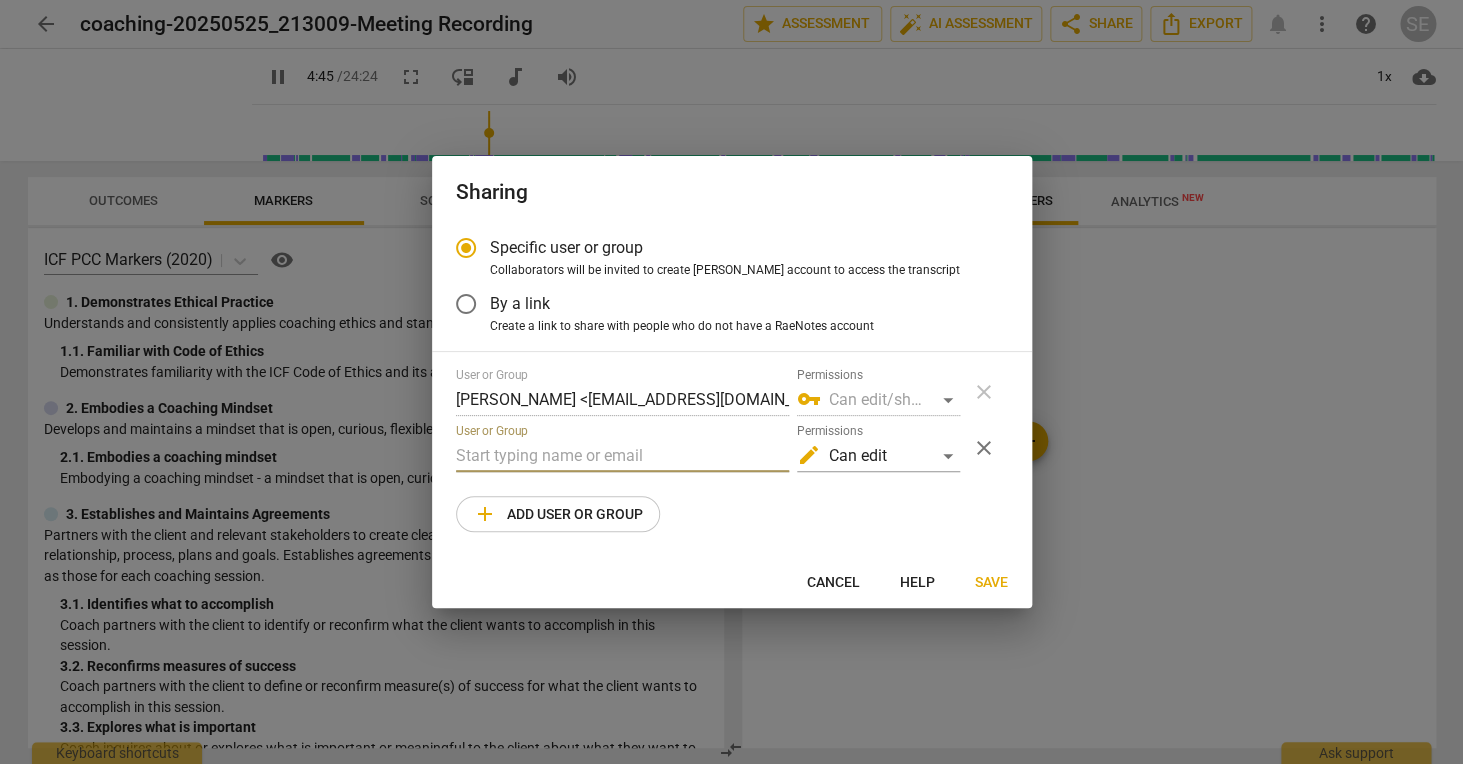 click at bounding box center [622, 456] 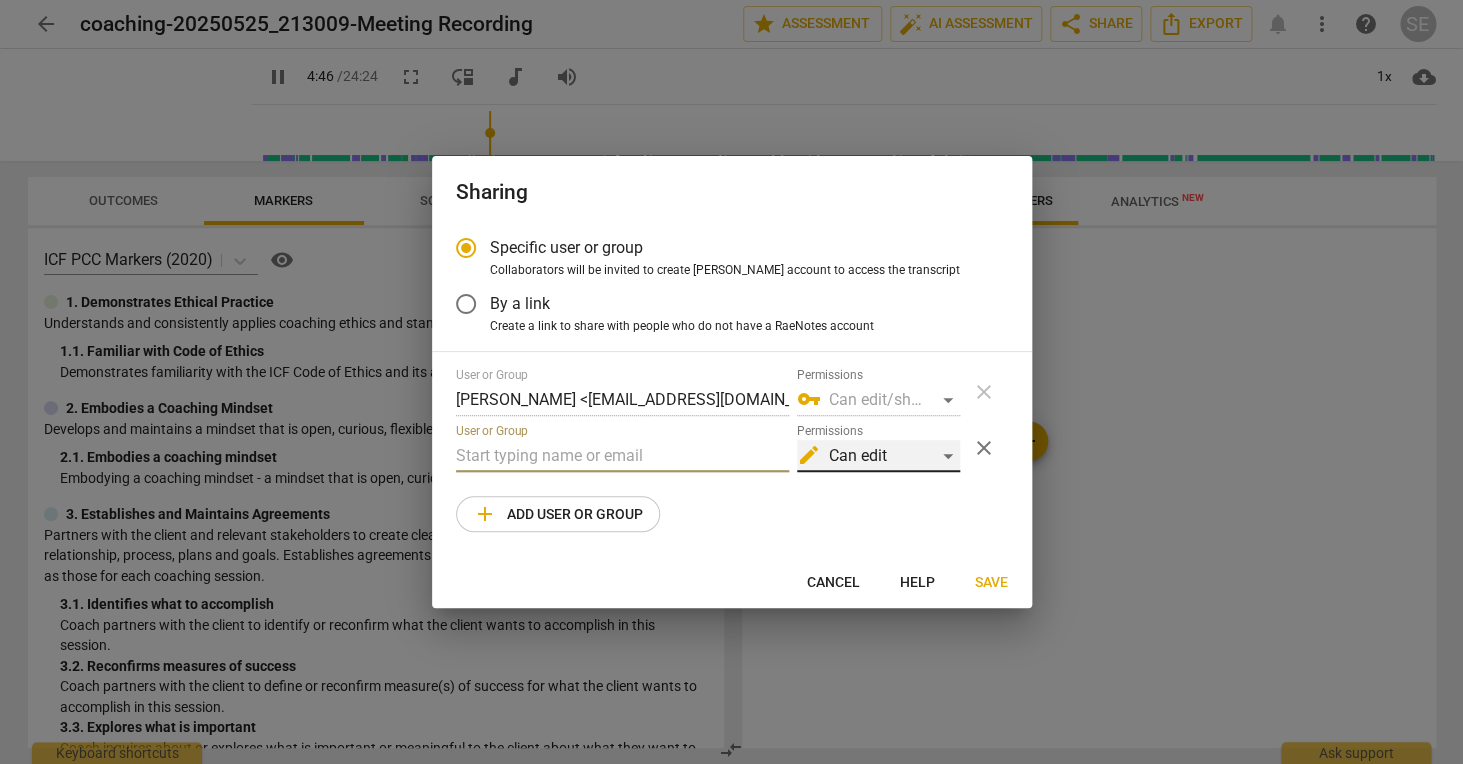 click on "edit Can edit" at bounding box center [878, 456] 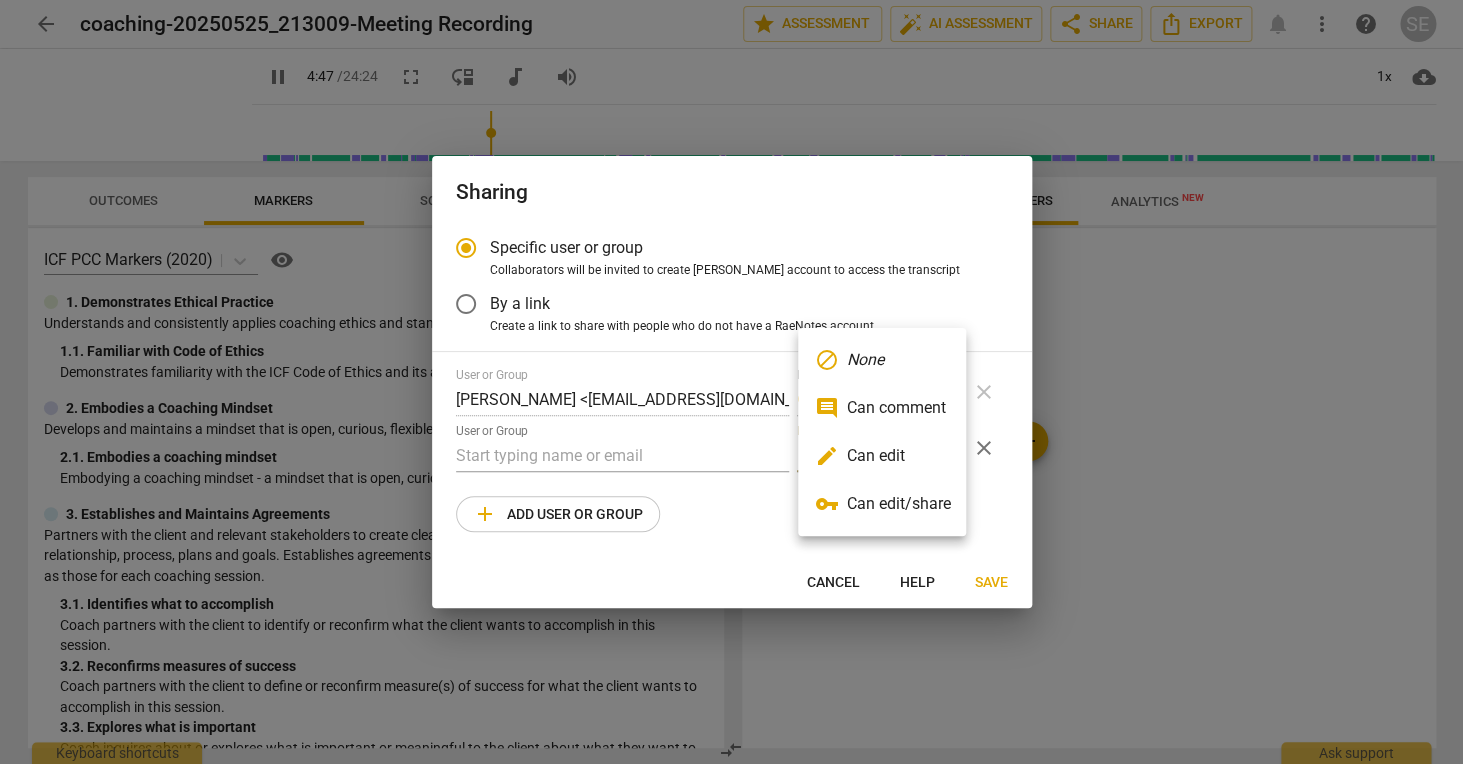 type on "288" 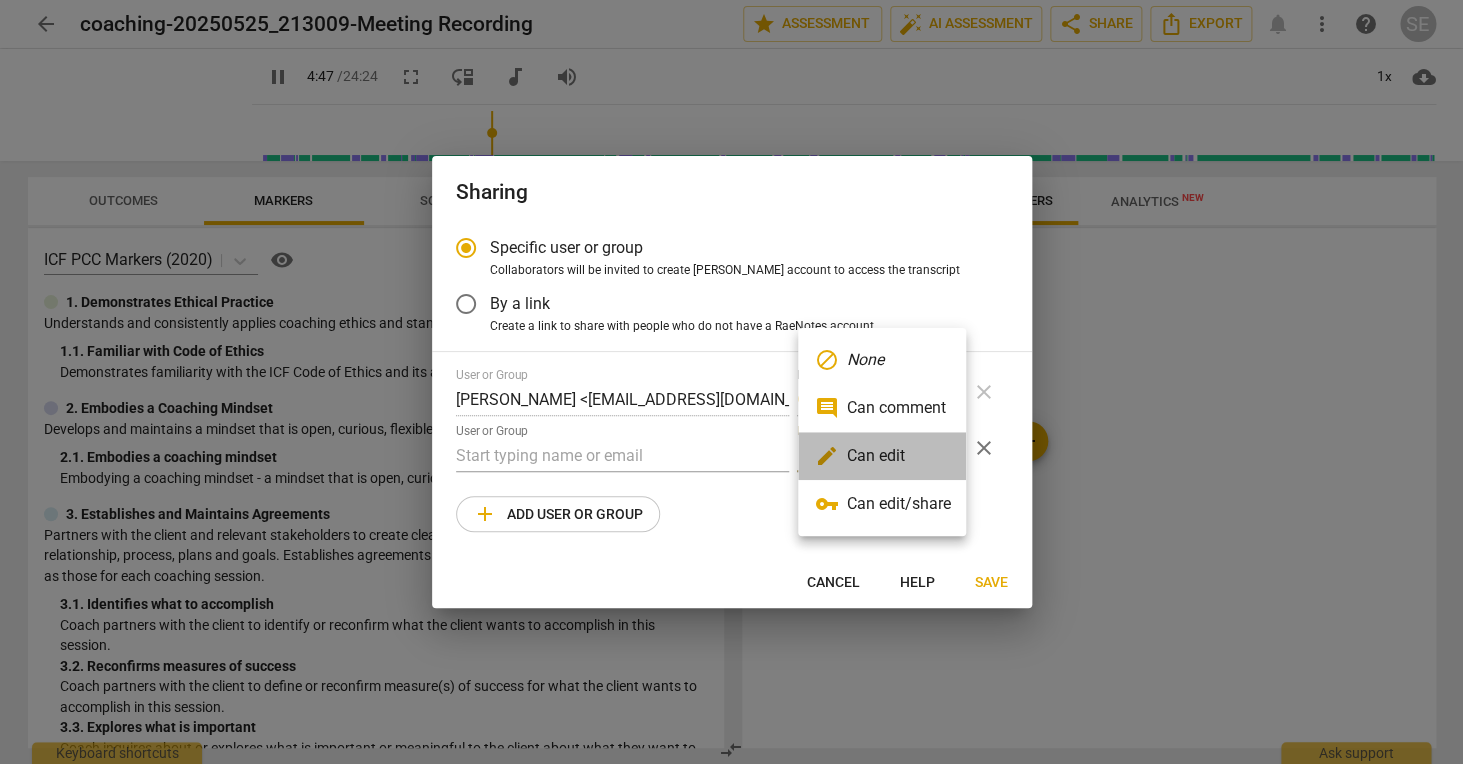 click on "edit Can edit" at bounding box center [882, 456] 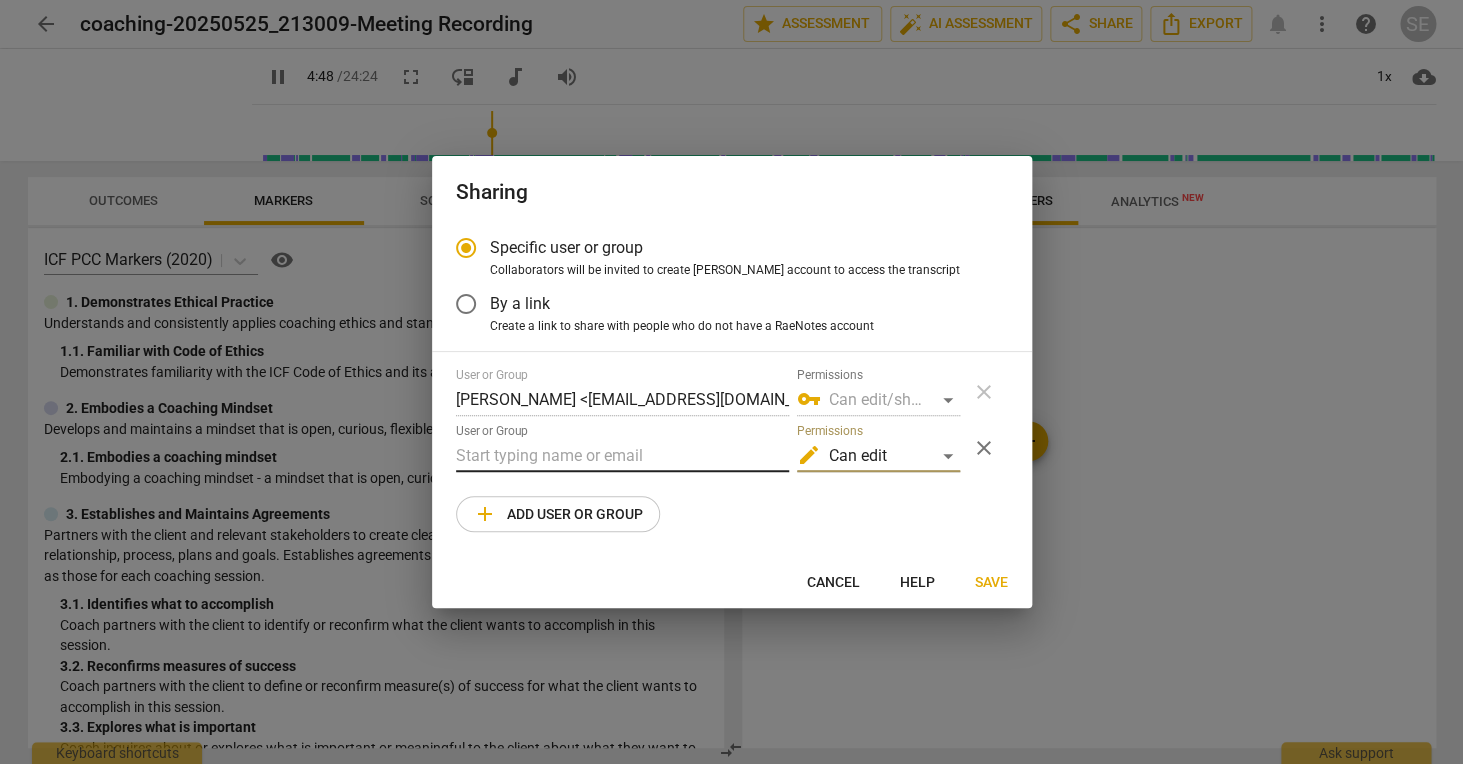 click at bounding box center (622, 456) 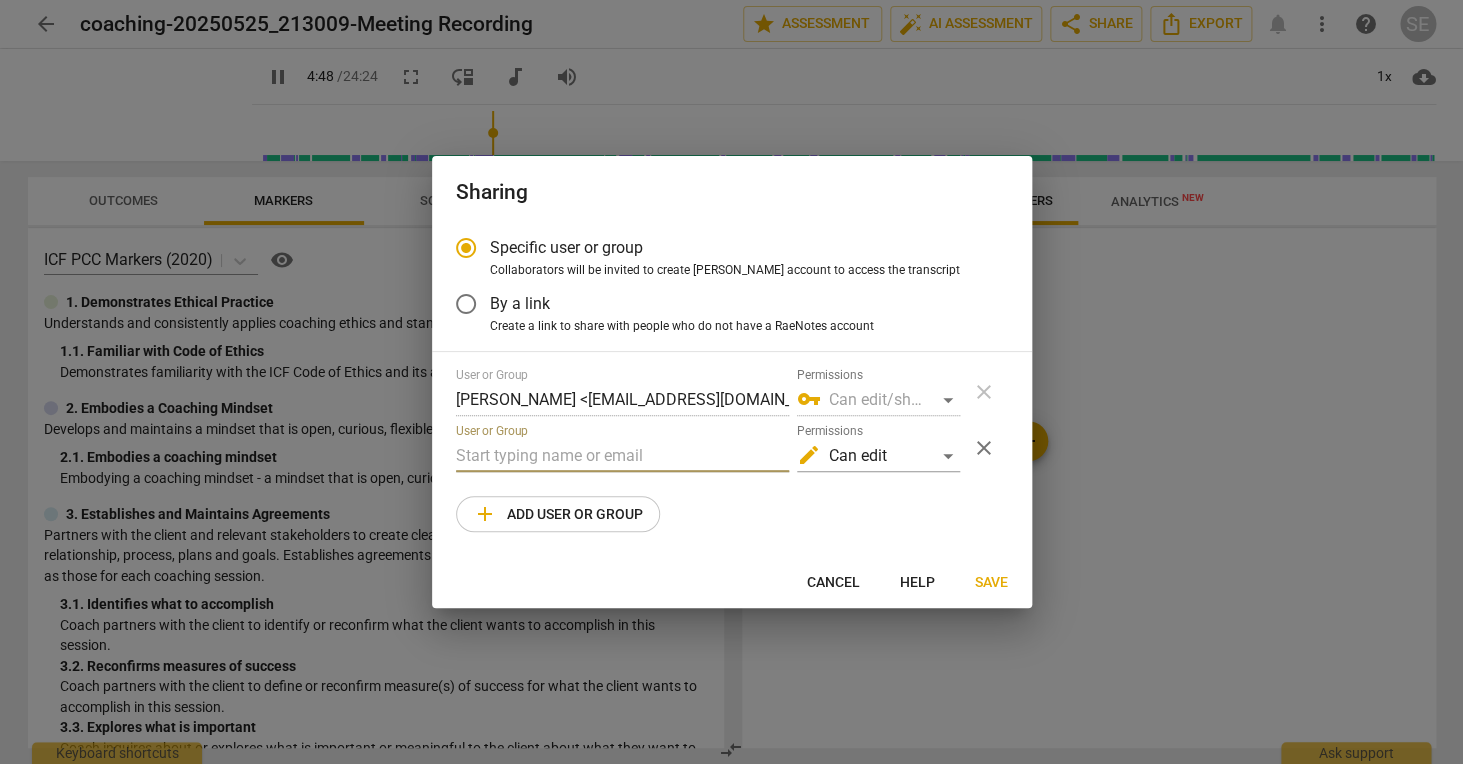 type on "289" 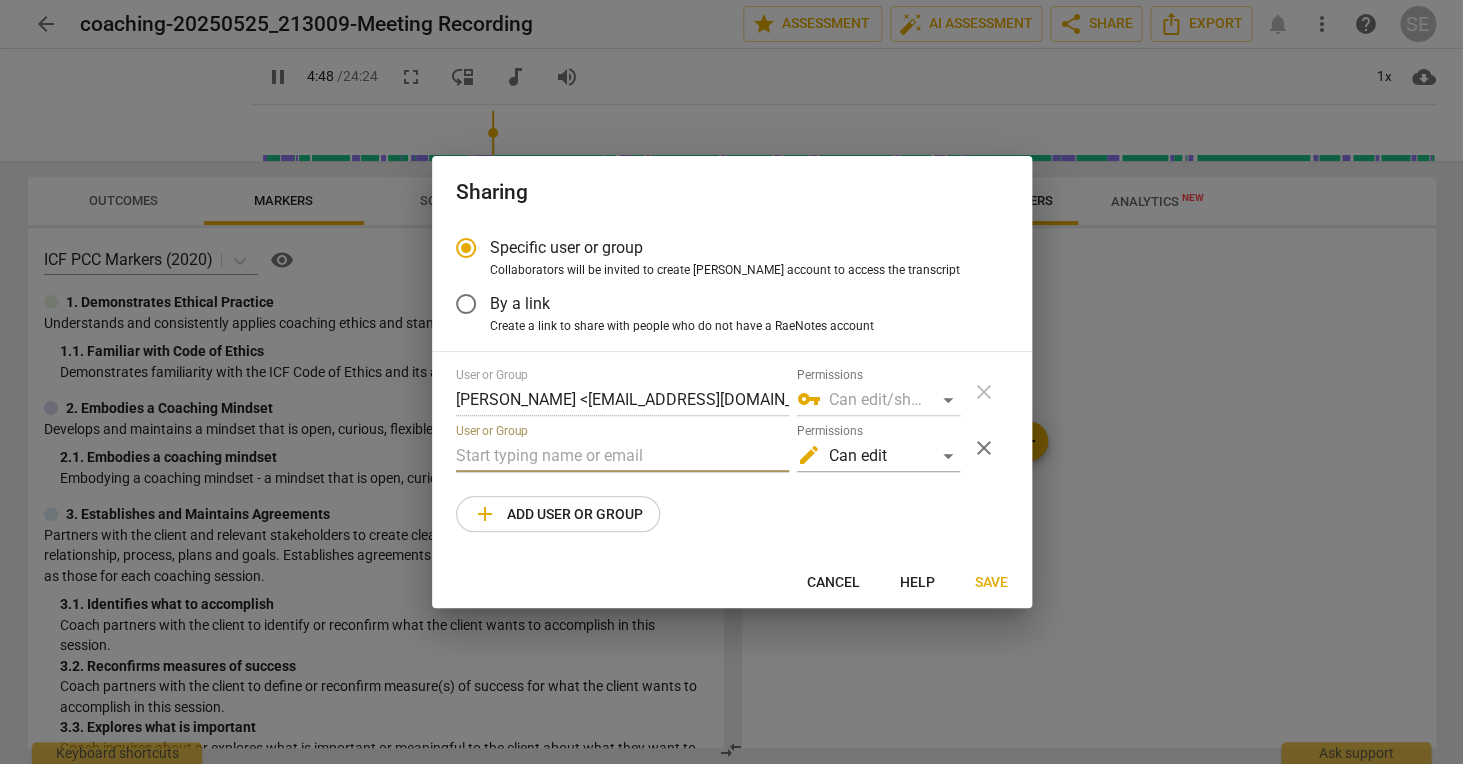 type on "d" 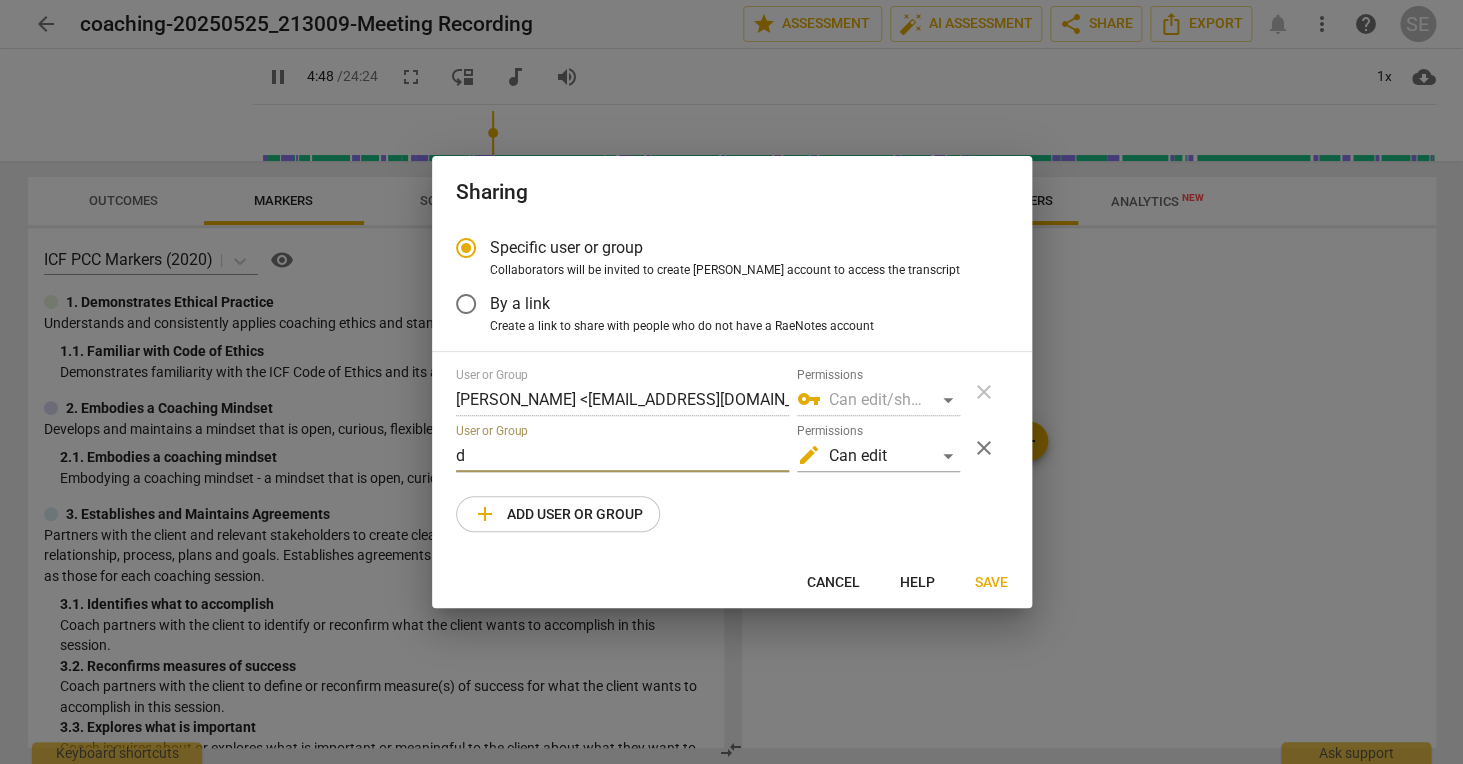 type on "289" 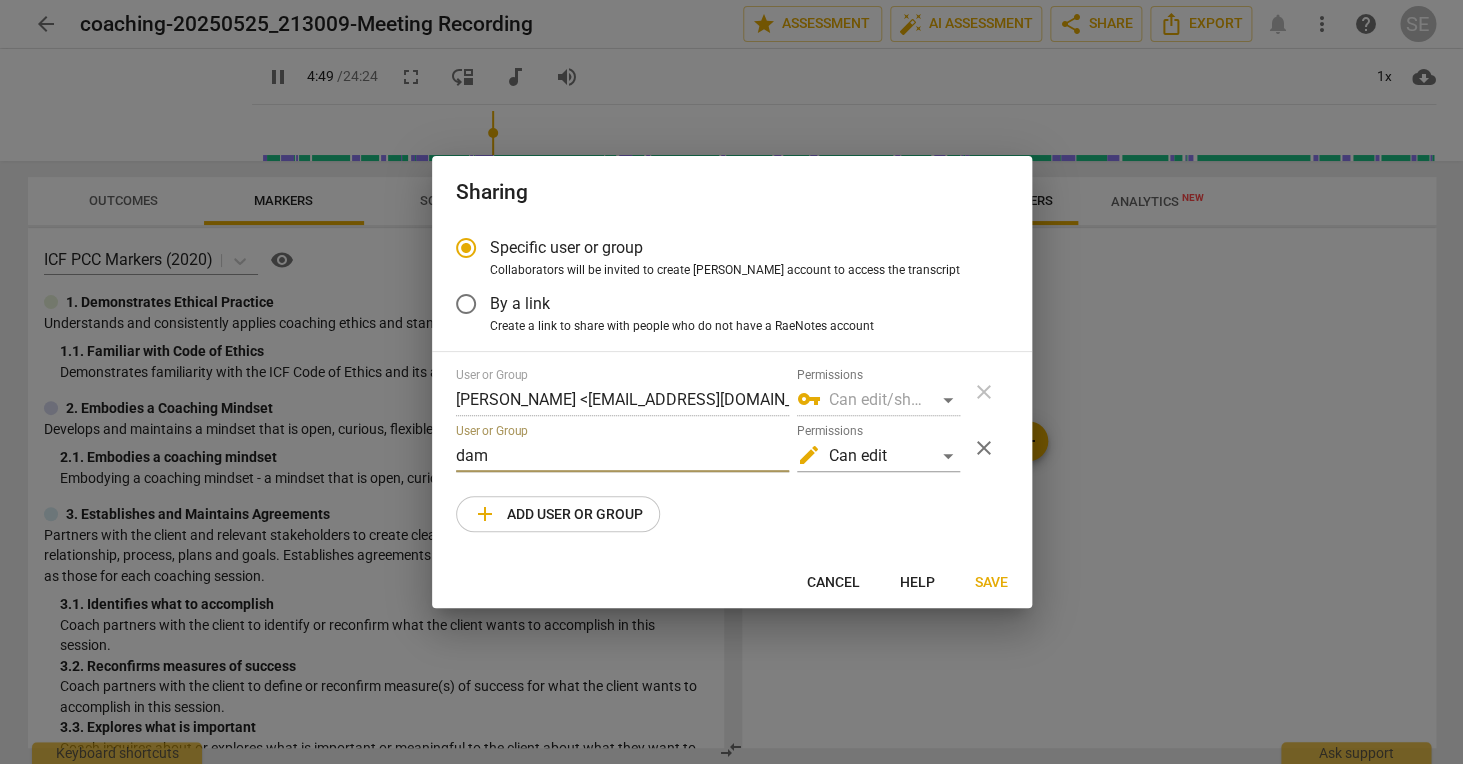 type on "damo" 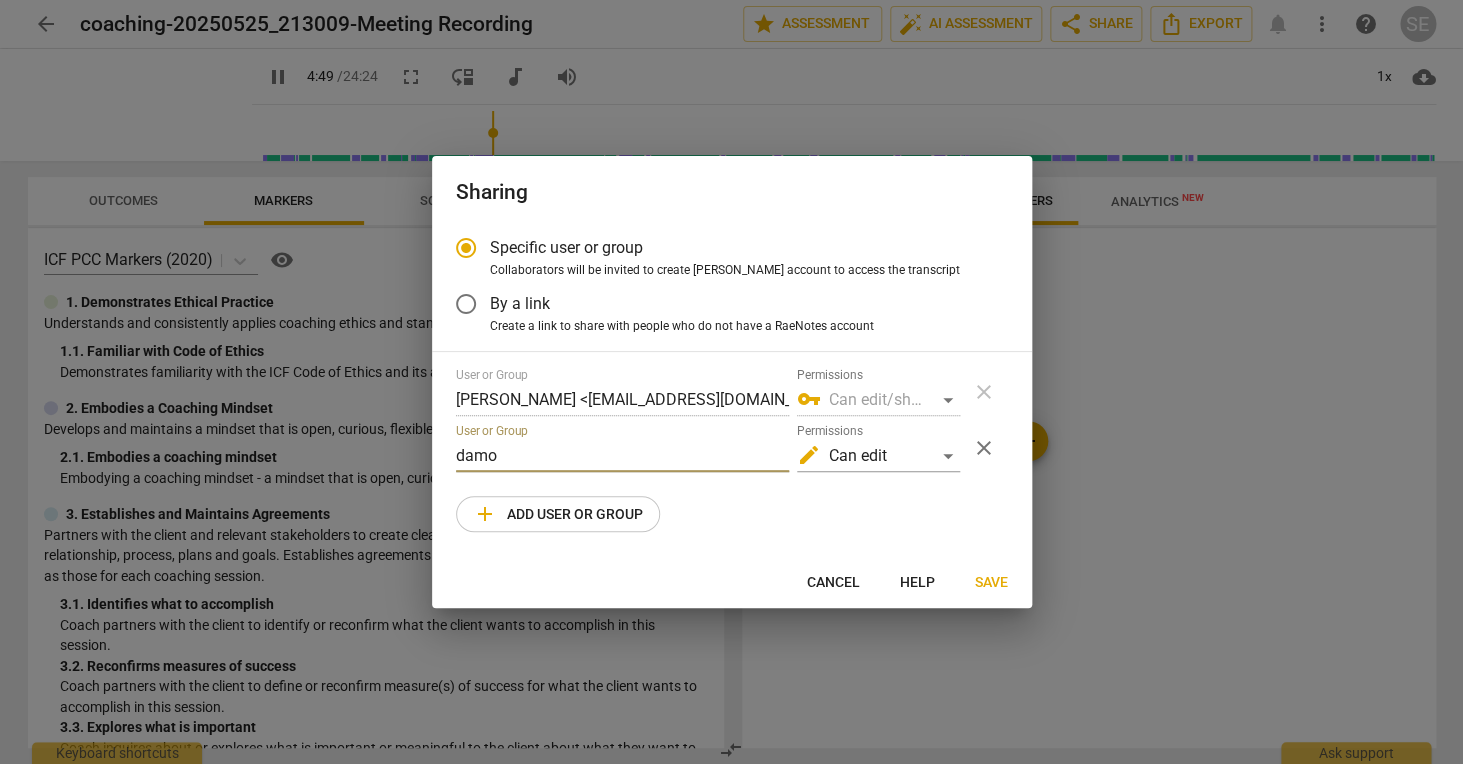 type on "290" 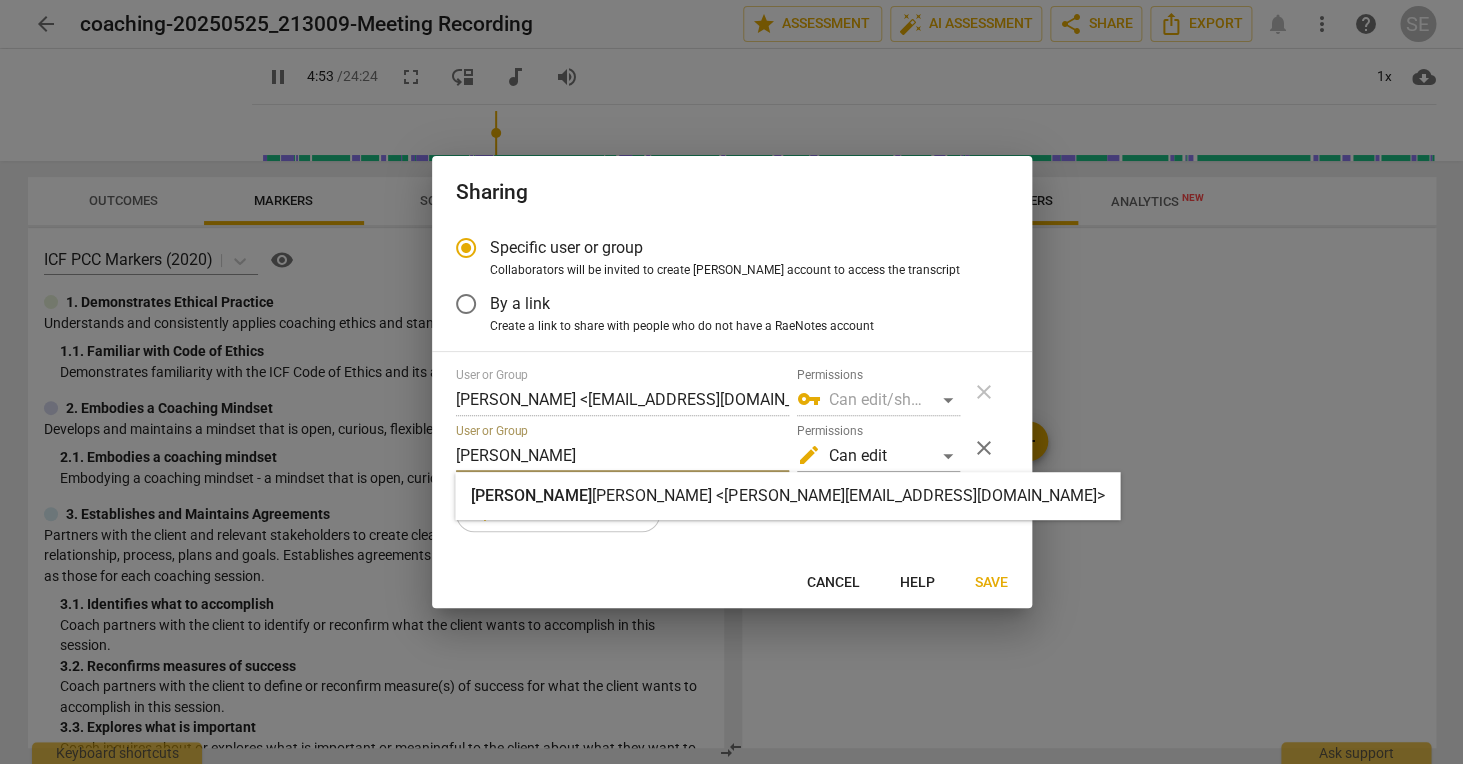 type on "294" 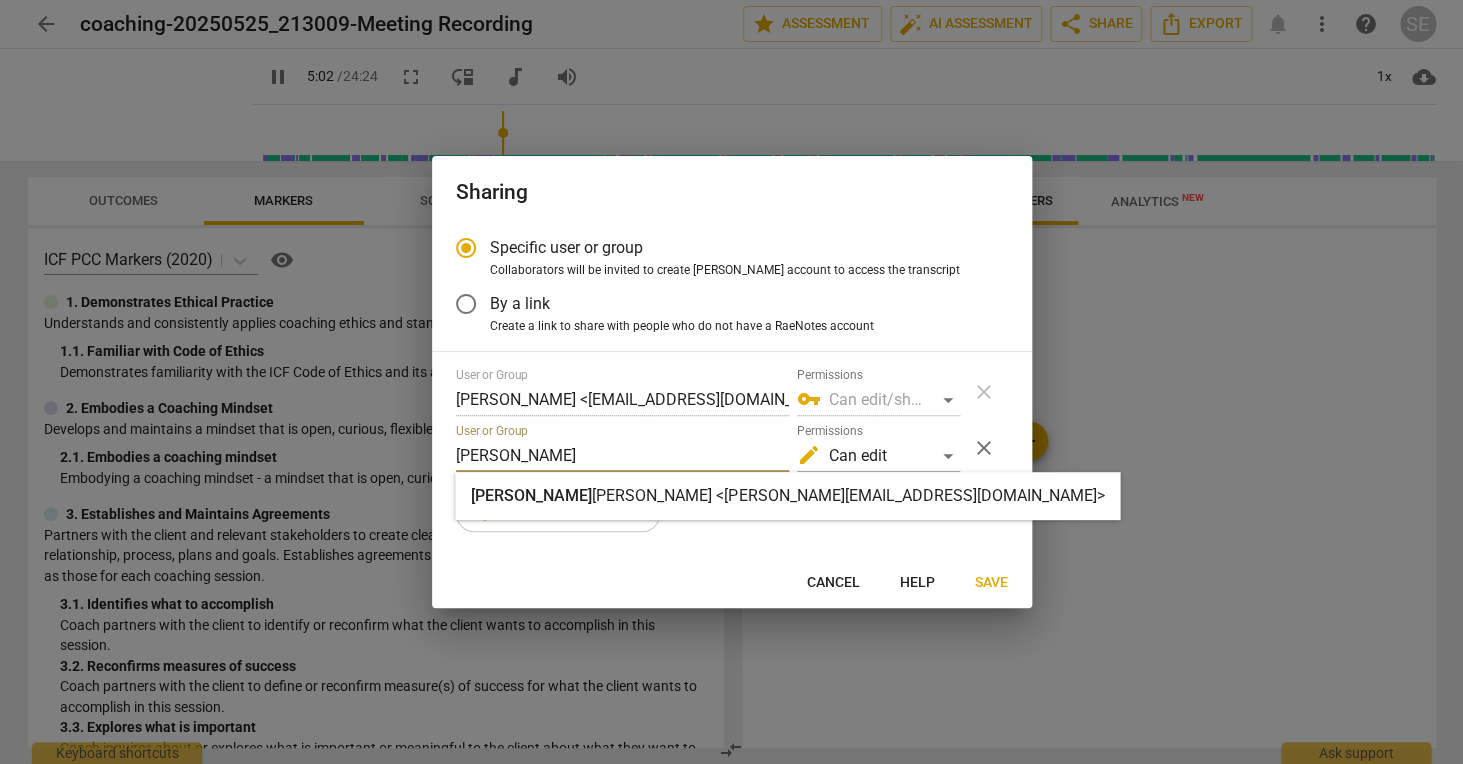 type on "303" 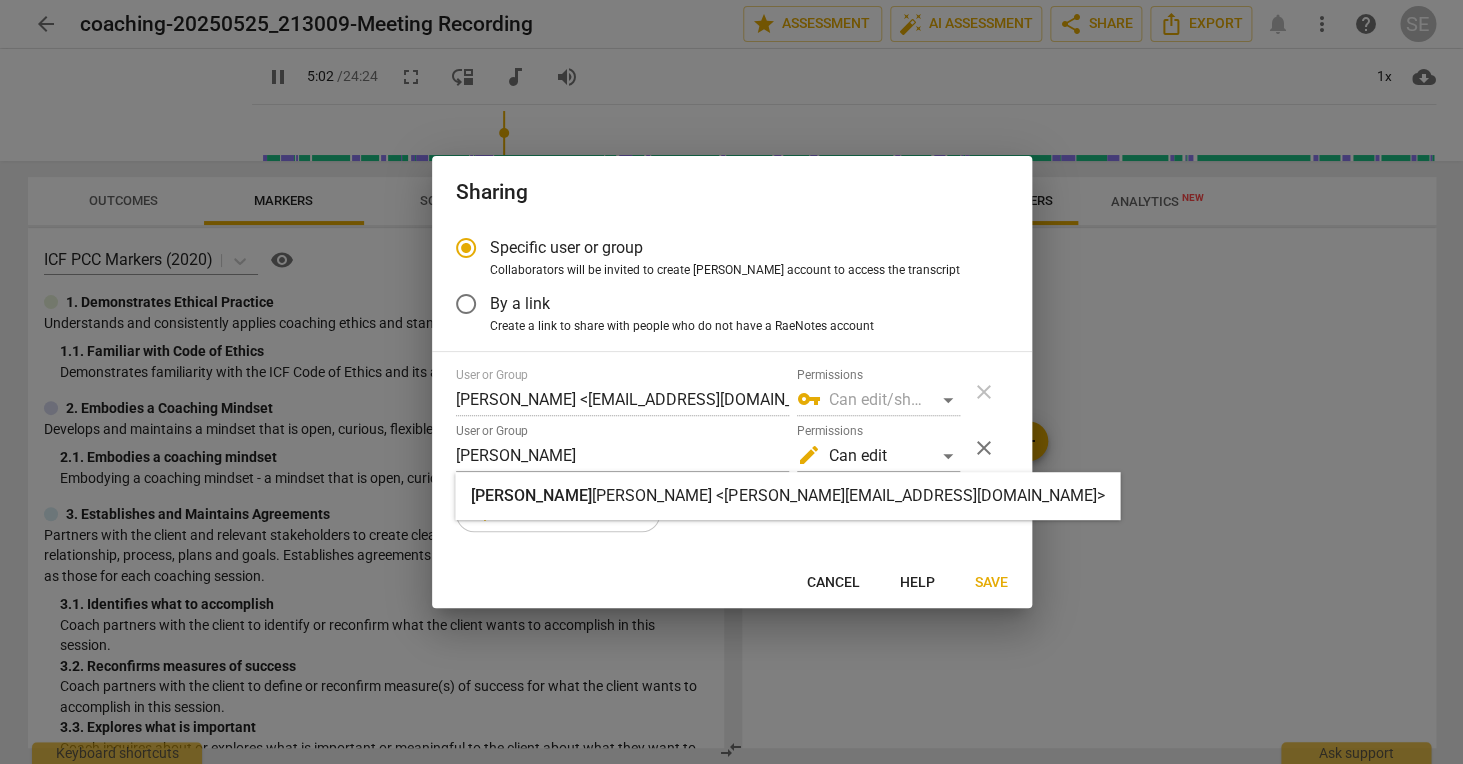 click on "[PERSON_NAME] <[PERSON_NAME][EMAIL_ADDRESS][DOMAIN_NAME]>" at bounding box center (848, 495) 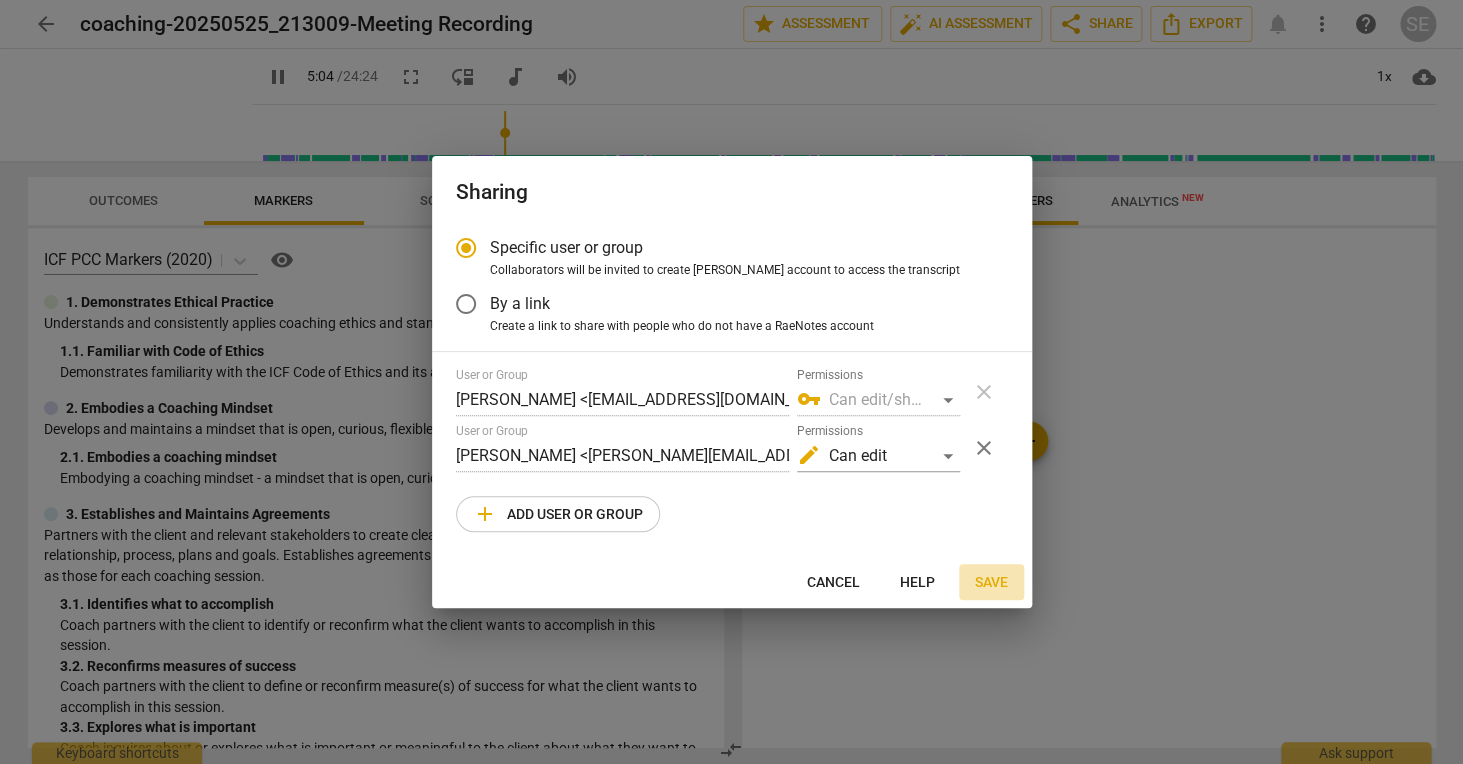 click on "Save" at bounding box center [991, 583] 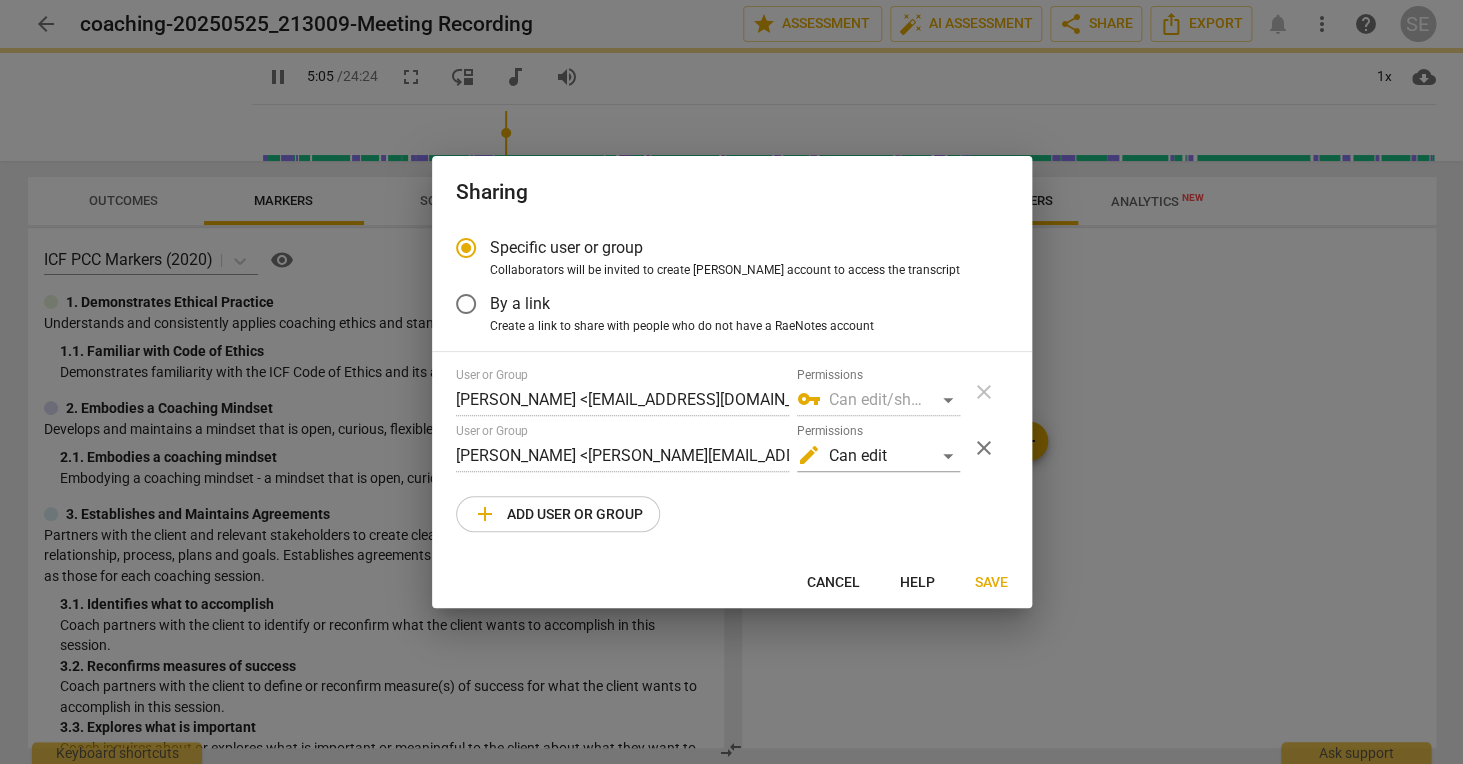 type on "305" 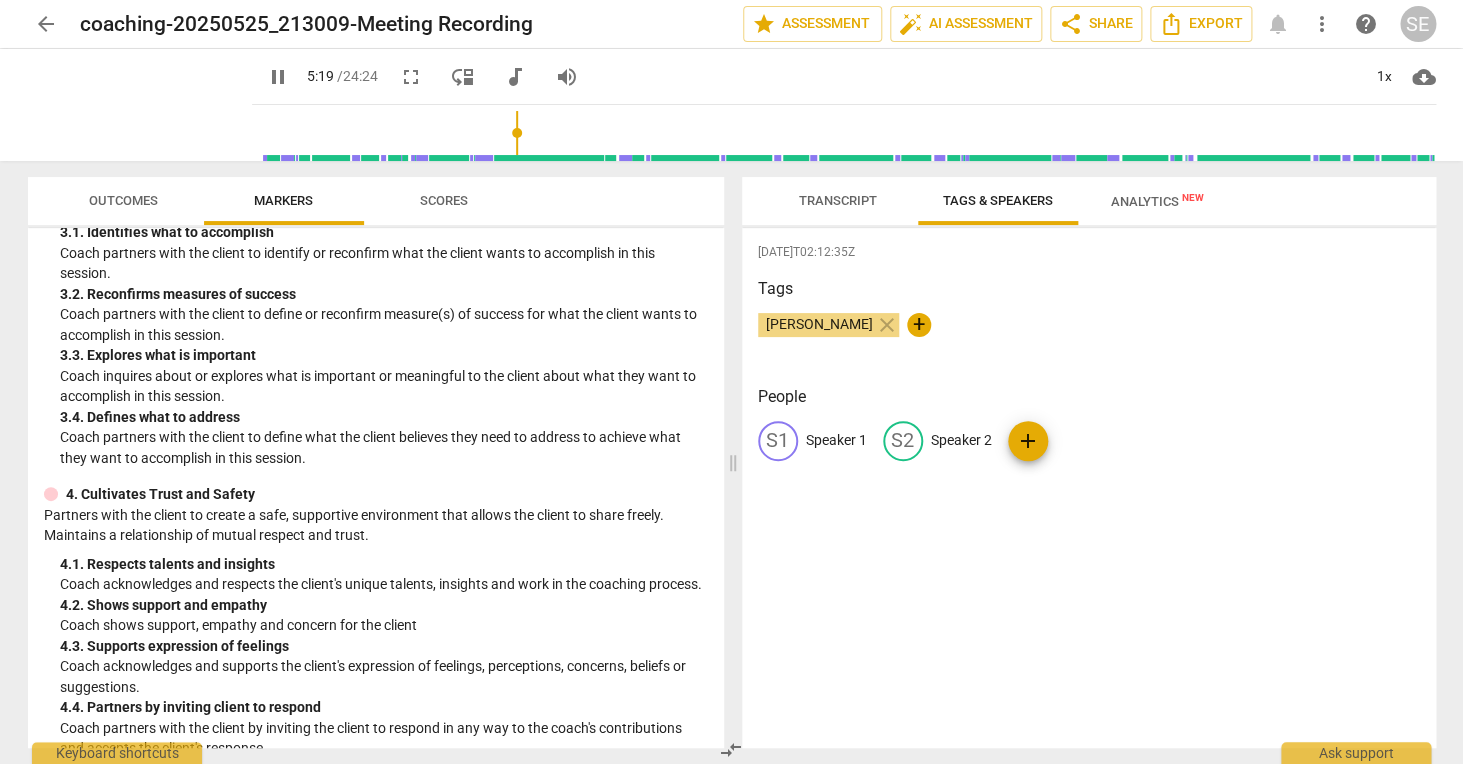 scroll, scrollTop: 190, scrollLeft: 0, axis: vertical 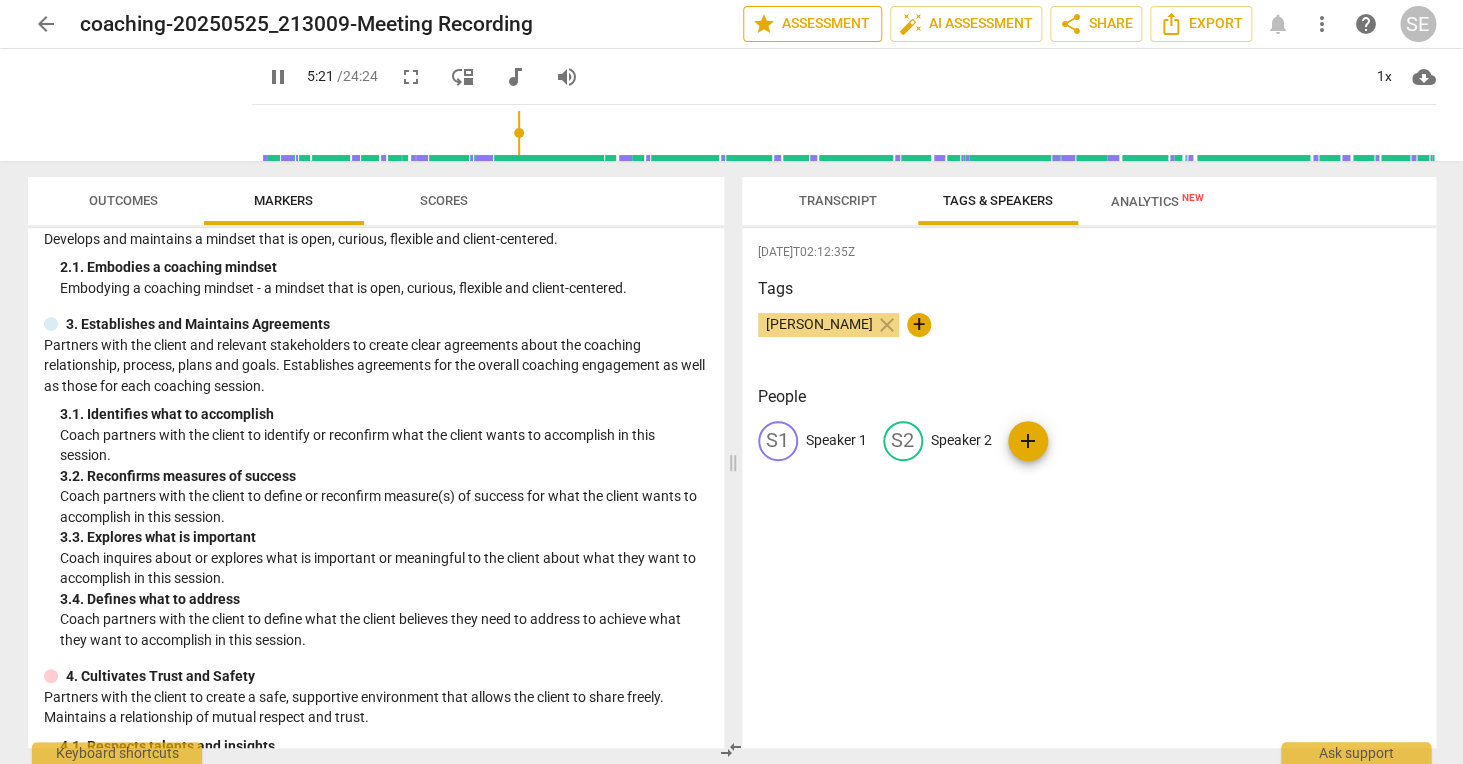 type on "322" 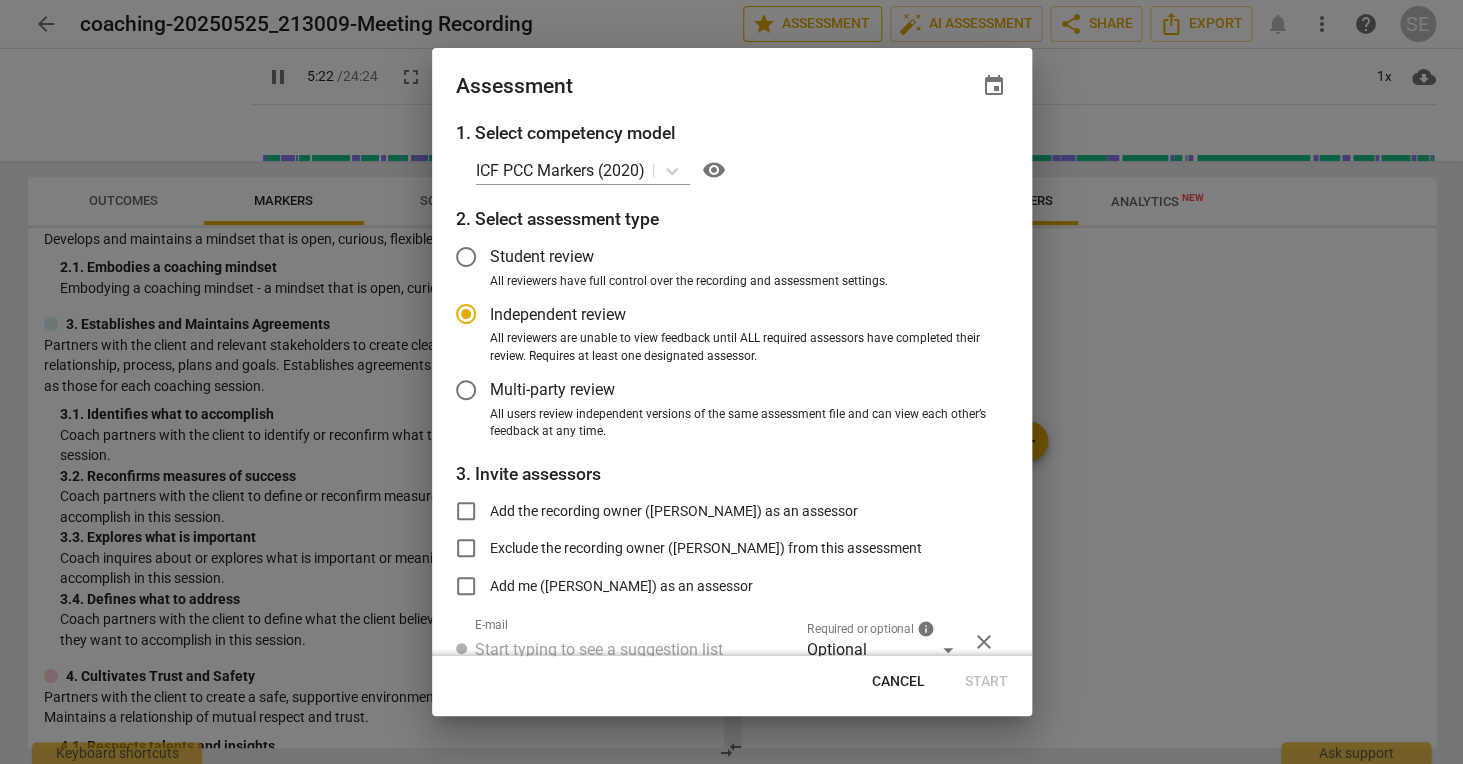 radio on "false" 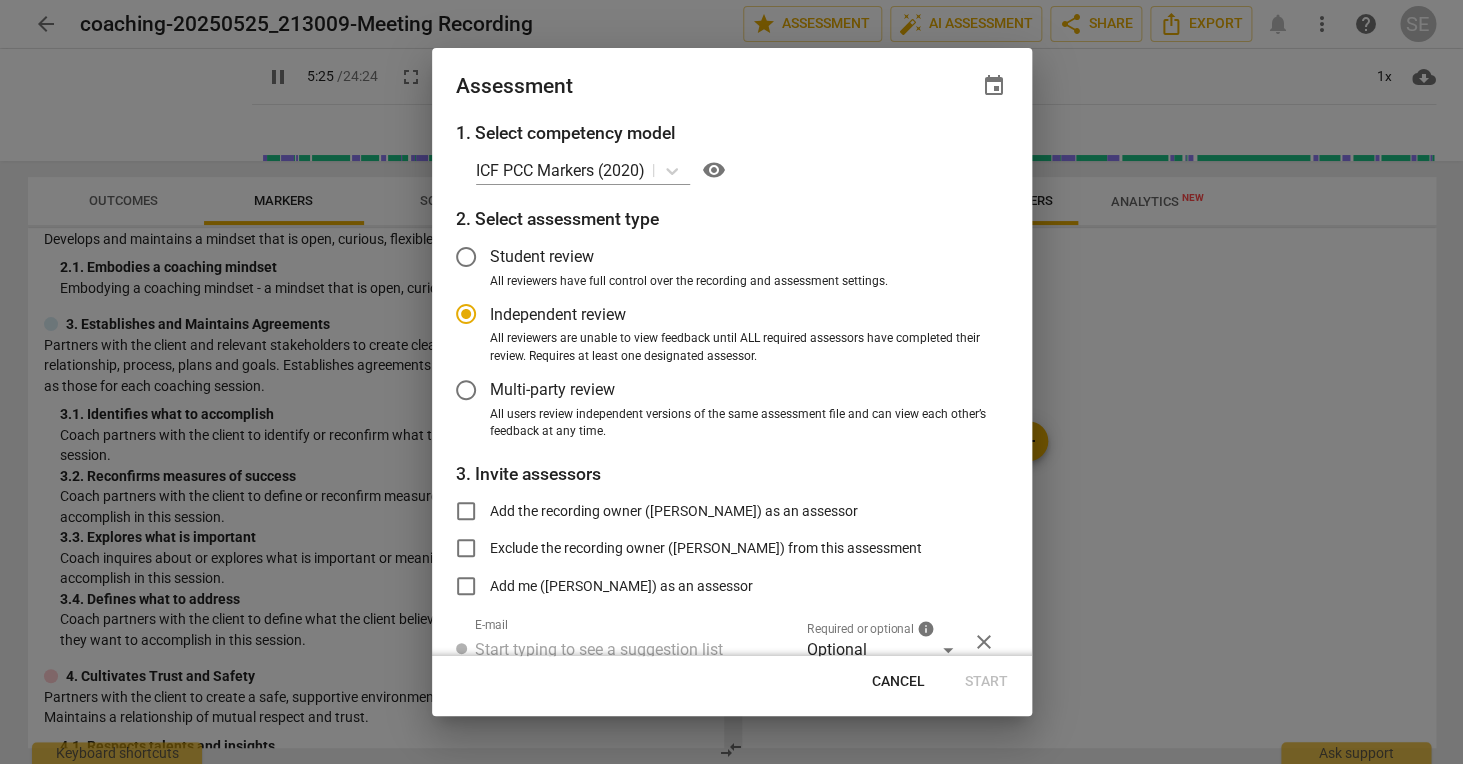 type on "326" 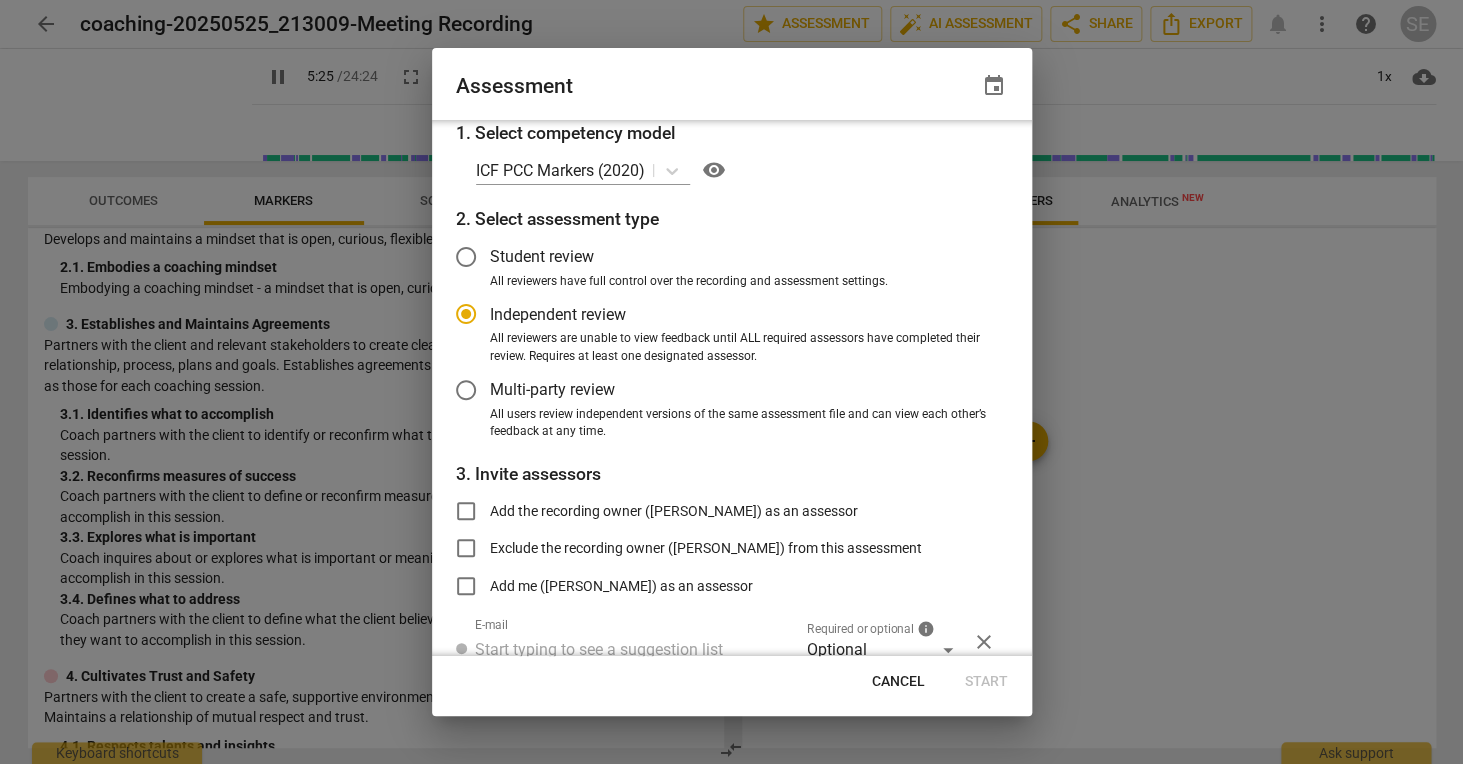 radio on "false" 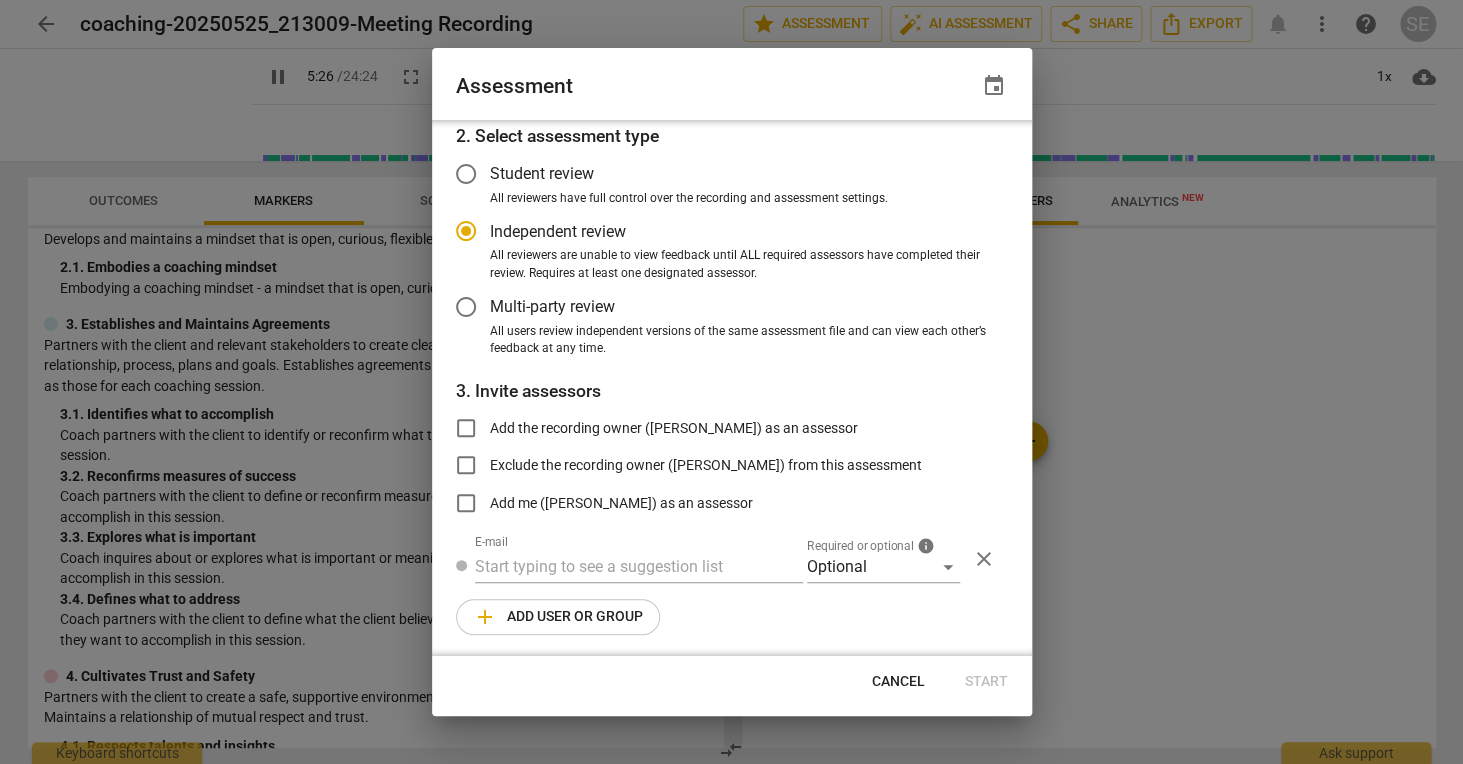 radio on "false" 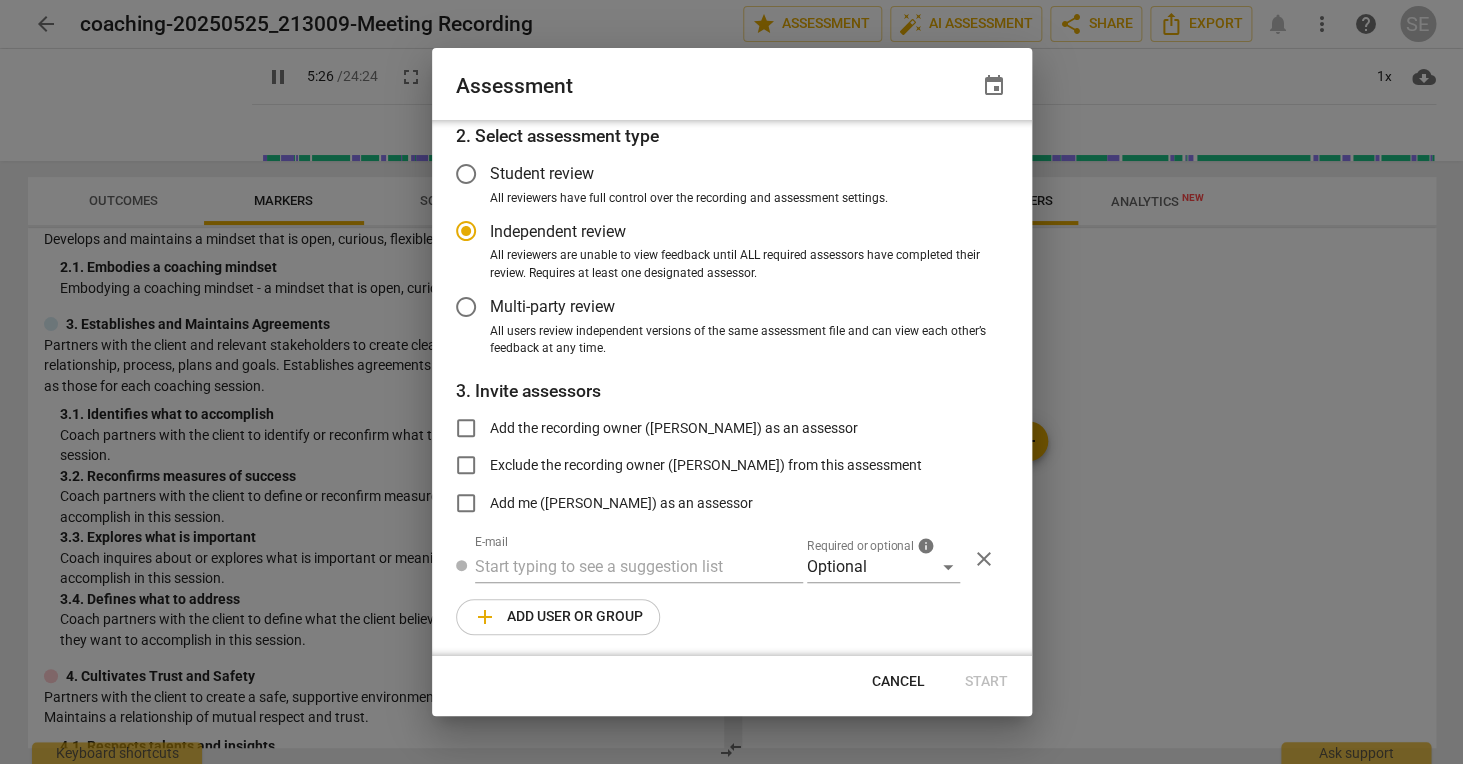 type on "327" 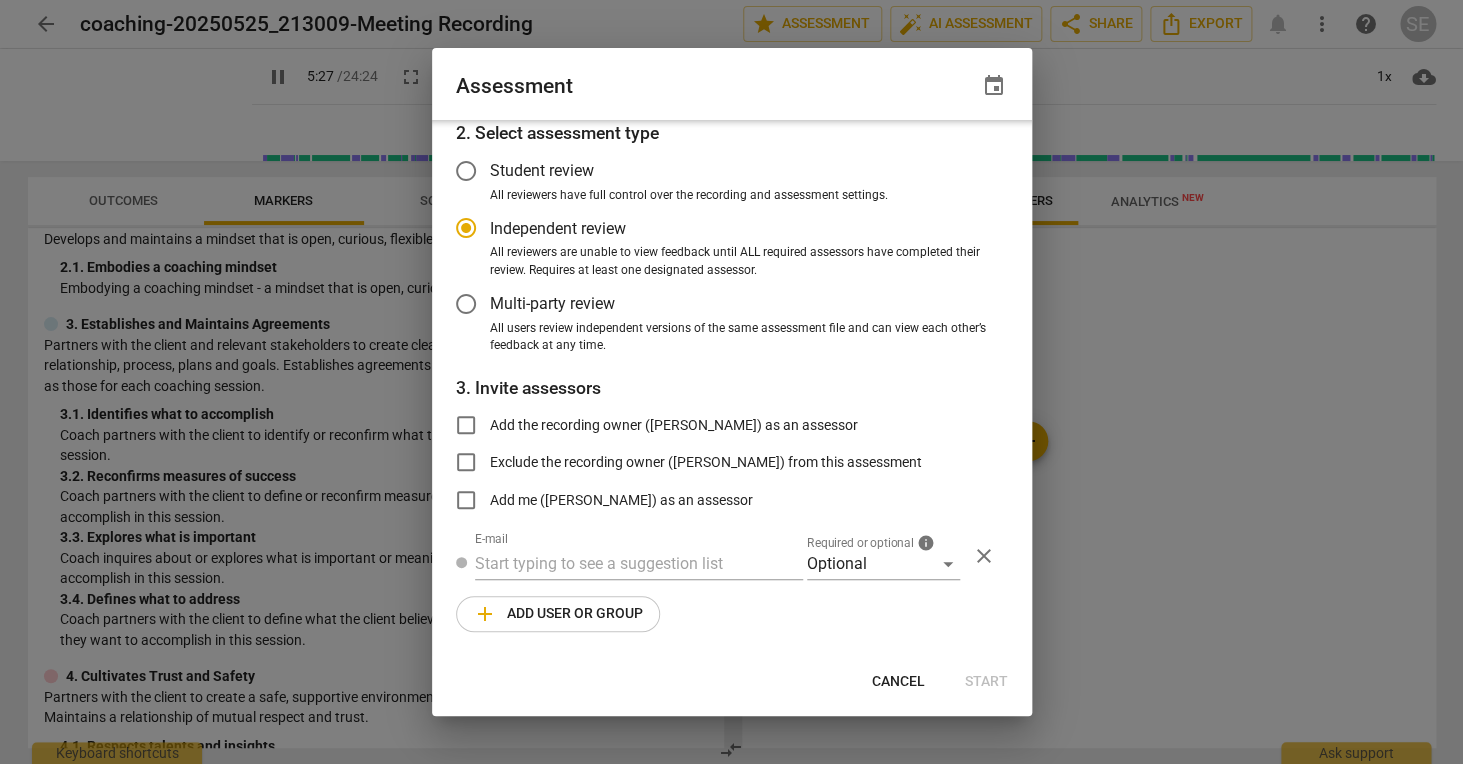 type on "328" 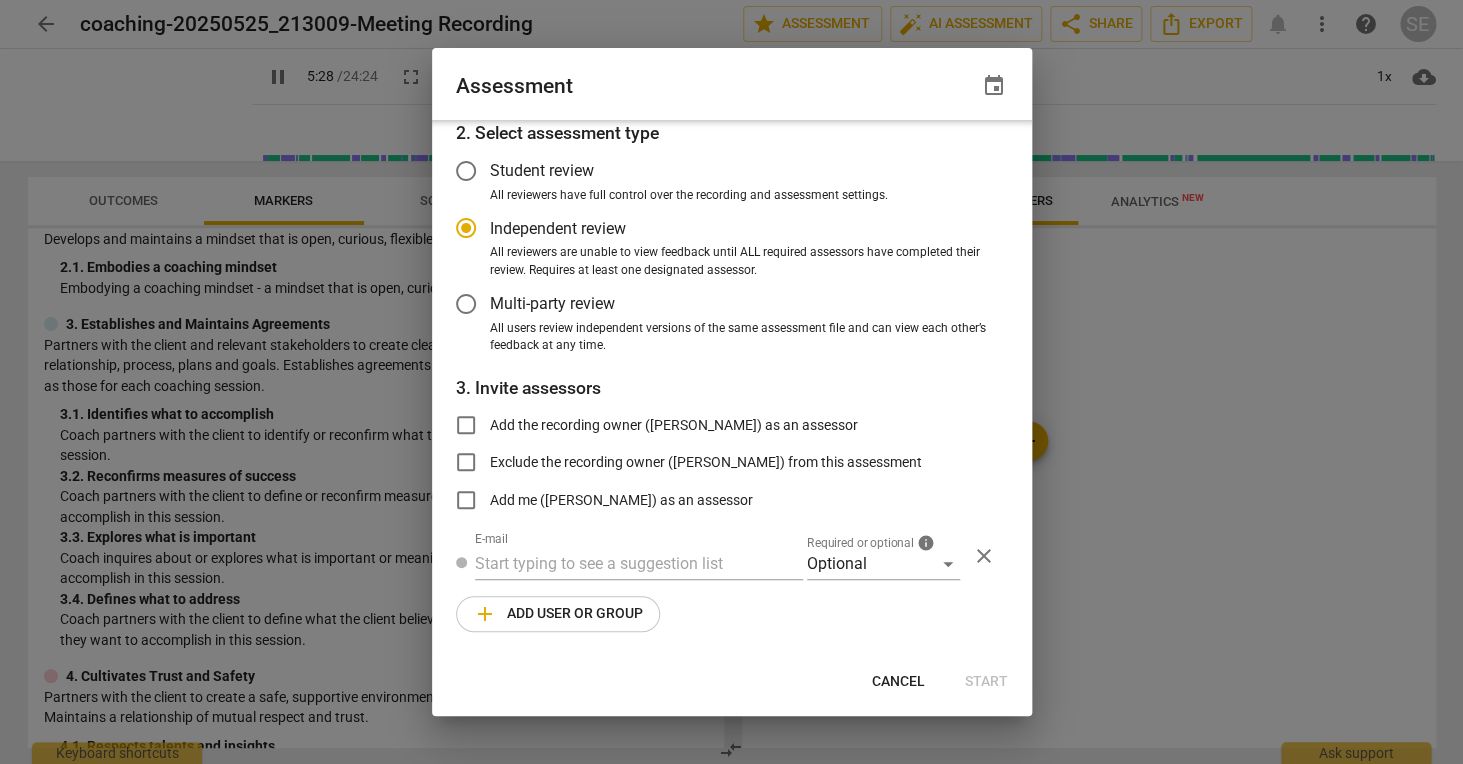 click on "Add the recording owner ([PERSON_NAME]) as an assessor" at bounding box center (674, 425) 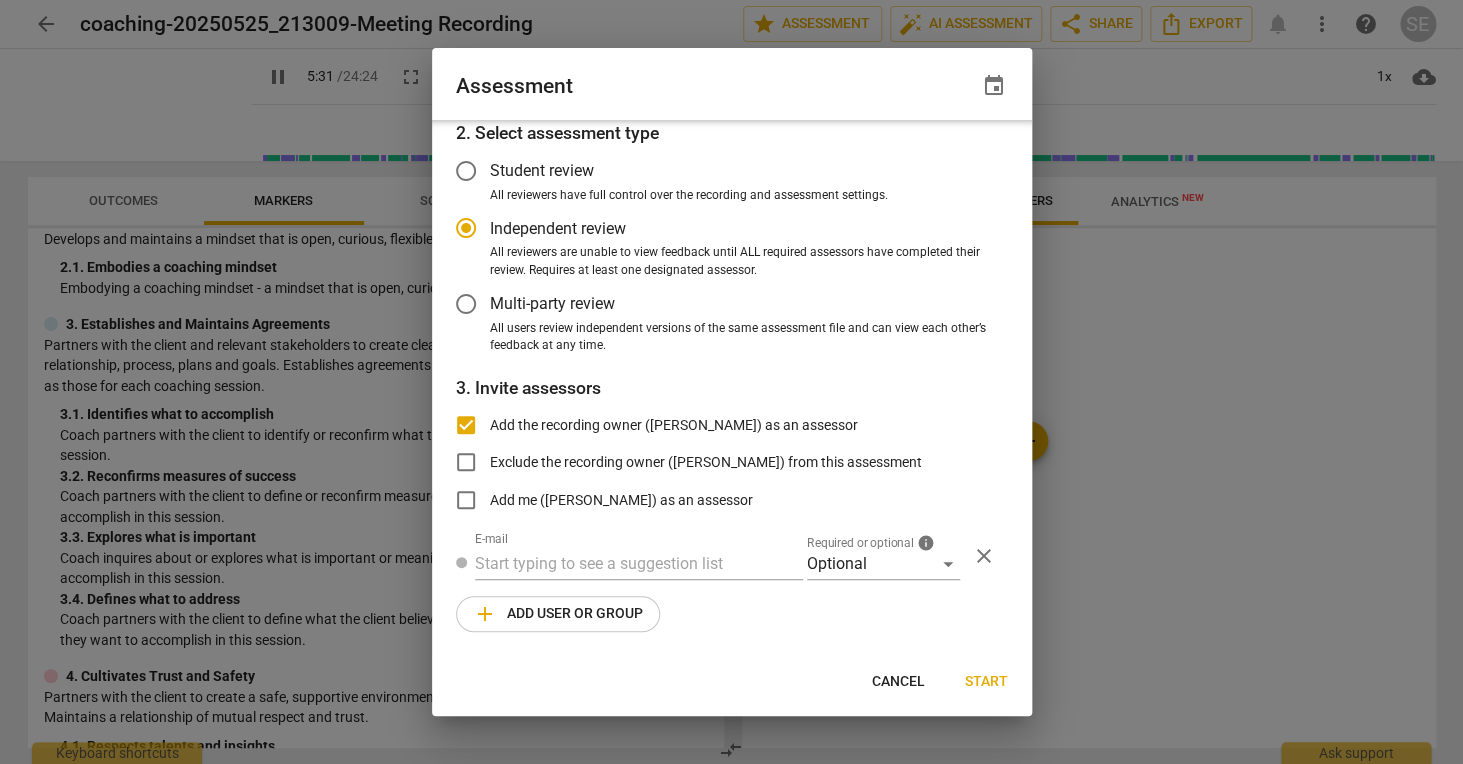 type on "331" 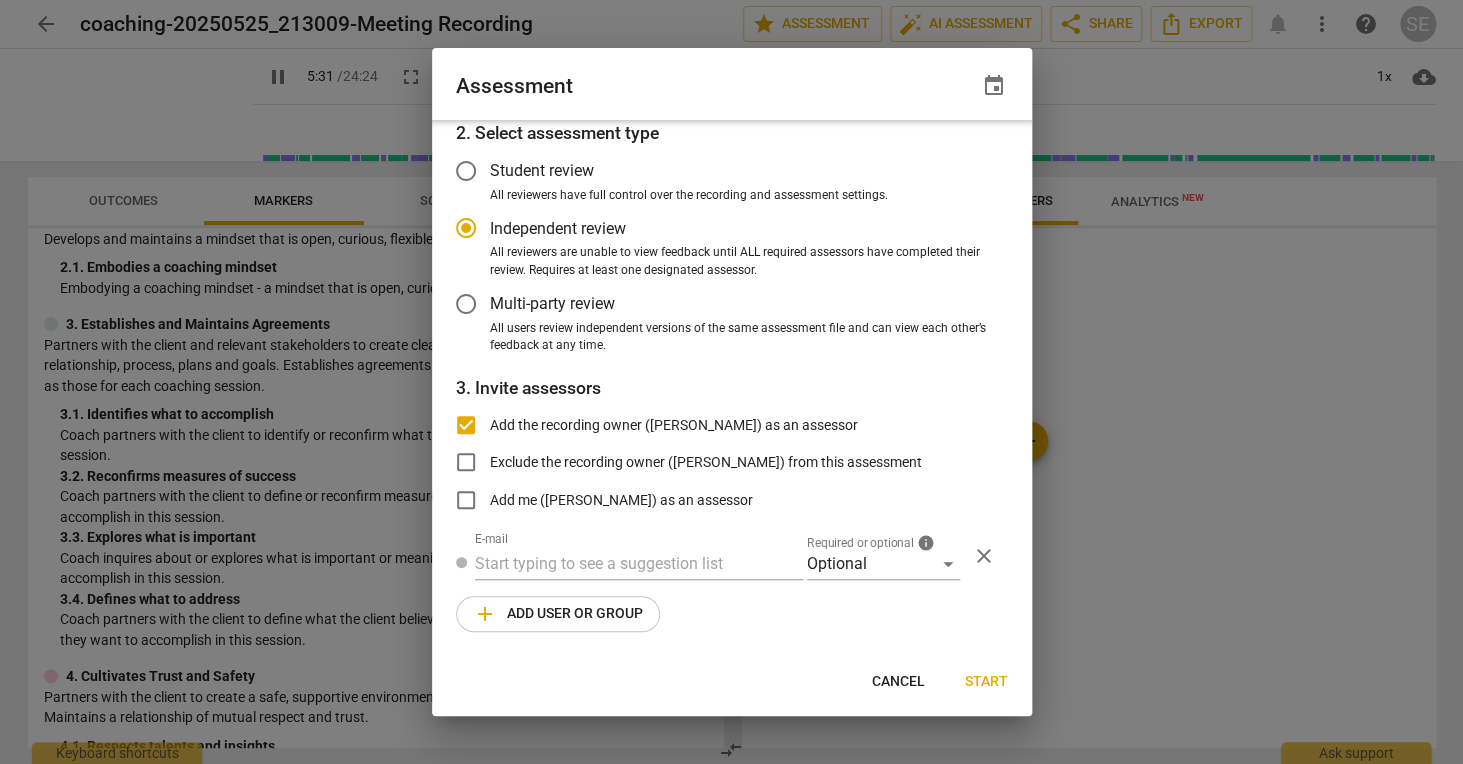 radio on "false" 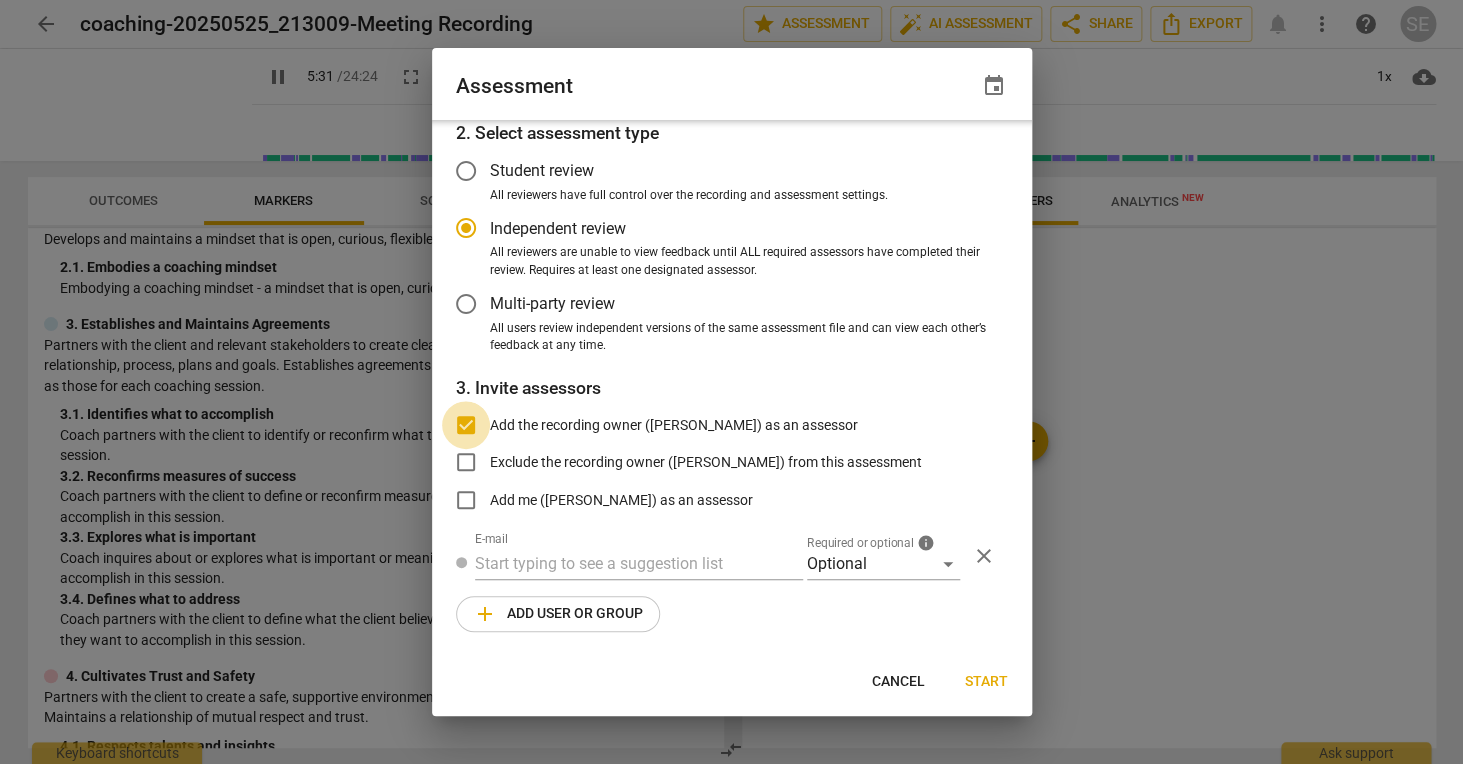 click on "Add the recording owner ([PERSON_NAME]) as an assessor" at bounding box center (466, 425) 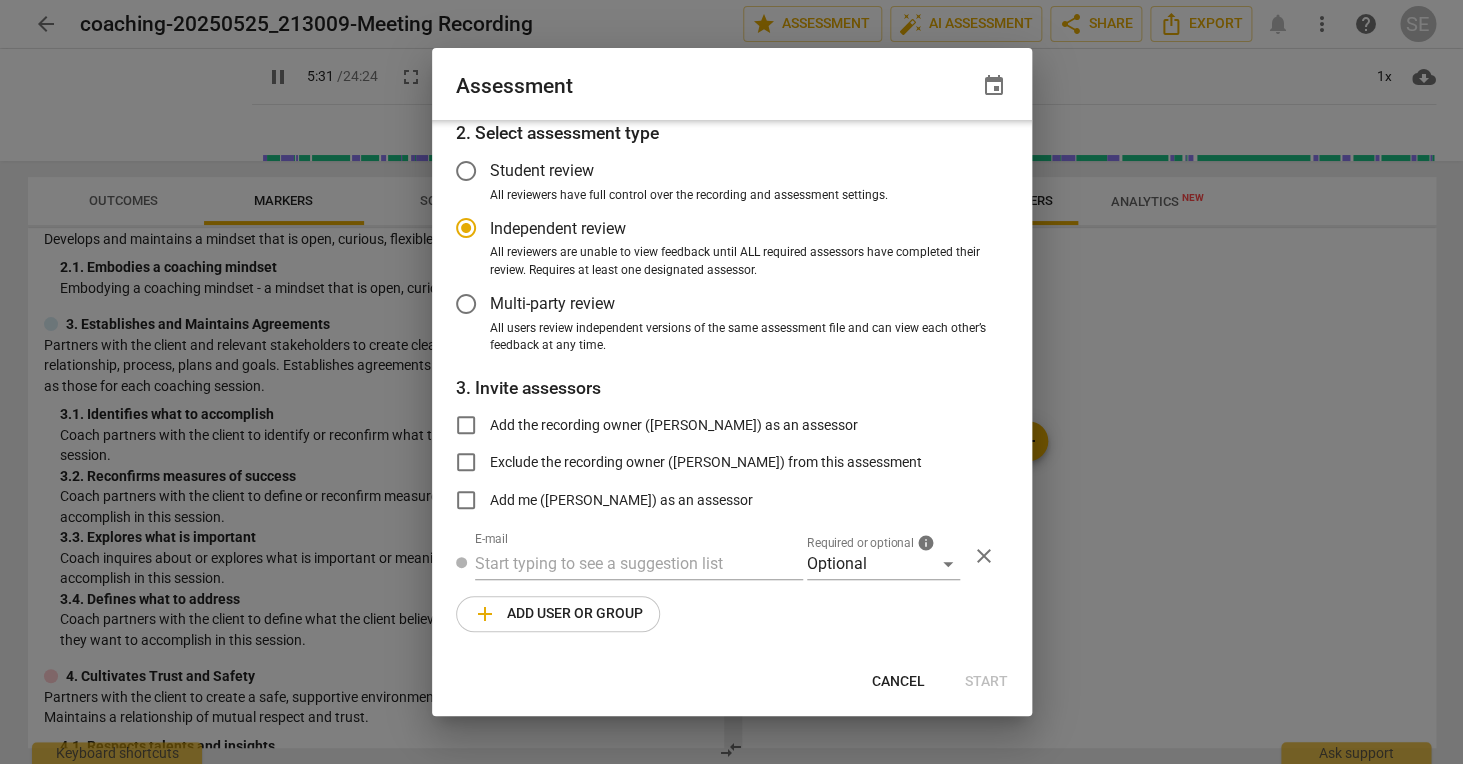 type on "332" 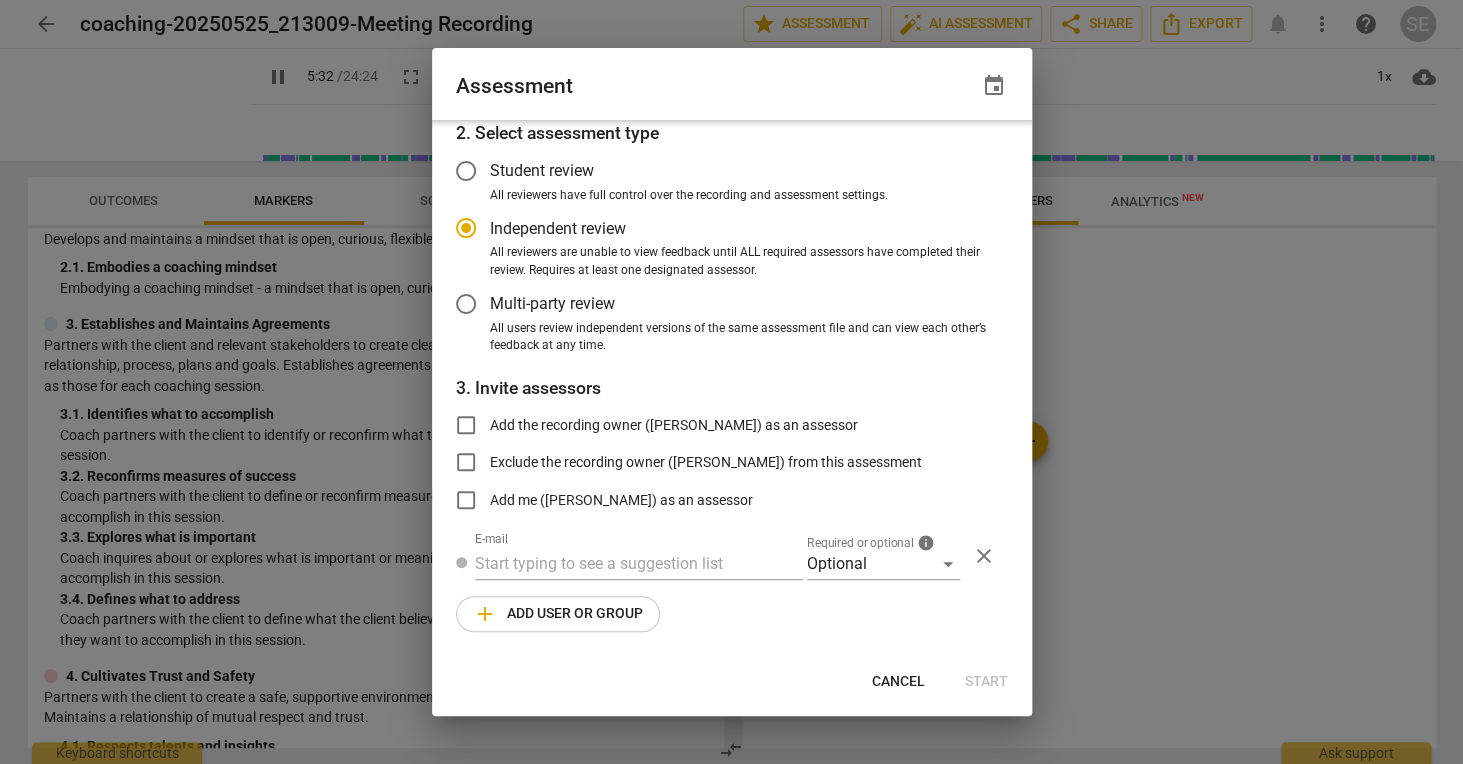 radio on "false" 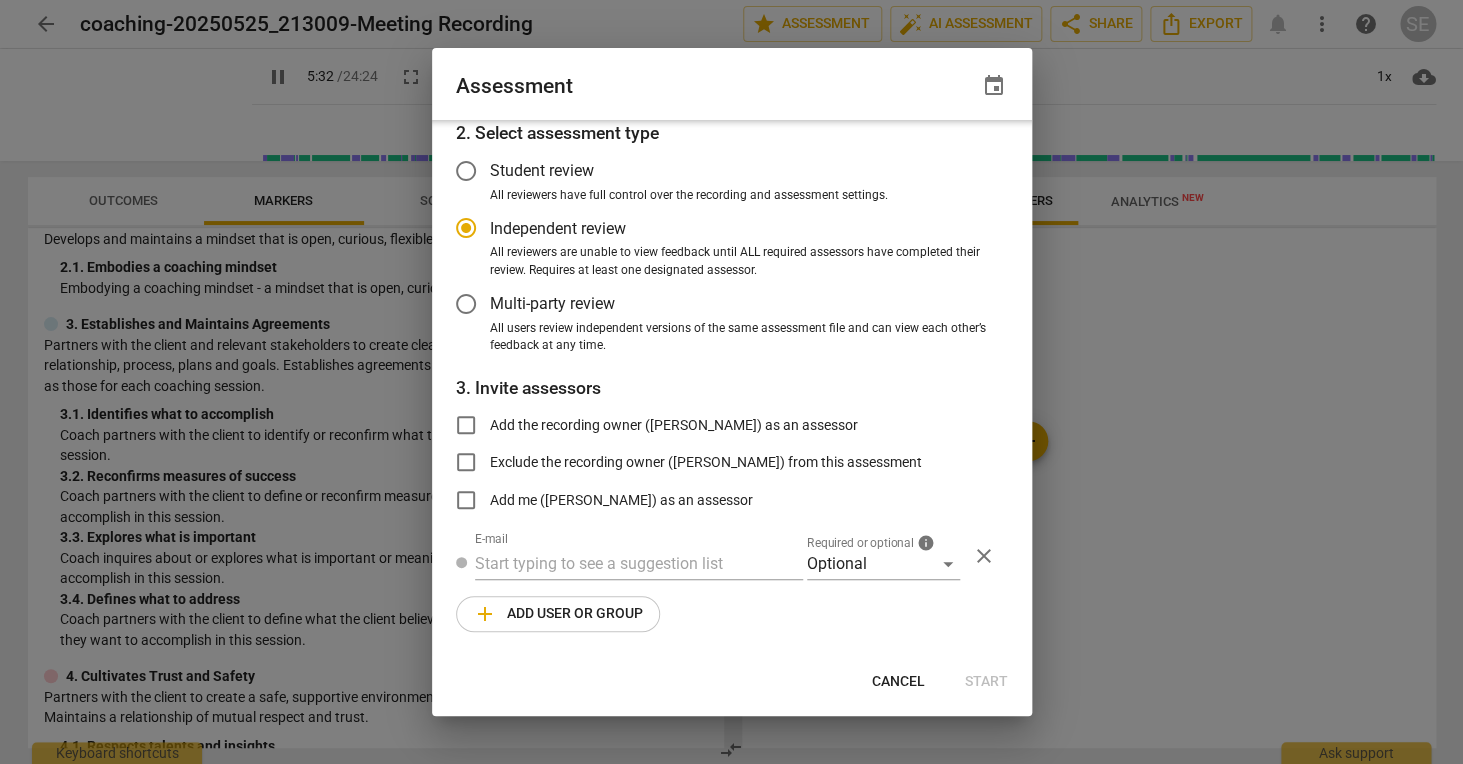 type on "333" 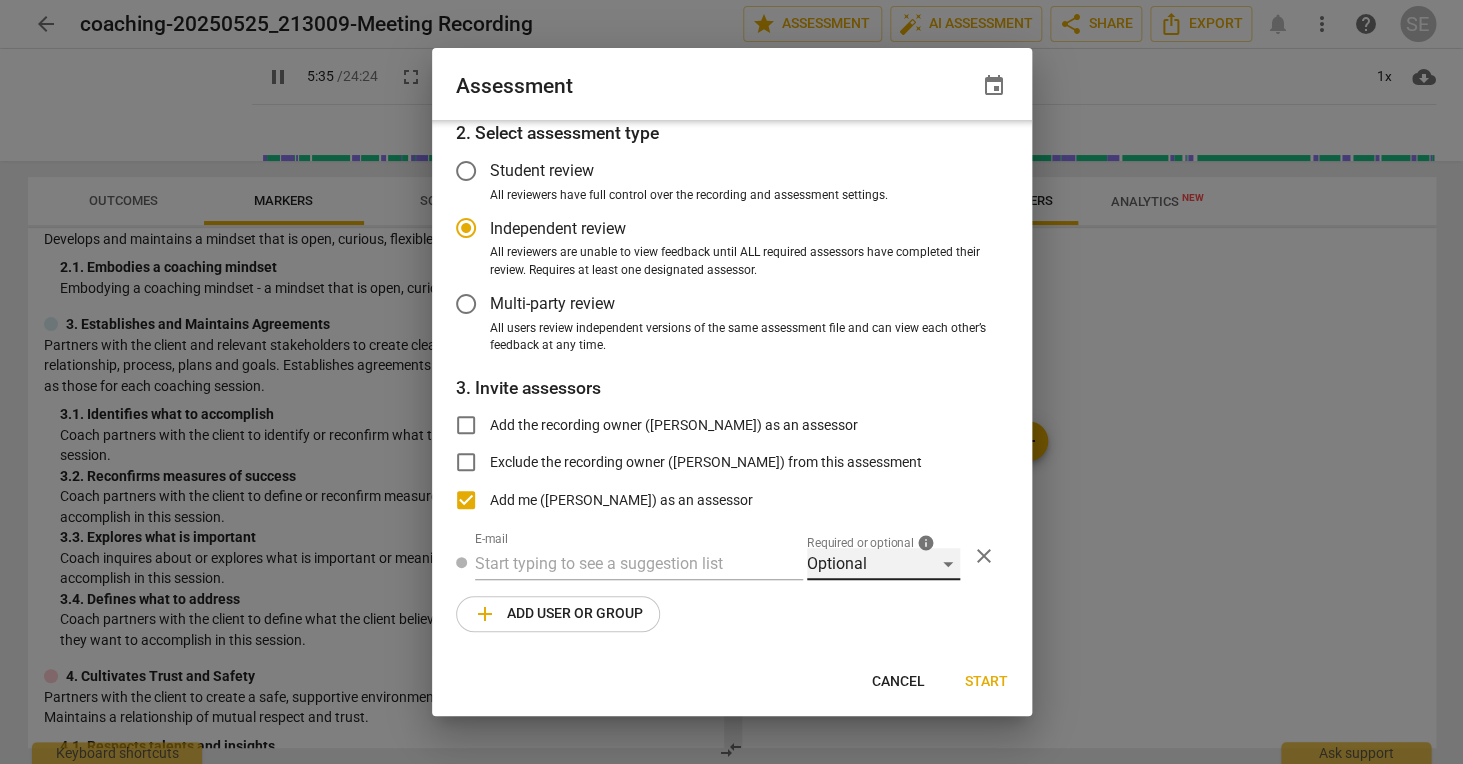 click on "Optional" at bounding box center (883, 564) 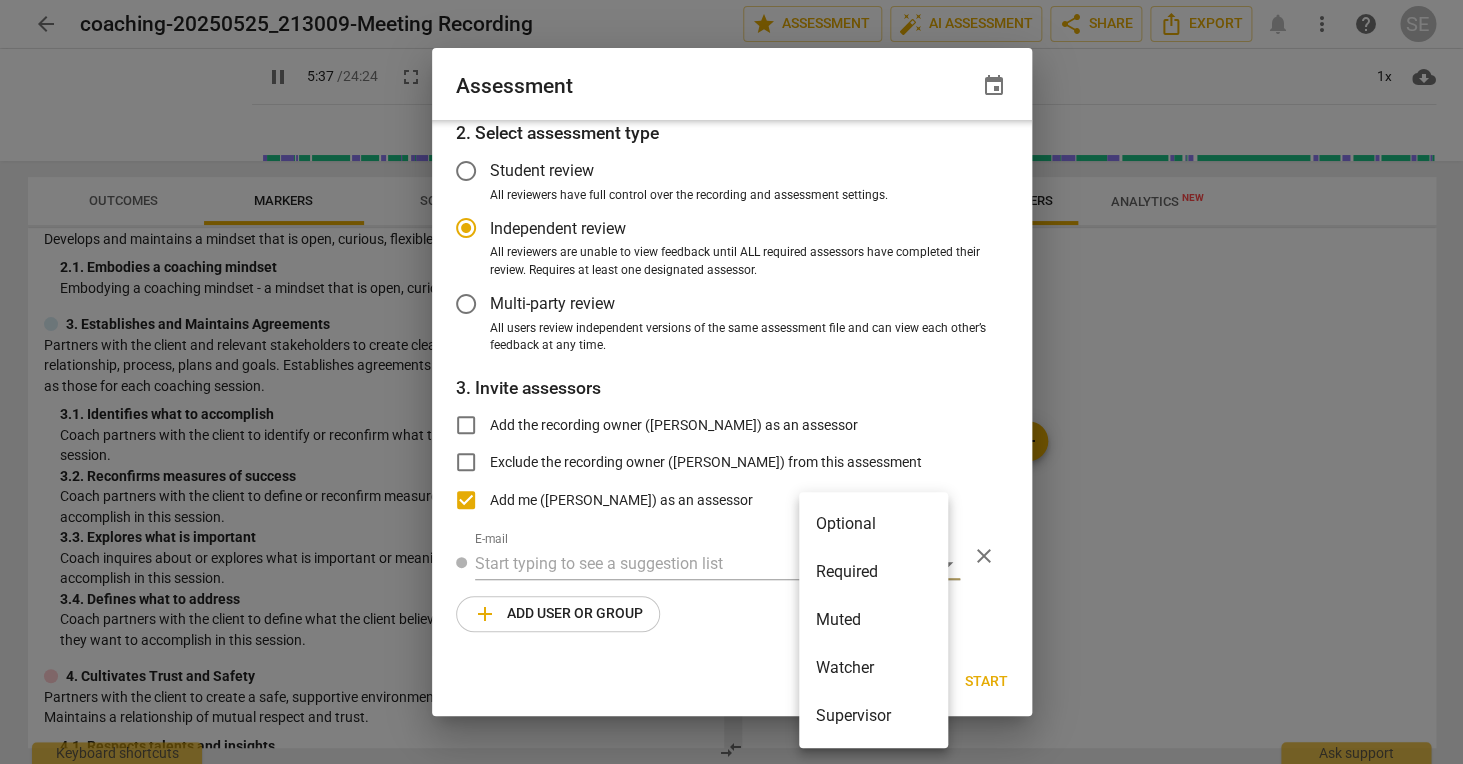 type on "337" 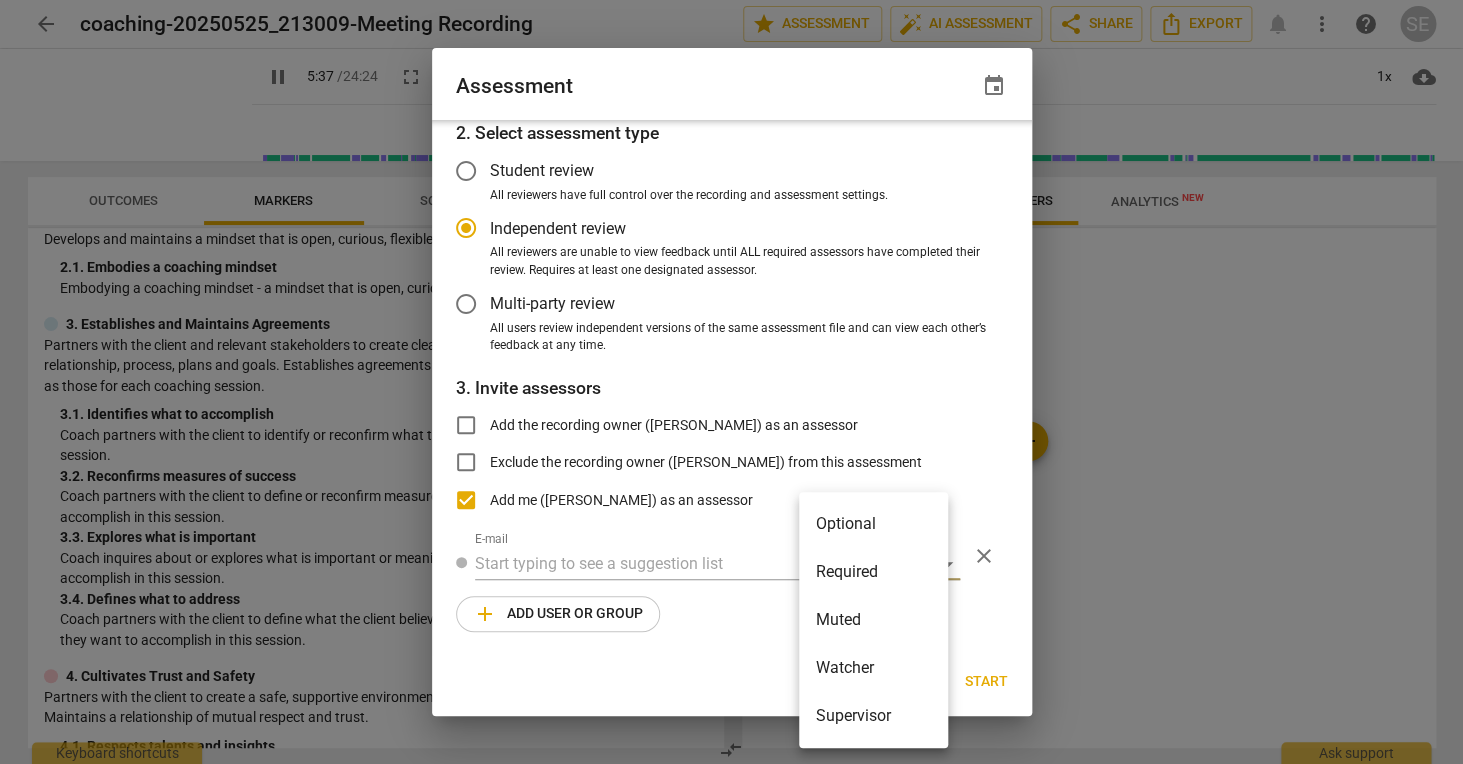 click on "Optional" at bounding box center (873, 524) 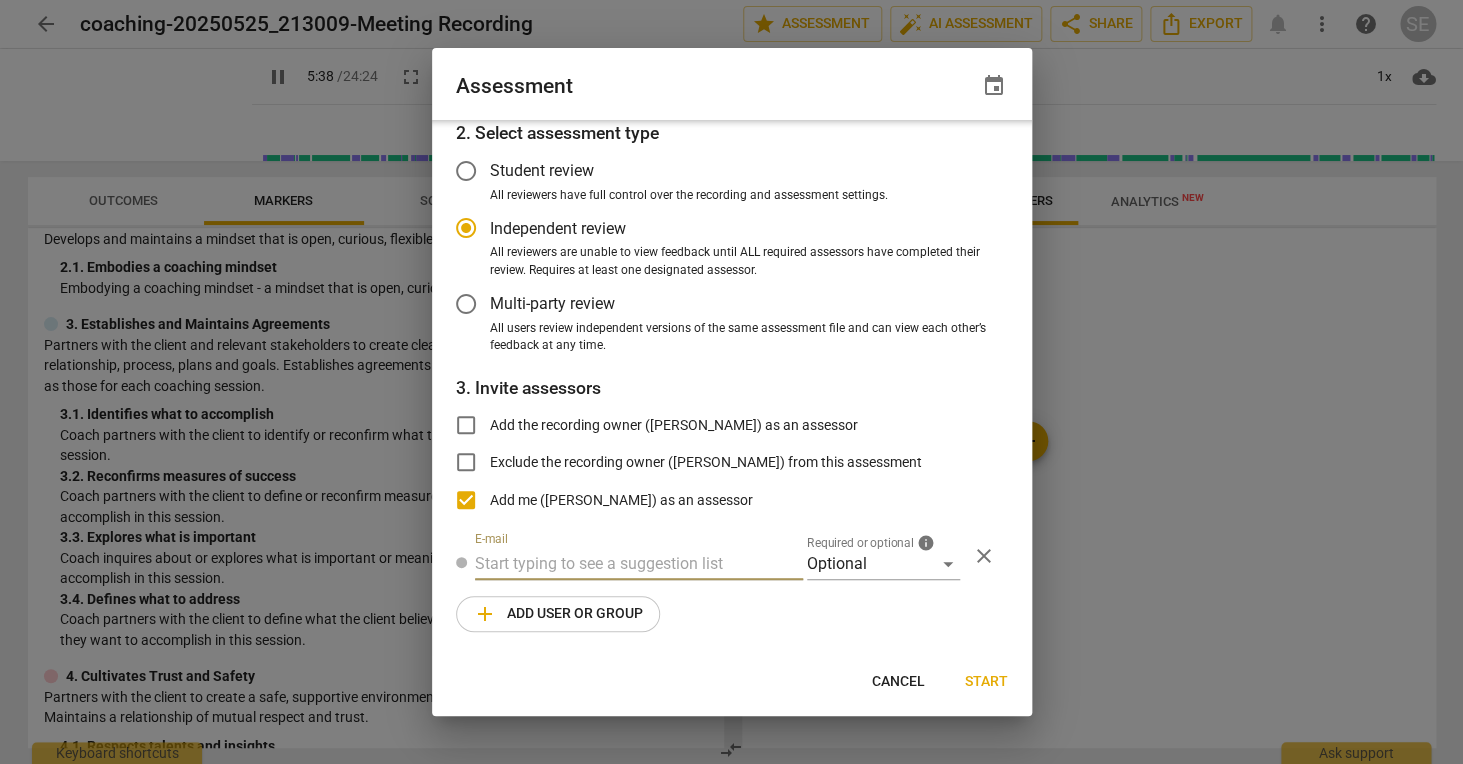 click at bounding box center [639, 564] 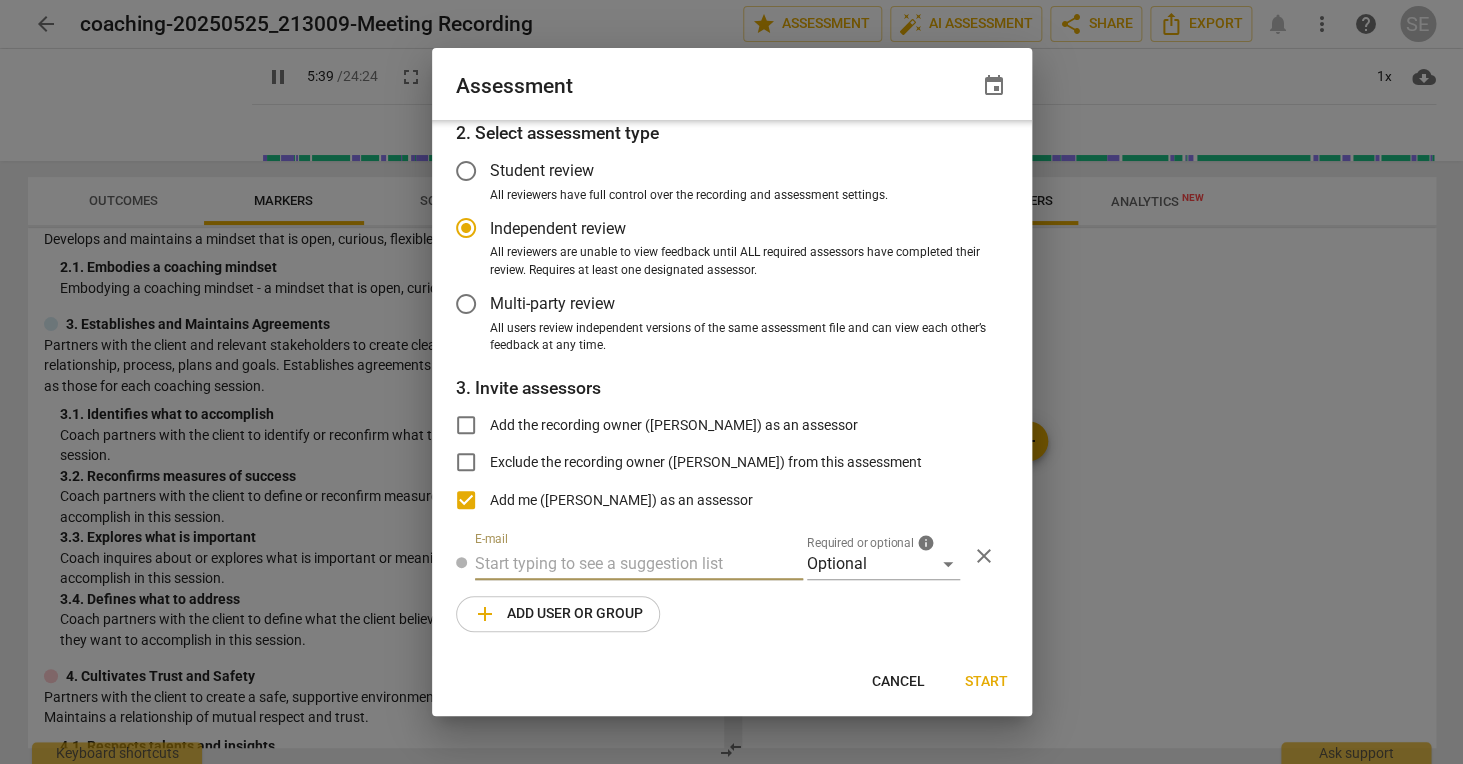 type on "340" 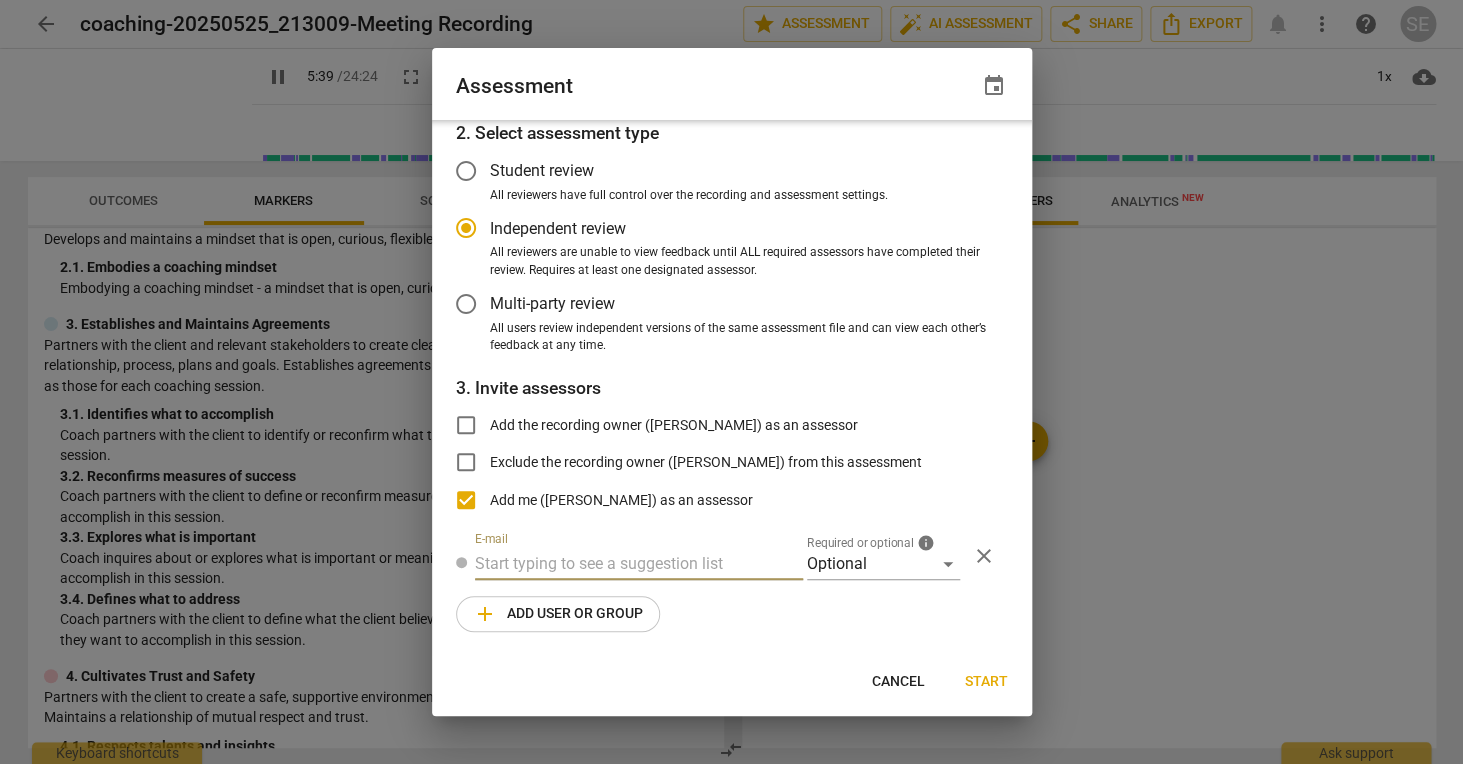 paste on "[PERSON_NAME][EMAIL_ADDRESS][DOMAIN_NAME]" 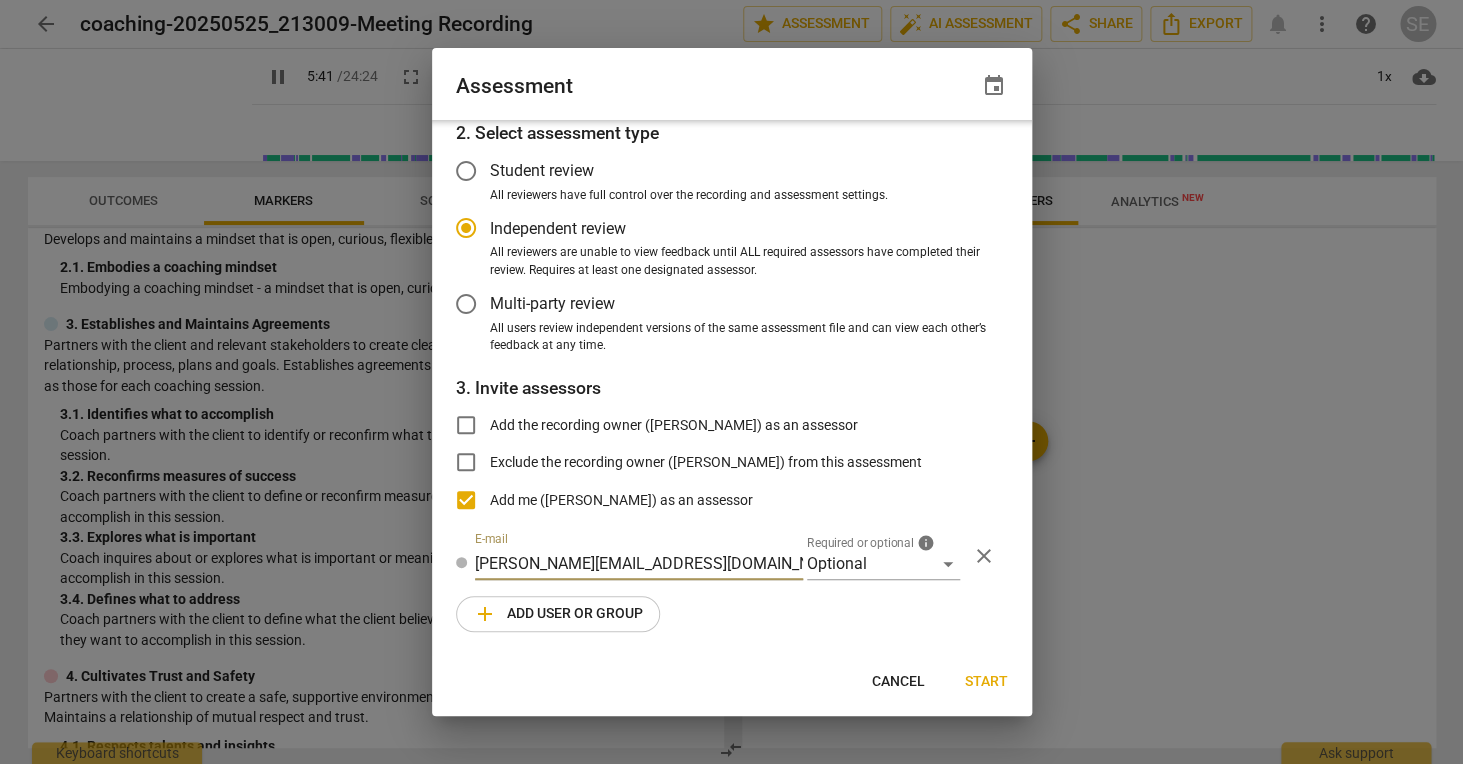 type on "342" 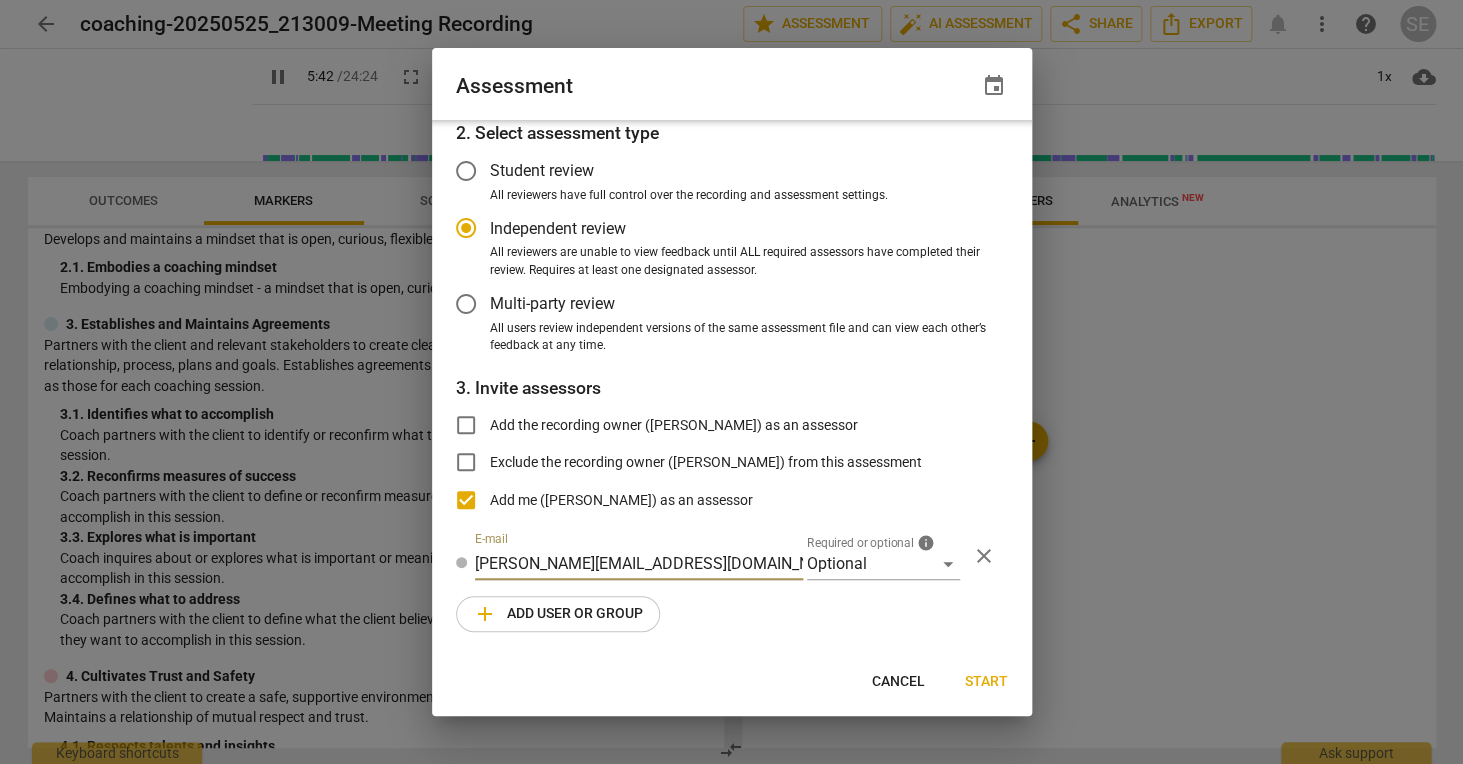 type on "[PERSON_NAME][EMAIL_ADDRESS][DOMAIN_NAME]" 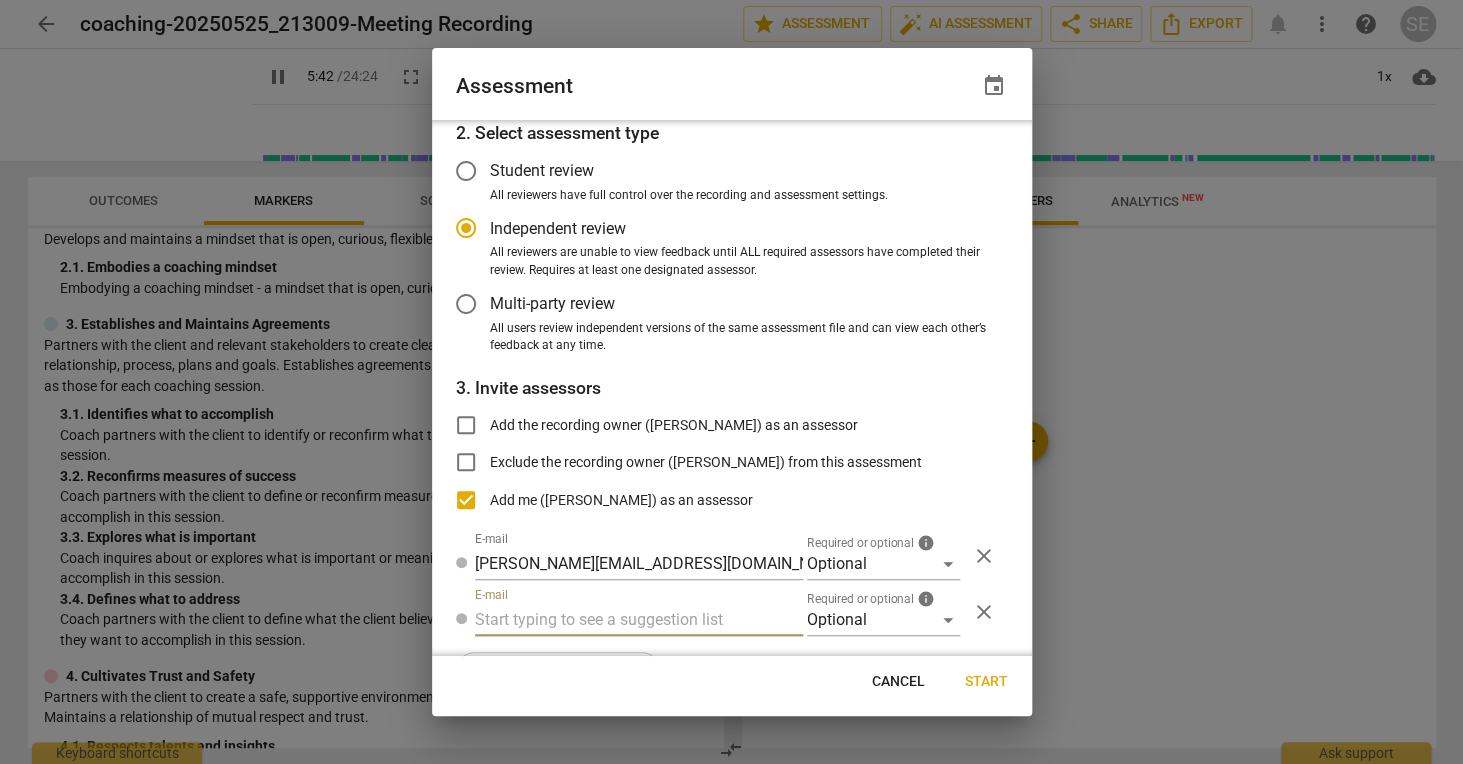 radio on "false" 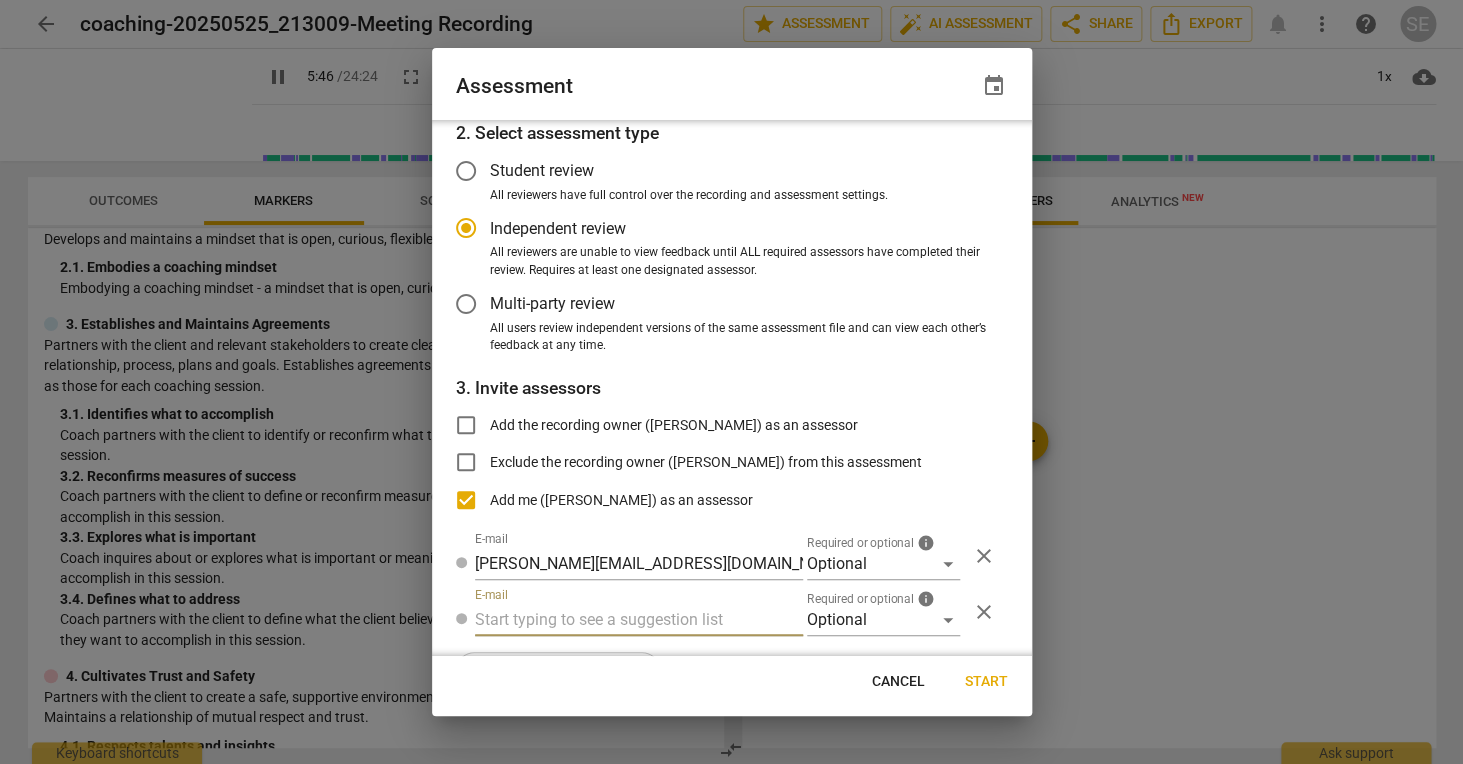 type on "347" 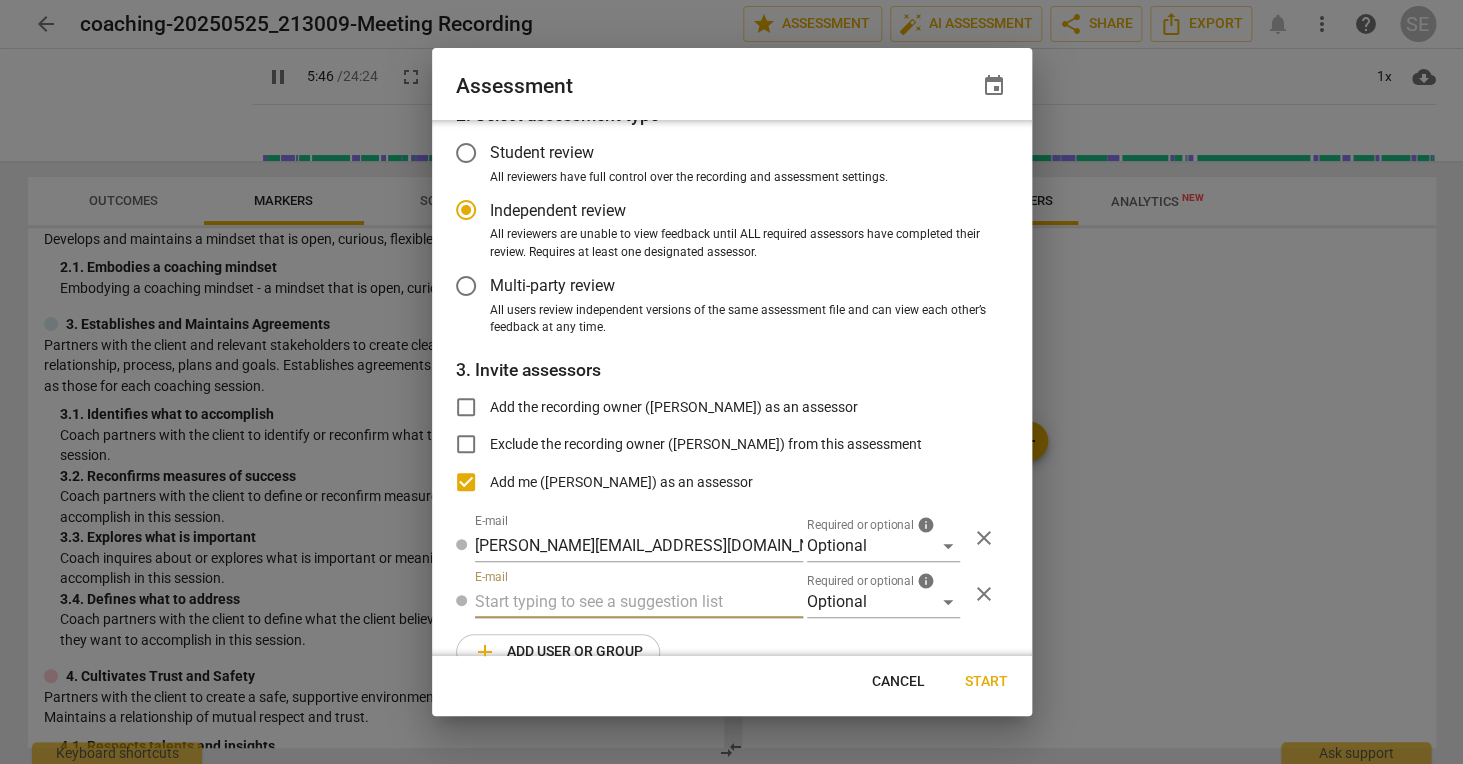 radio on "false" 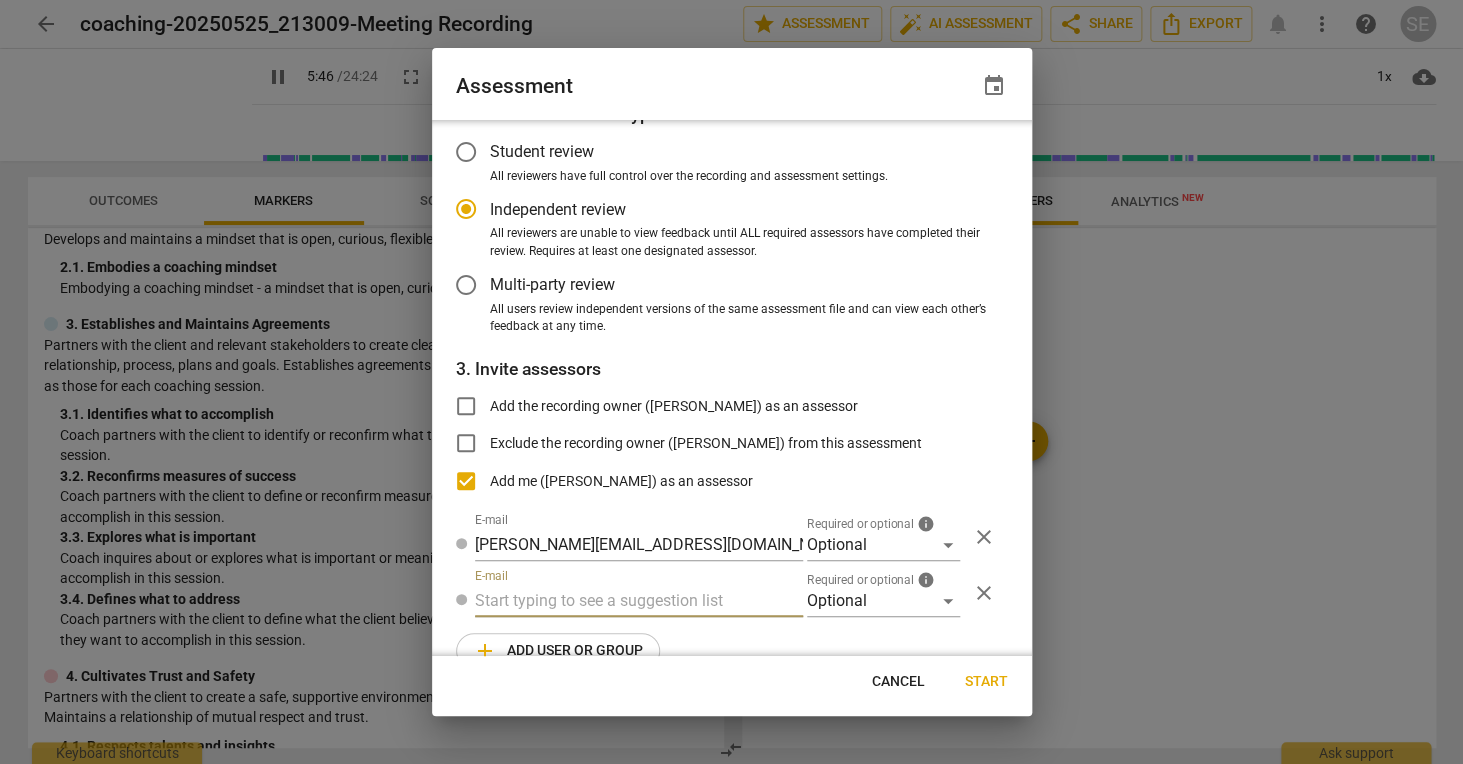 type on "347" 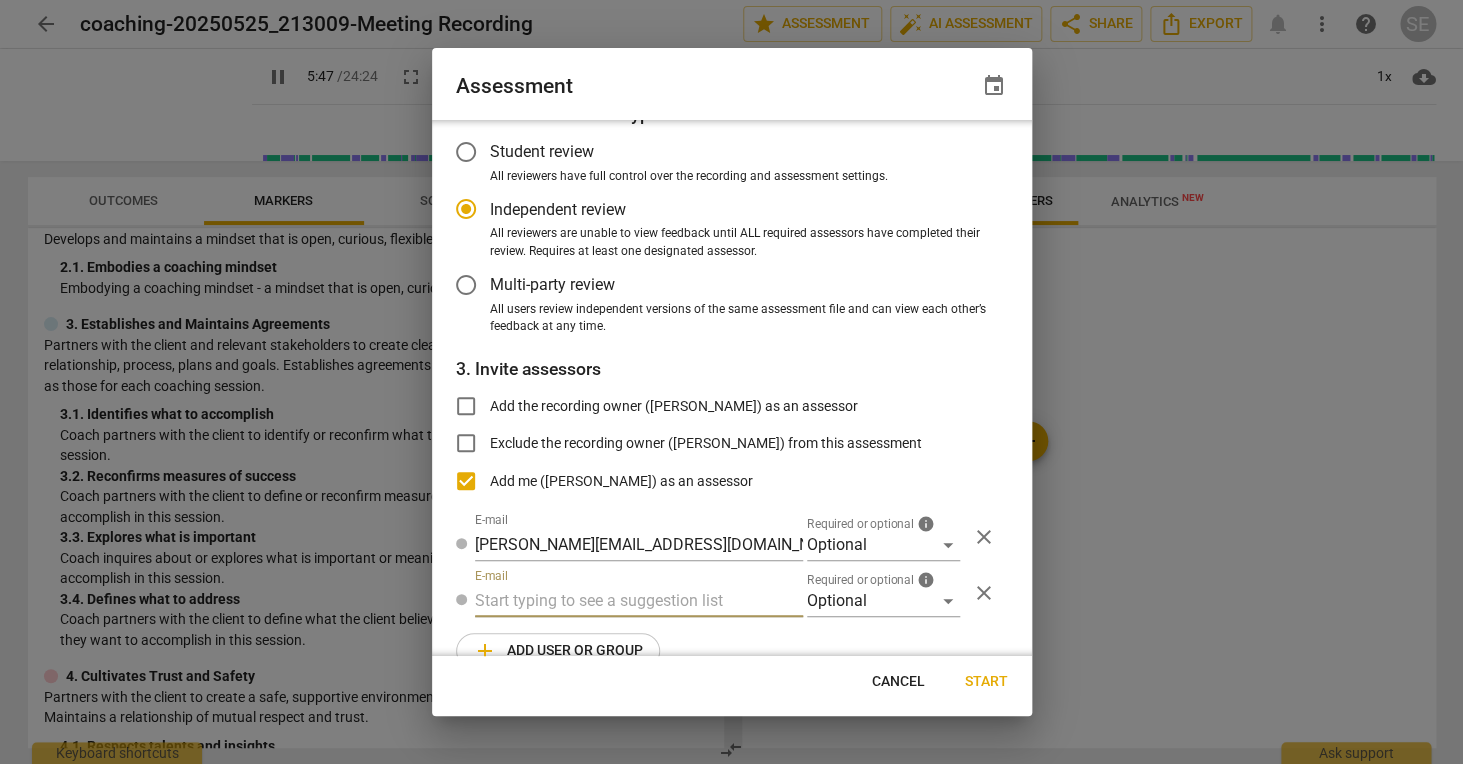radio on "false" 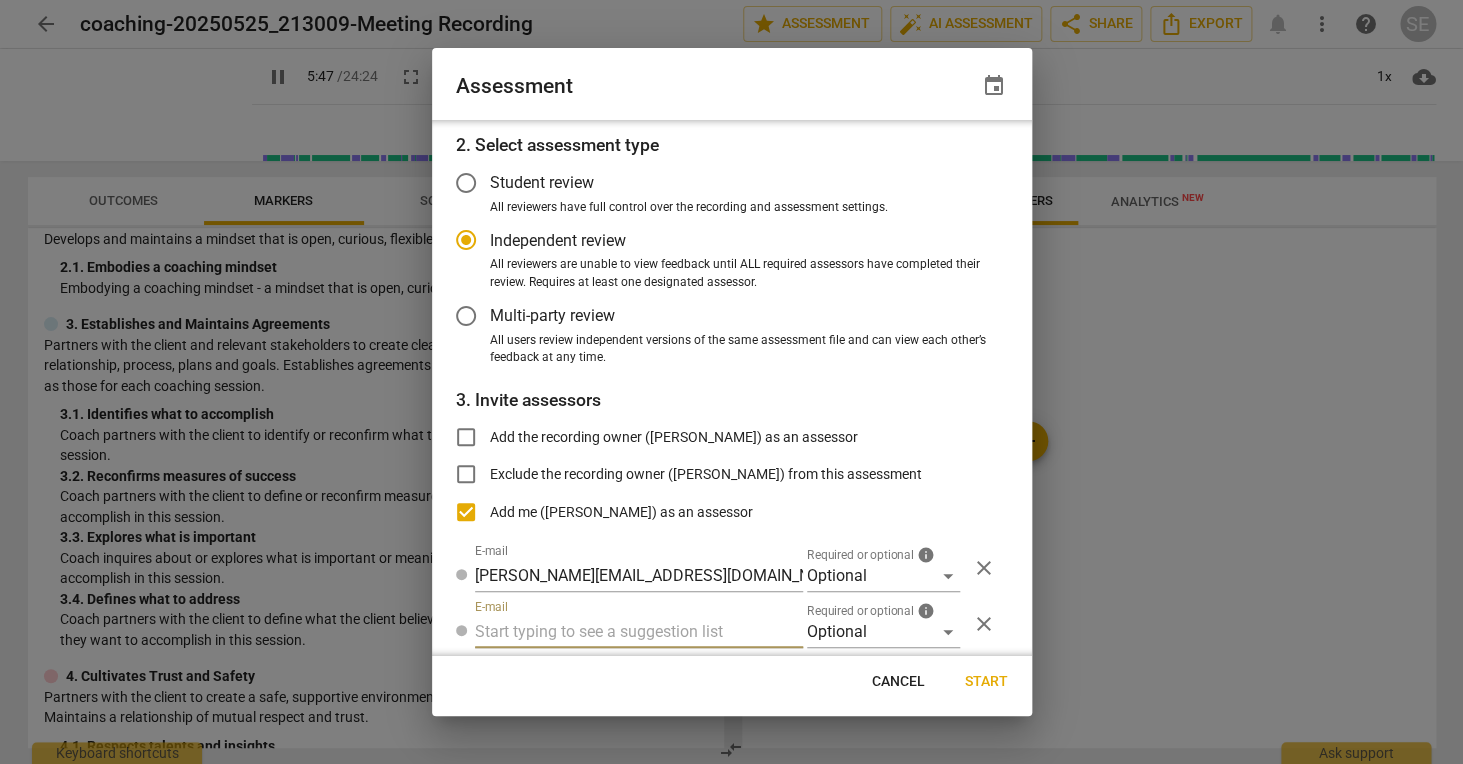 scroll, scrollTop: 67, scrollLeft: 0, axis: vertical 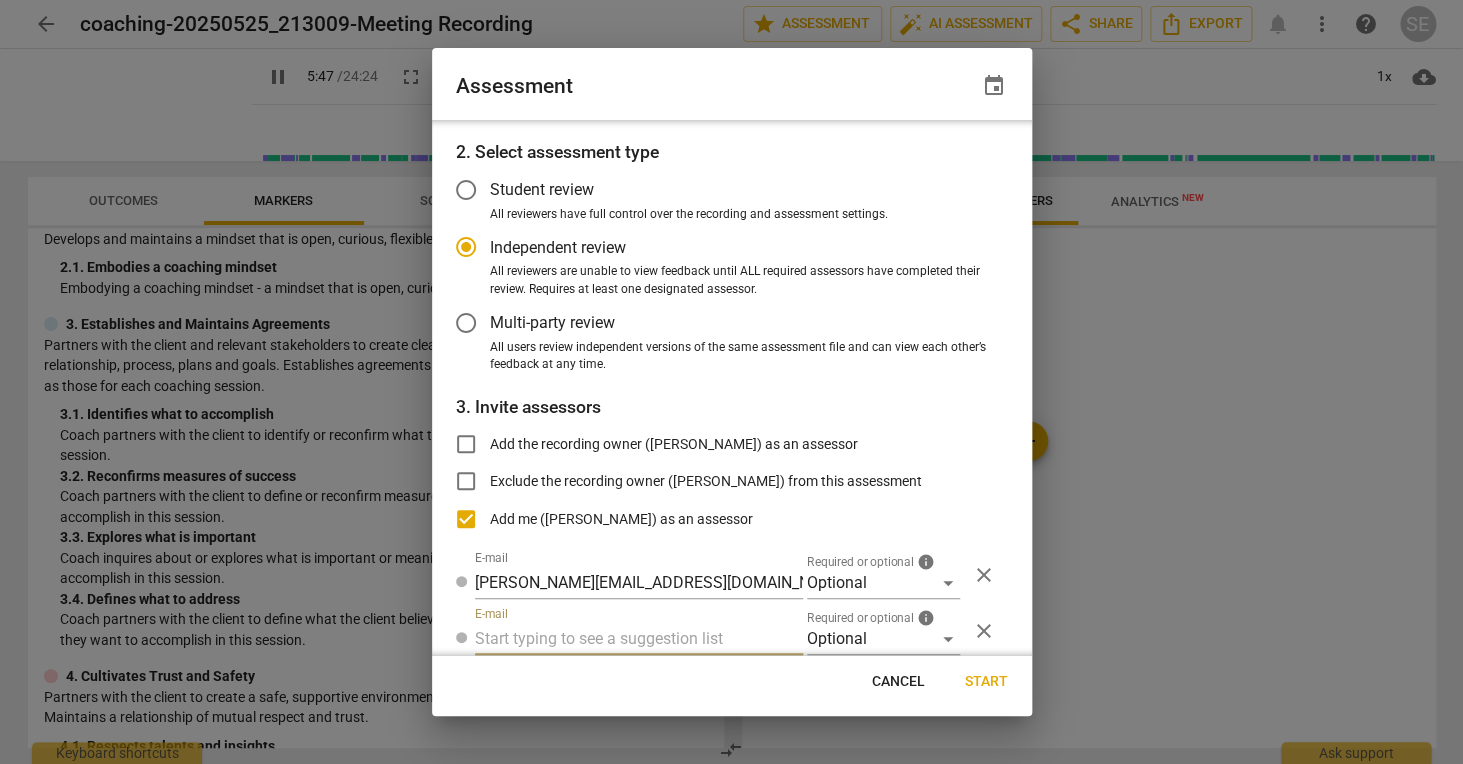 radio on "false" 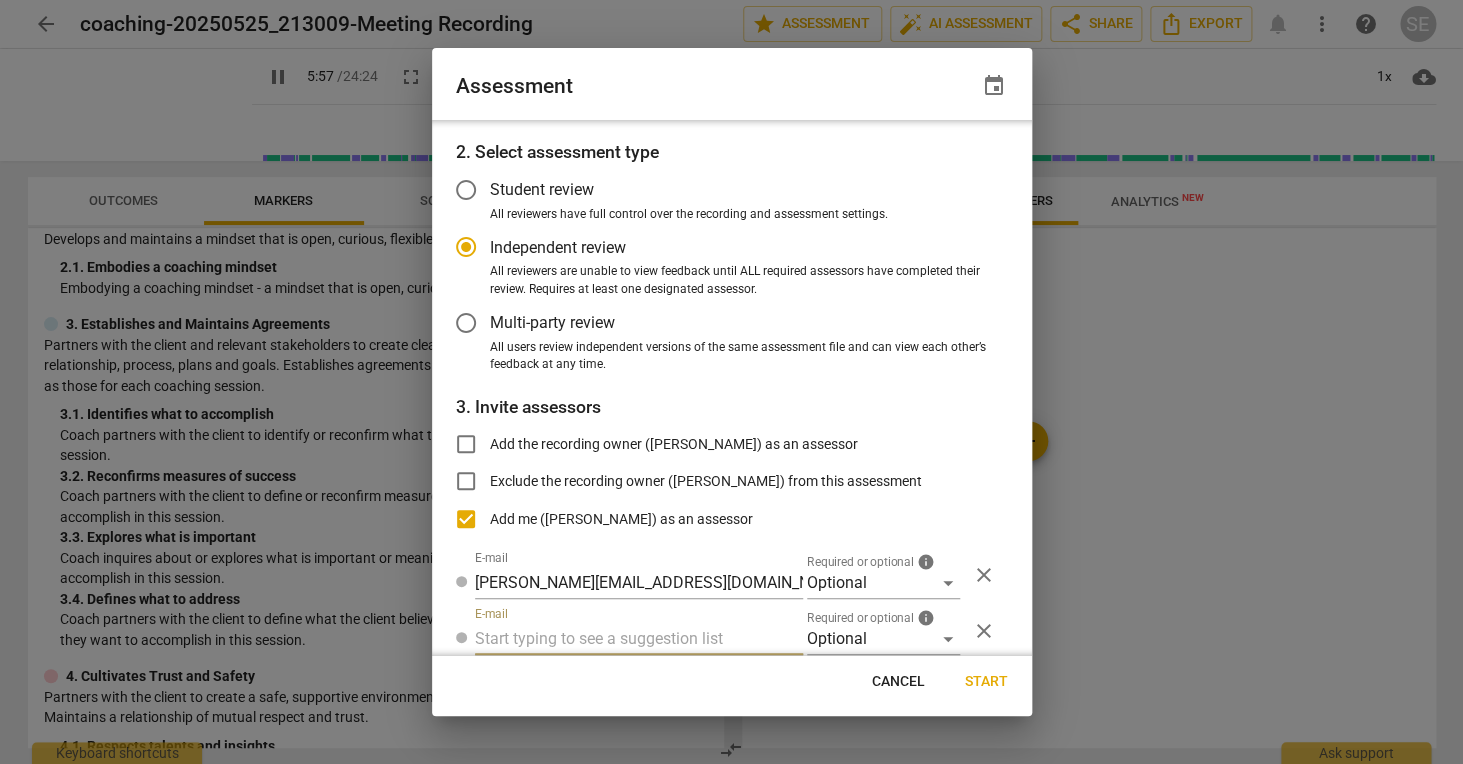 type on "358" 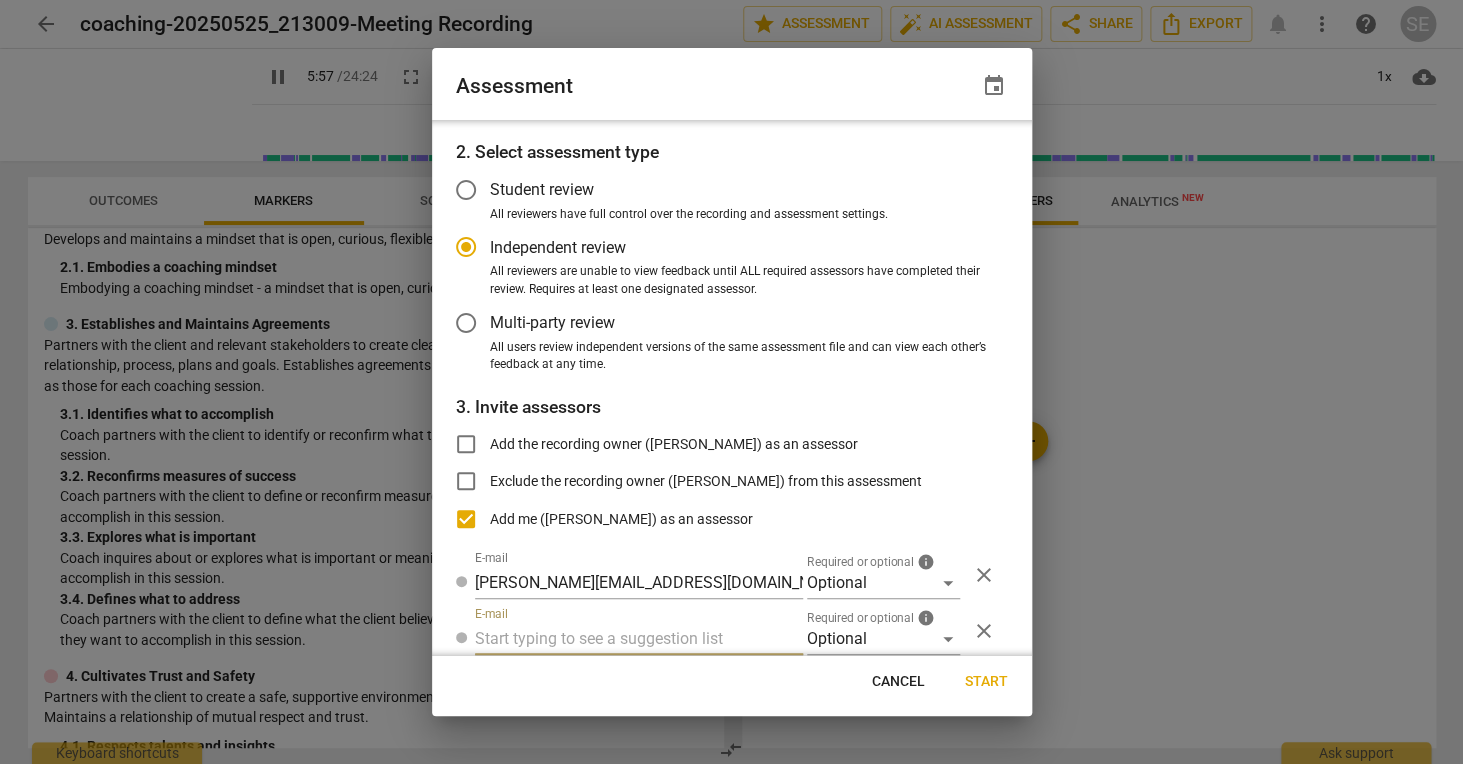 radio on "false" 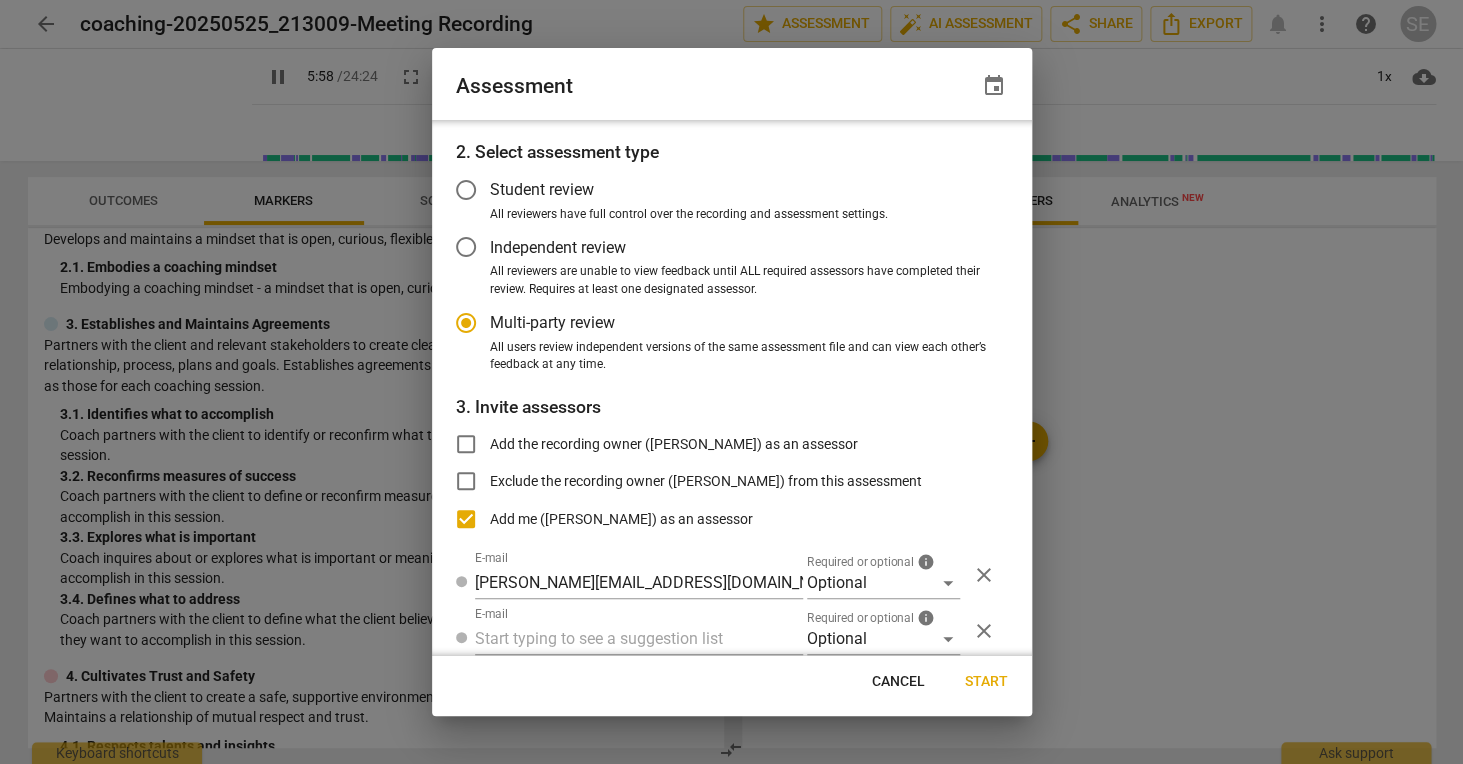 type on "359" 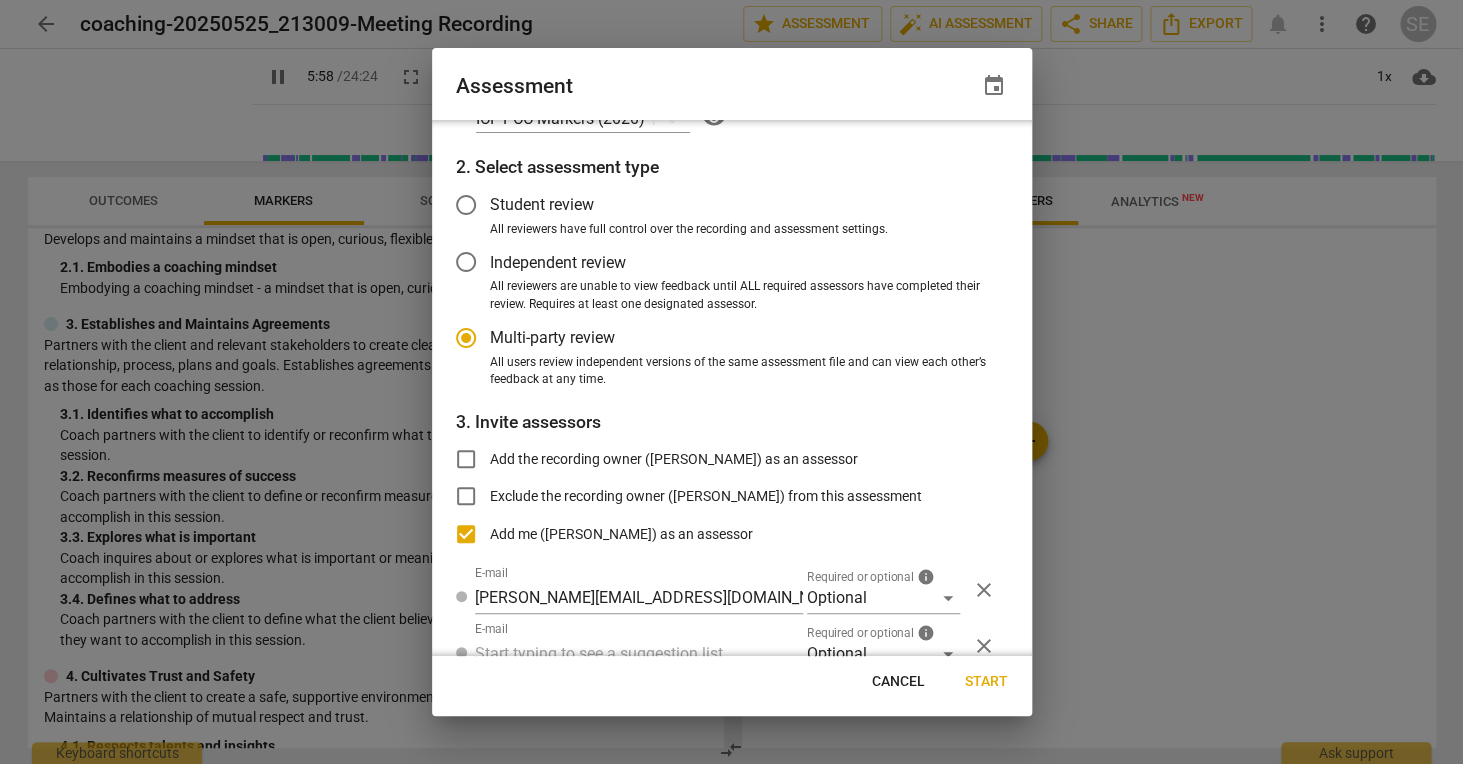 radio on "false" 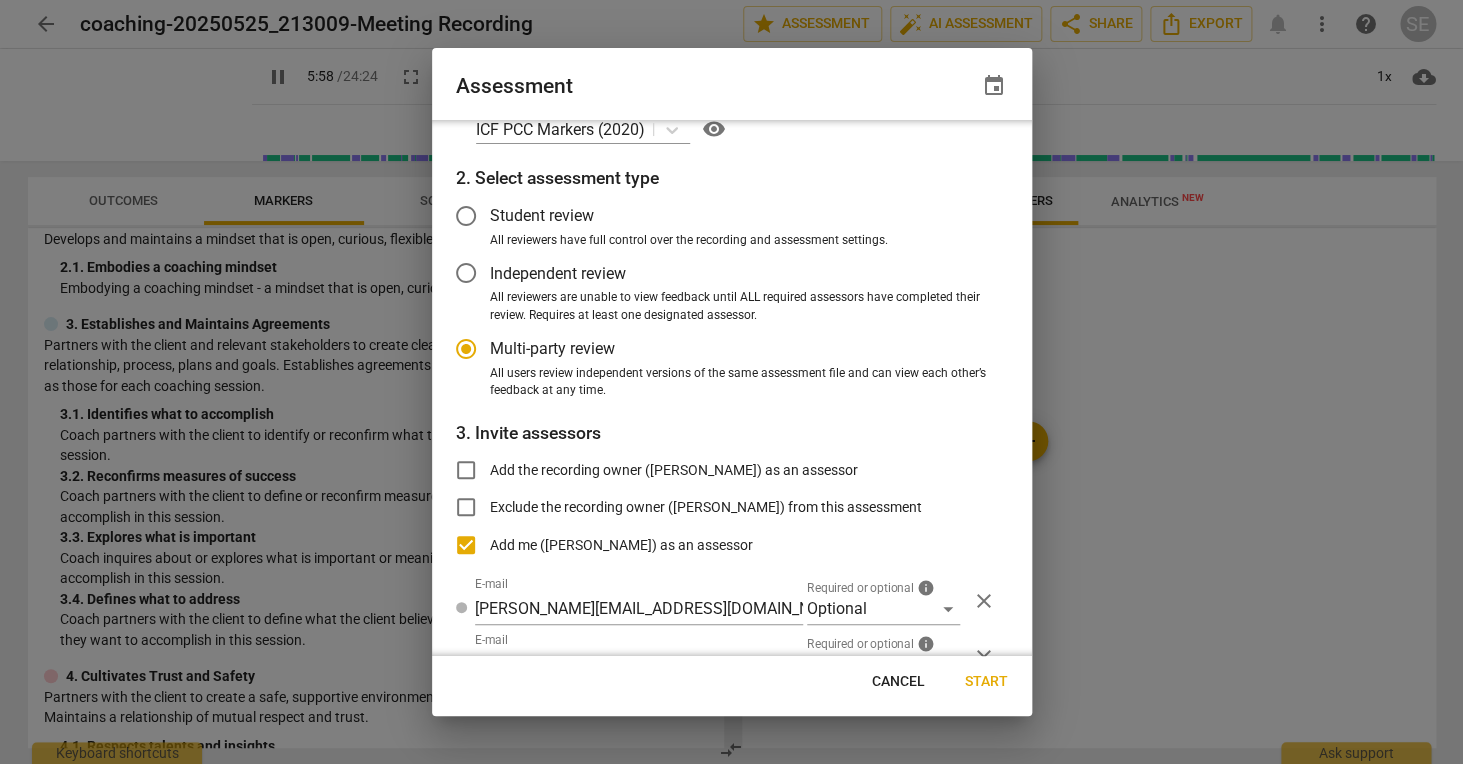 type on "359" 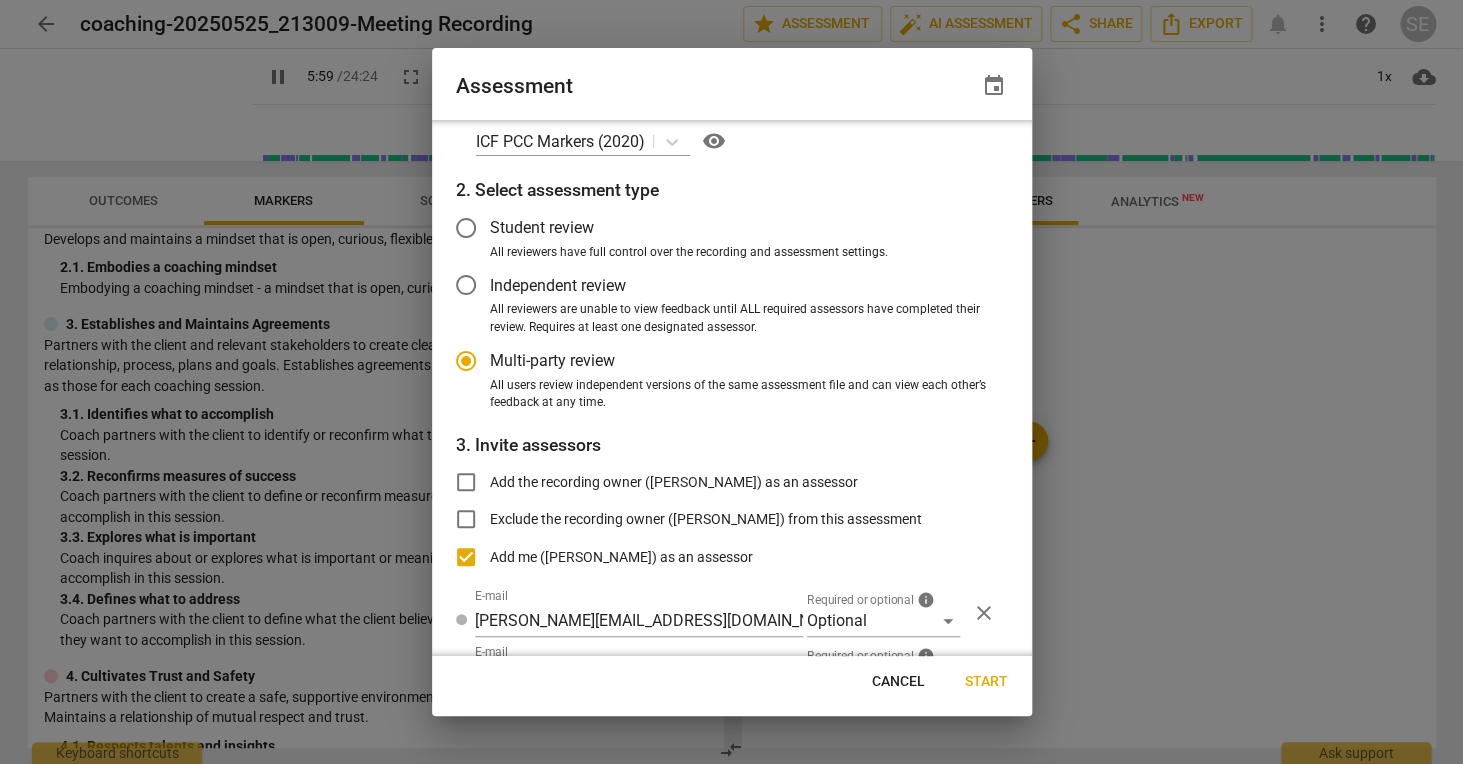 radio on "false" 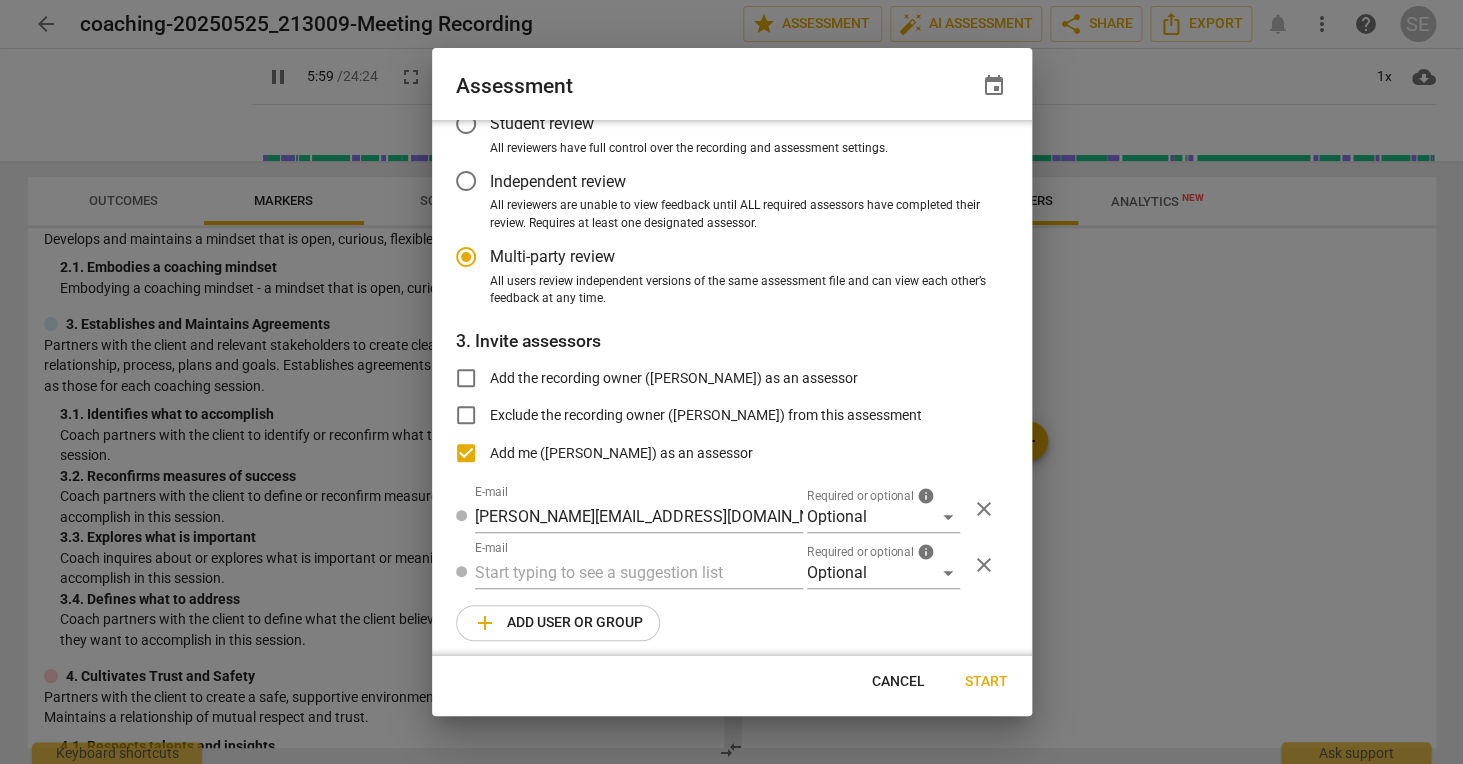 radio on "false" 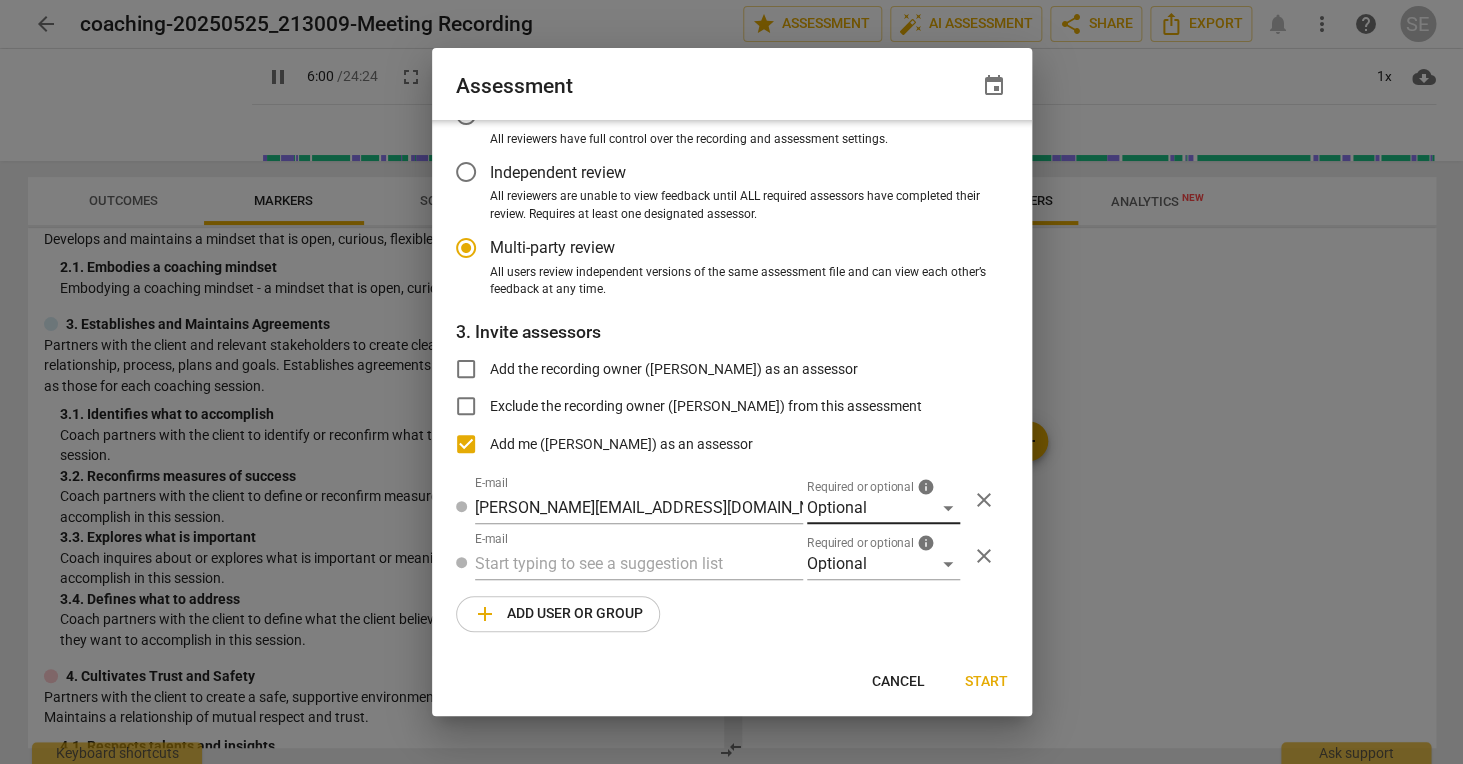 type on "361" 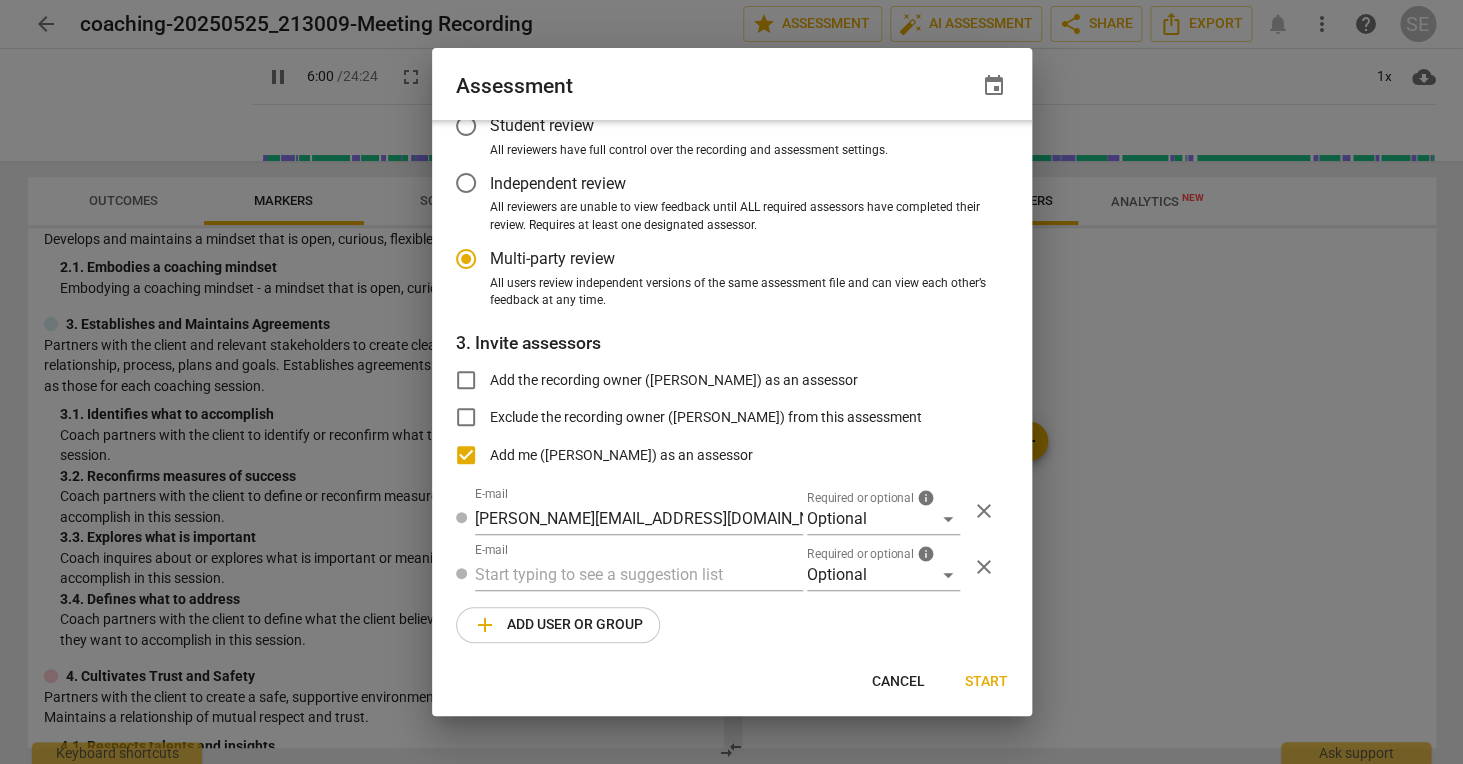 scroll, scrollTop: 31, scrollLeft: 0, axis: vertical 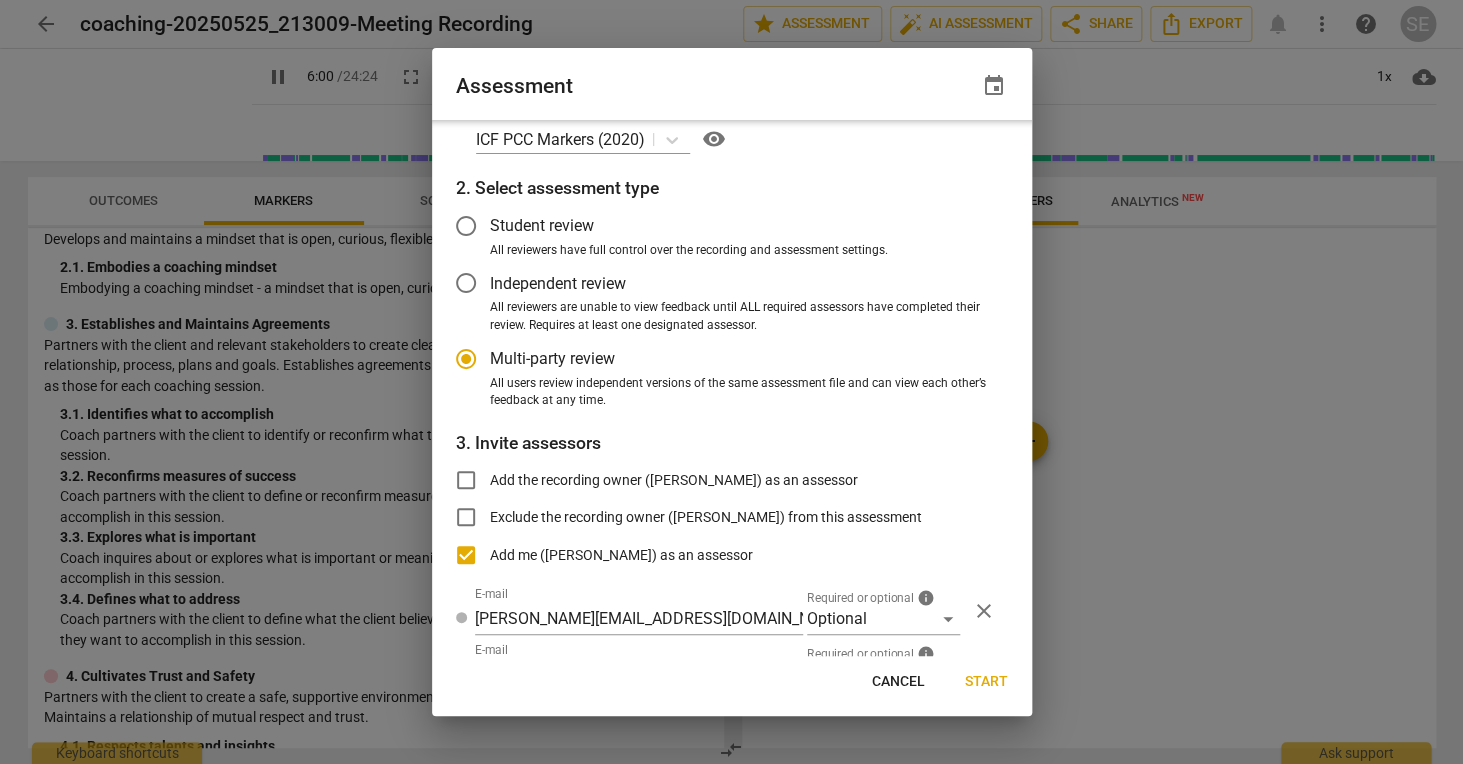 radio on "false" 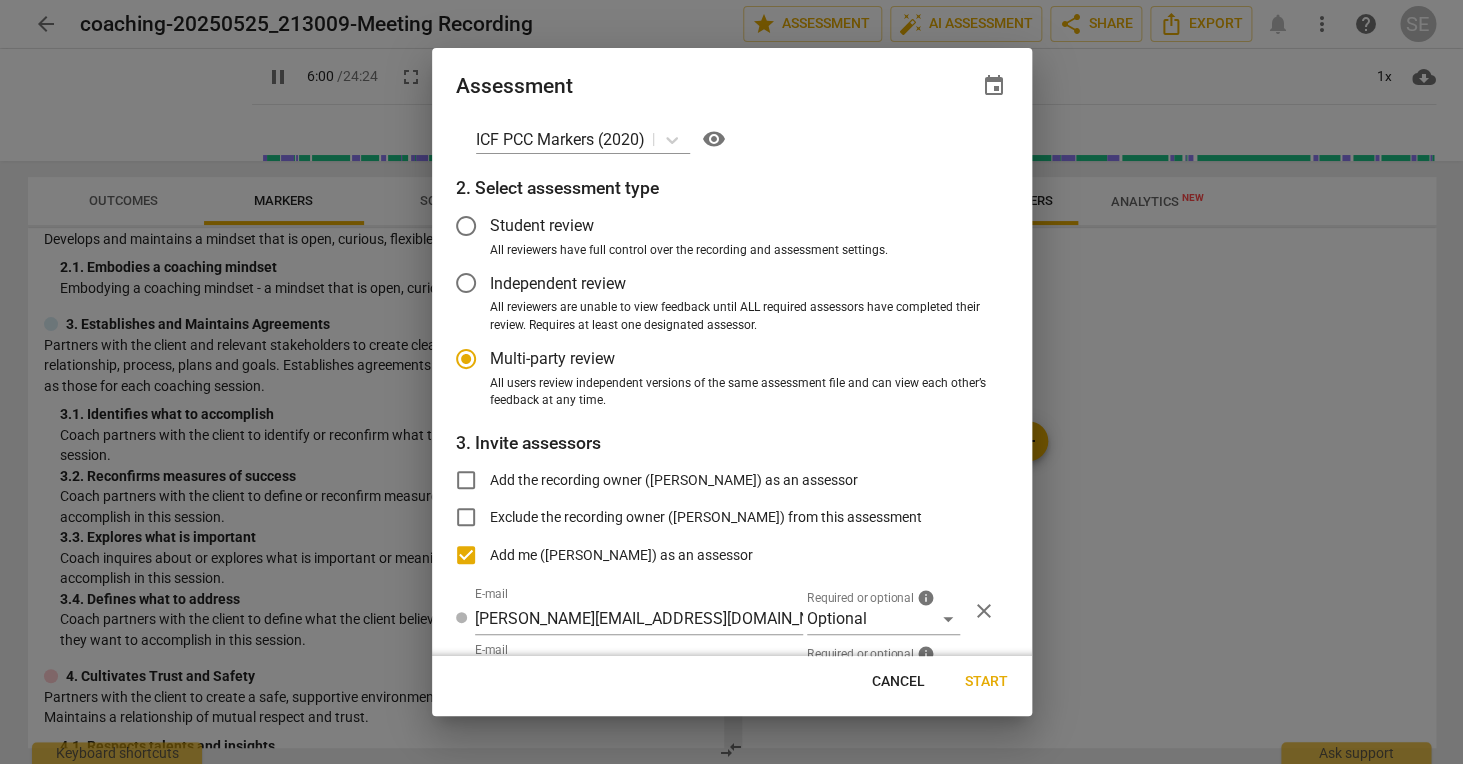 scroll, scrollTop: 0, scrollLeft: 0, axis: both 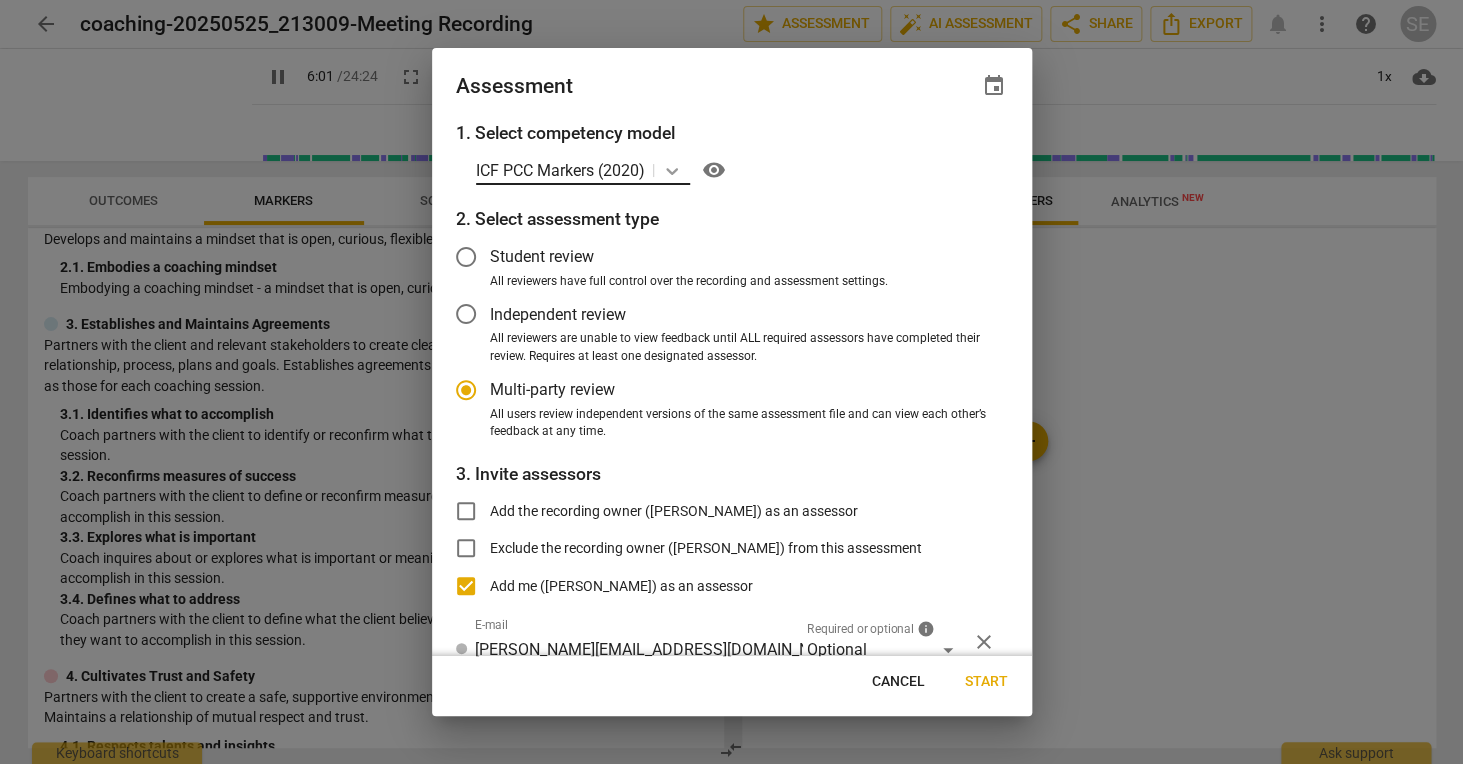 type on "362" 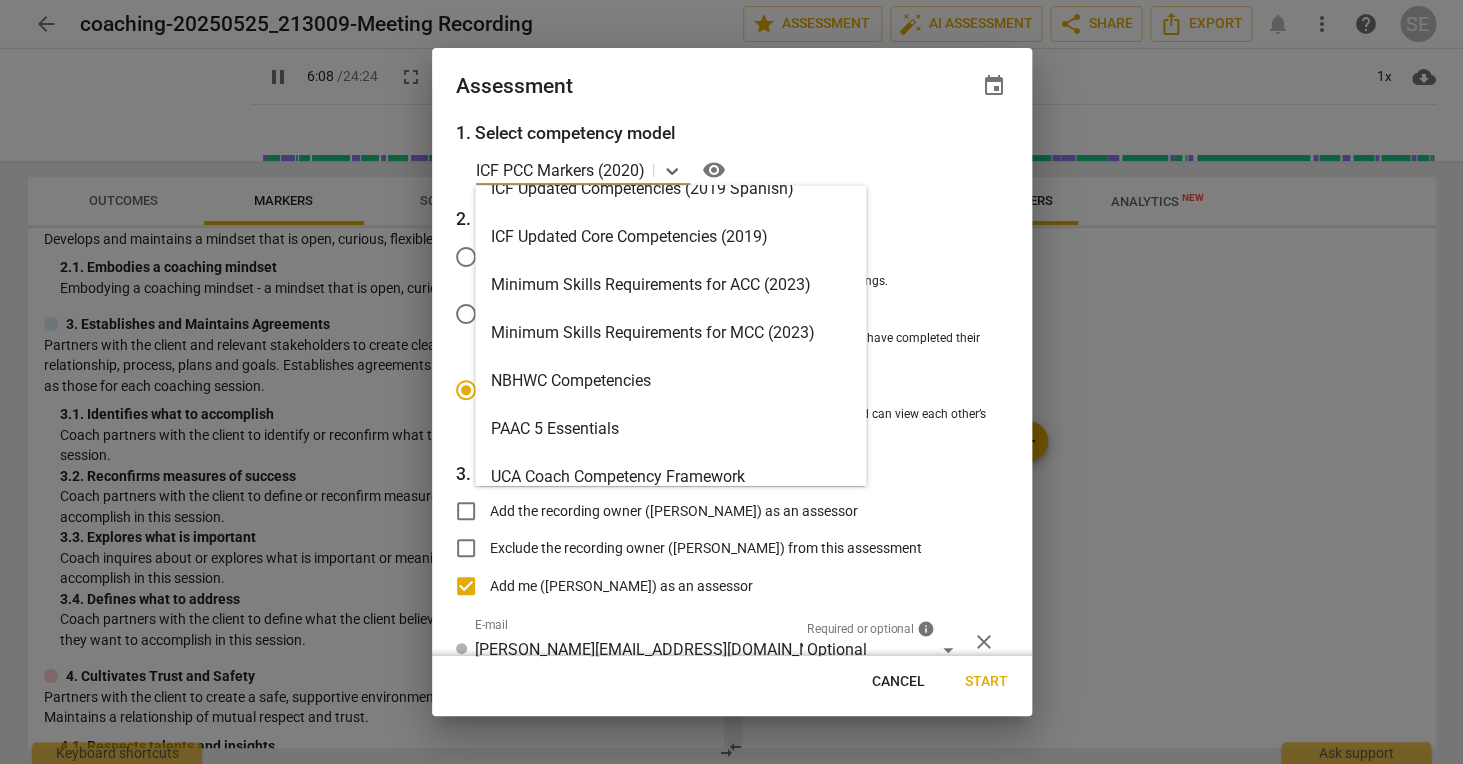 scroll, scrollTop: 359, scrollLeft: 0, axis: vertical 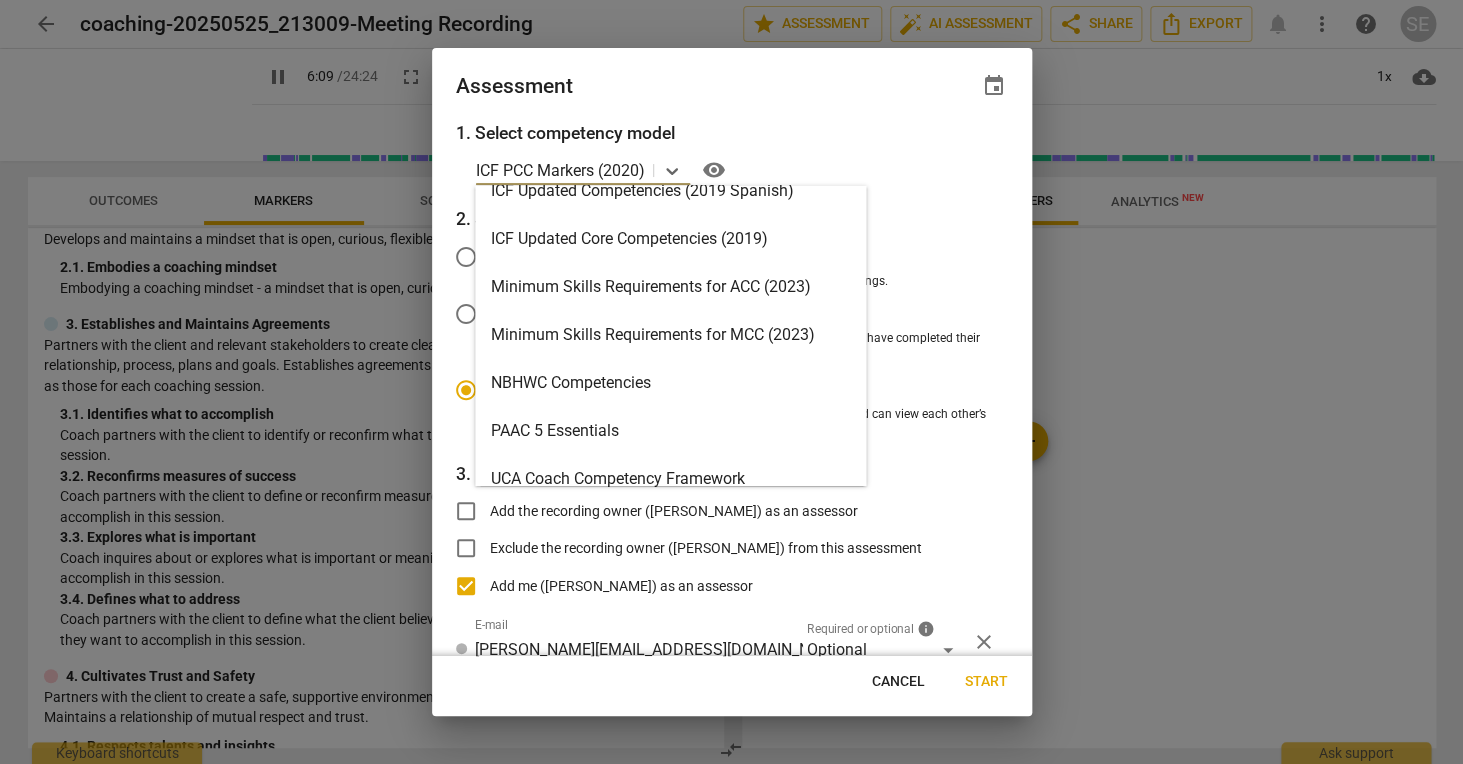 type on "369" 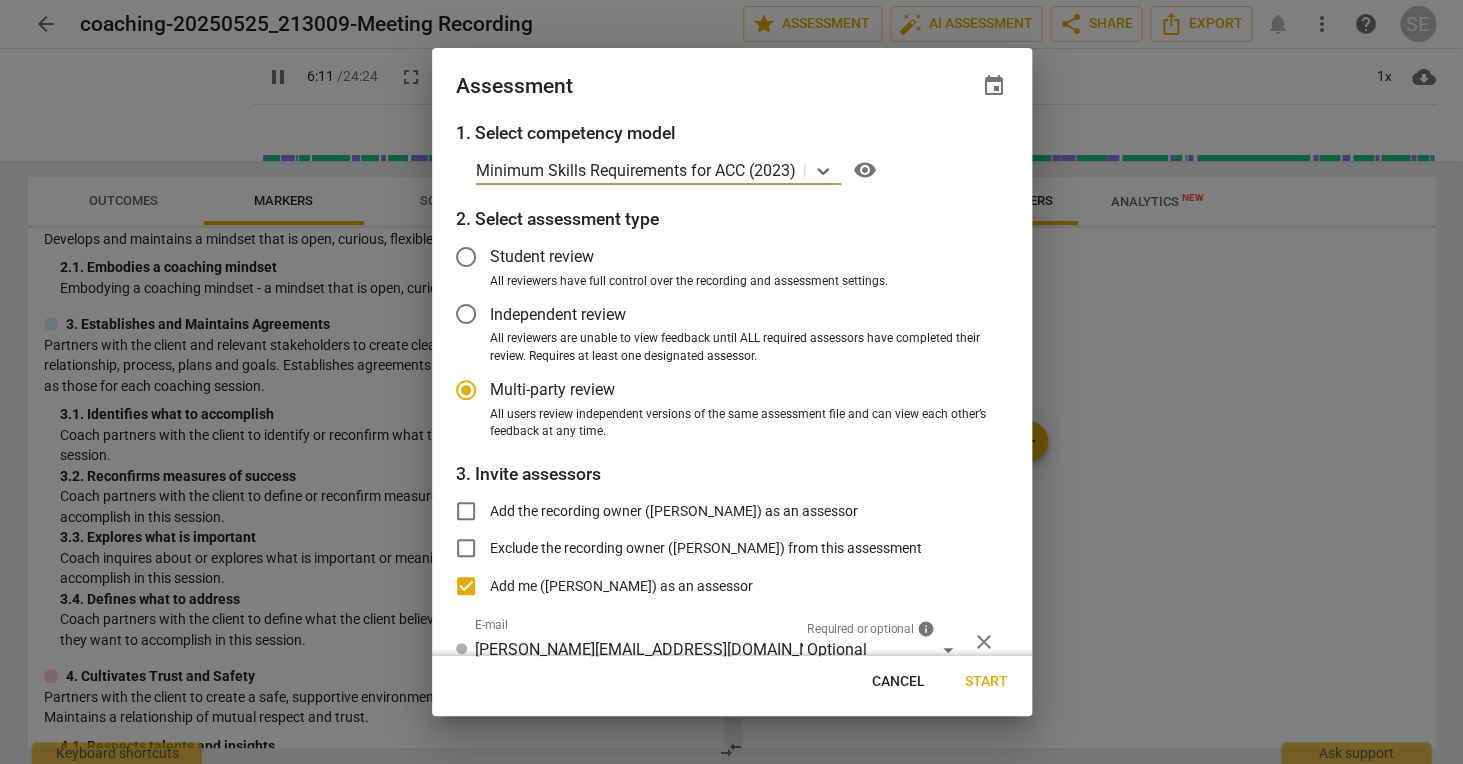 type on "372" 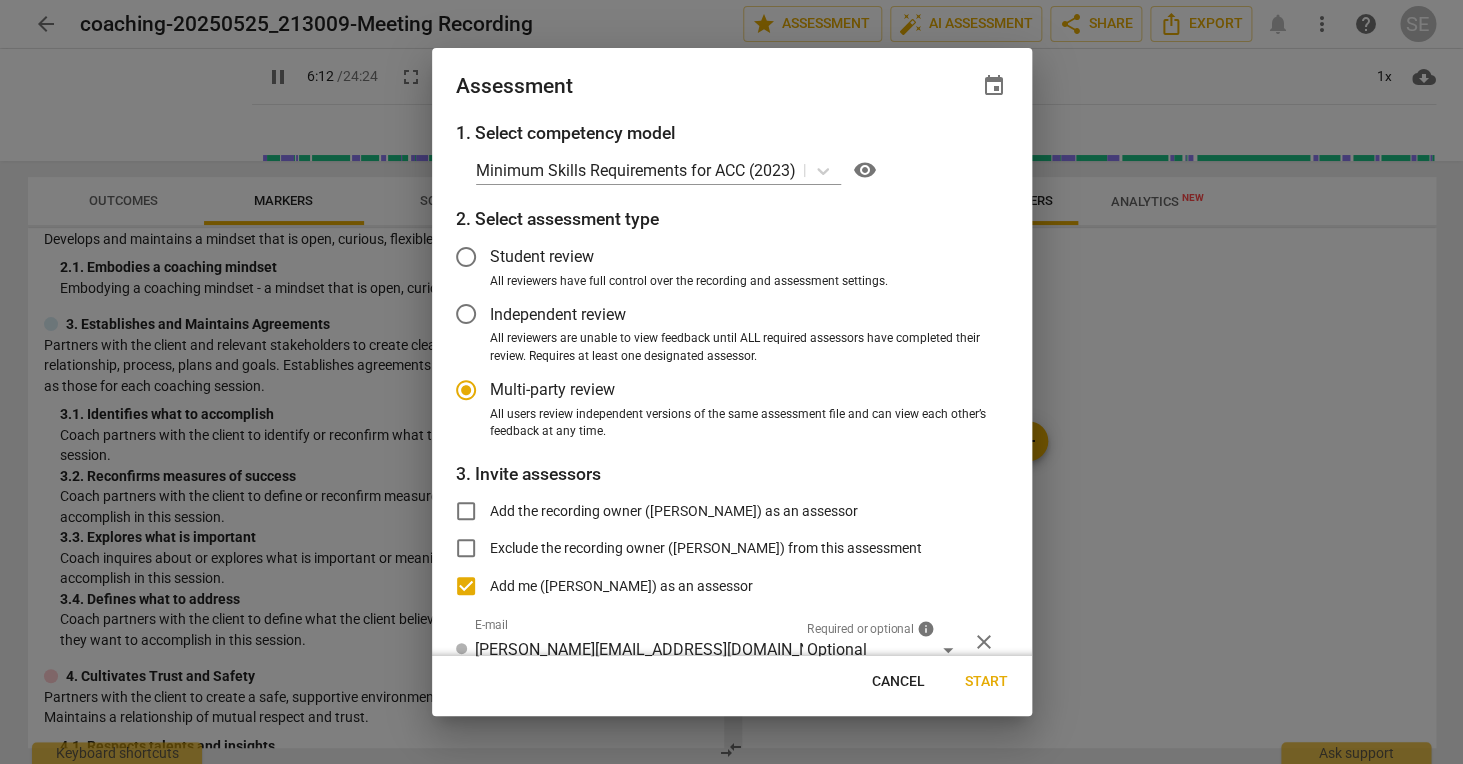 type on "372" 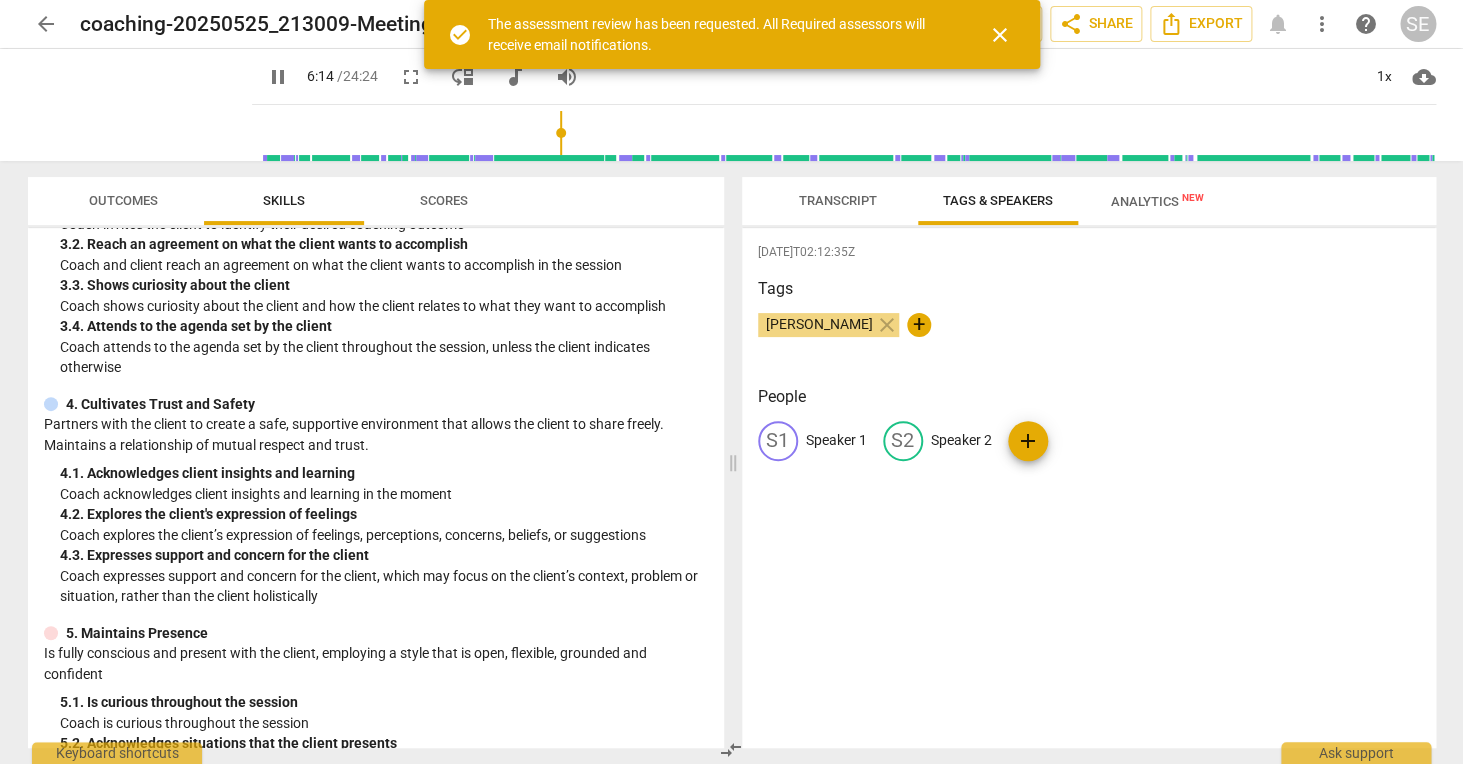 scroll, scrollTop: 475, scrollLeft: 0, axis: vertical 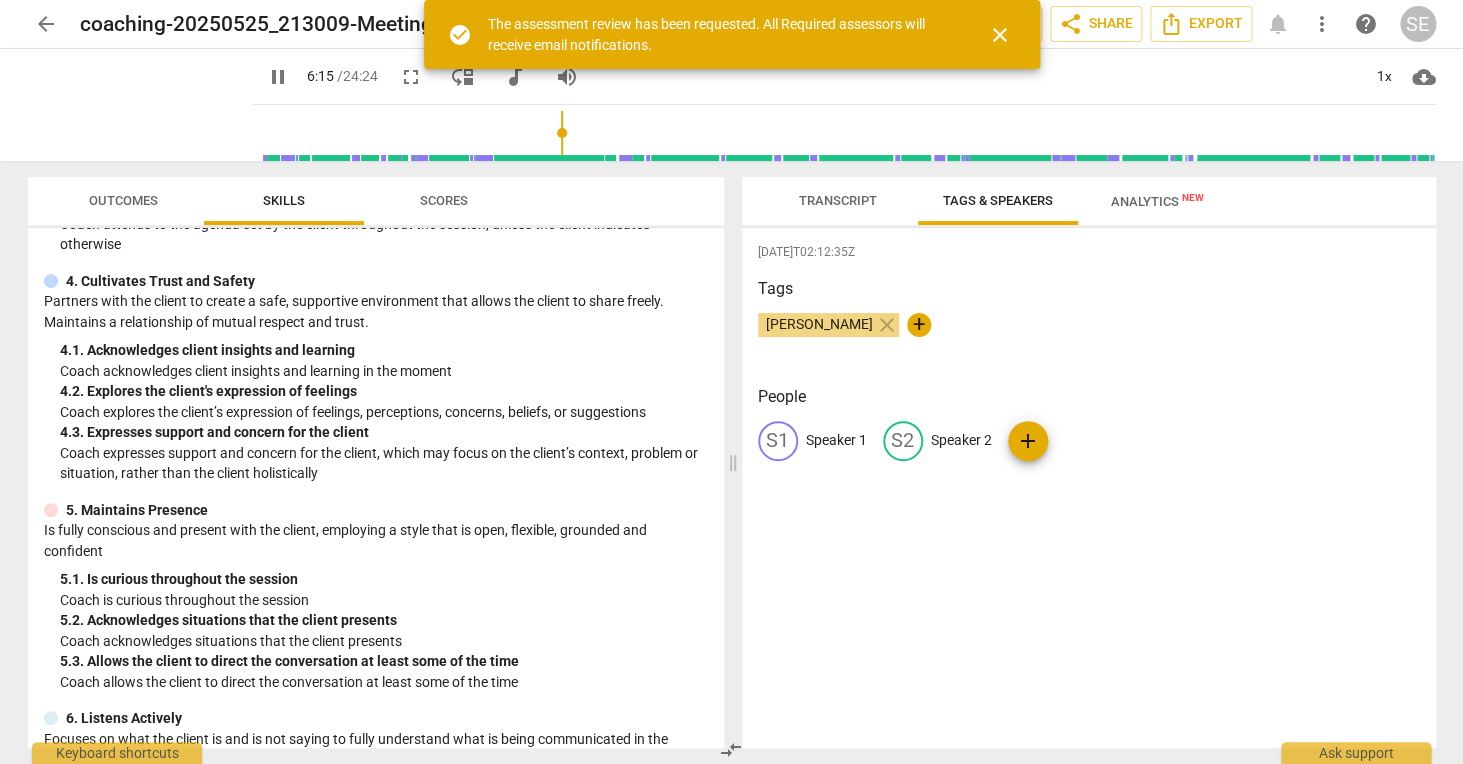 click on "close" at bounding box center (1000, 35) 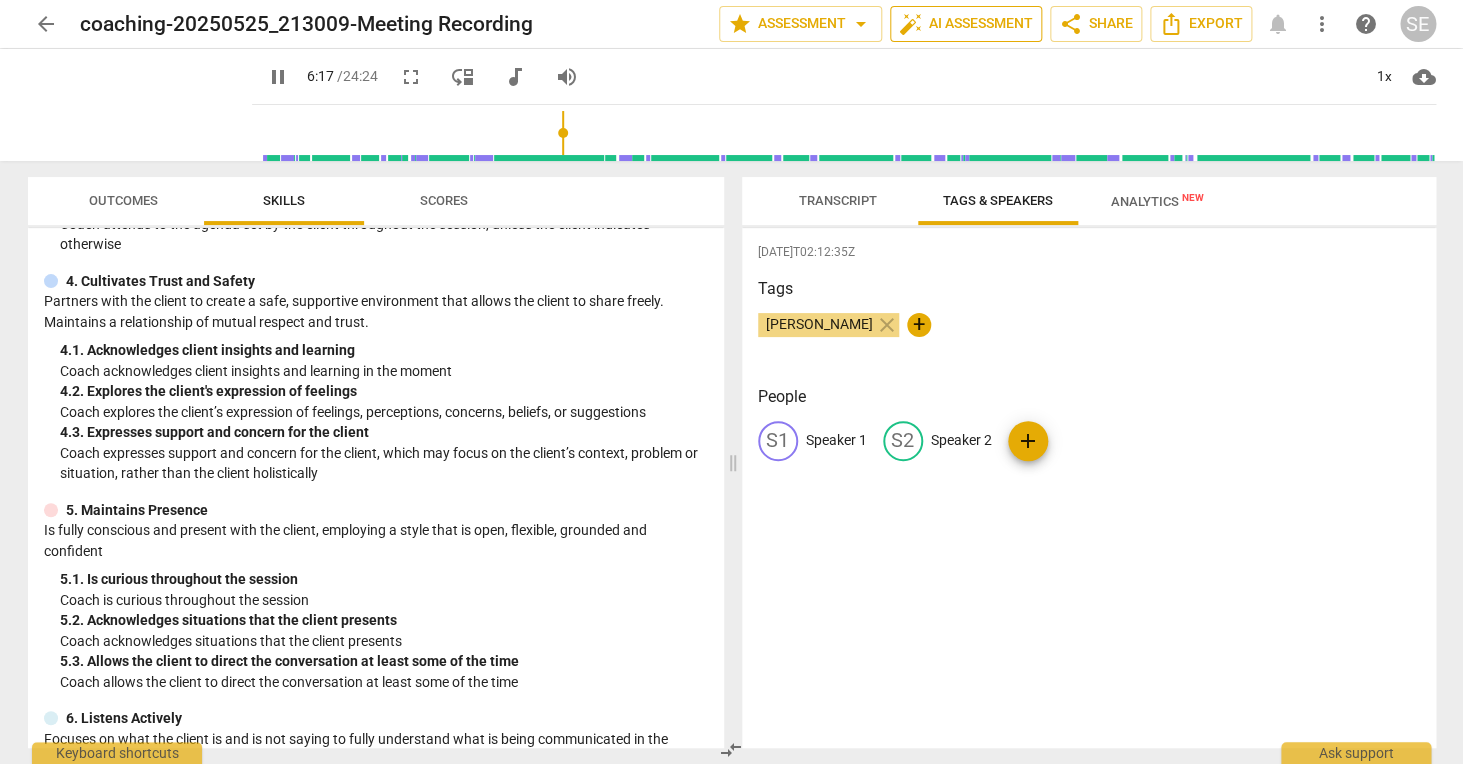 click on "auto_fix_high    AI Assessment" at bounding box center (966, 24) 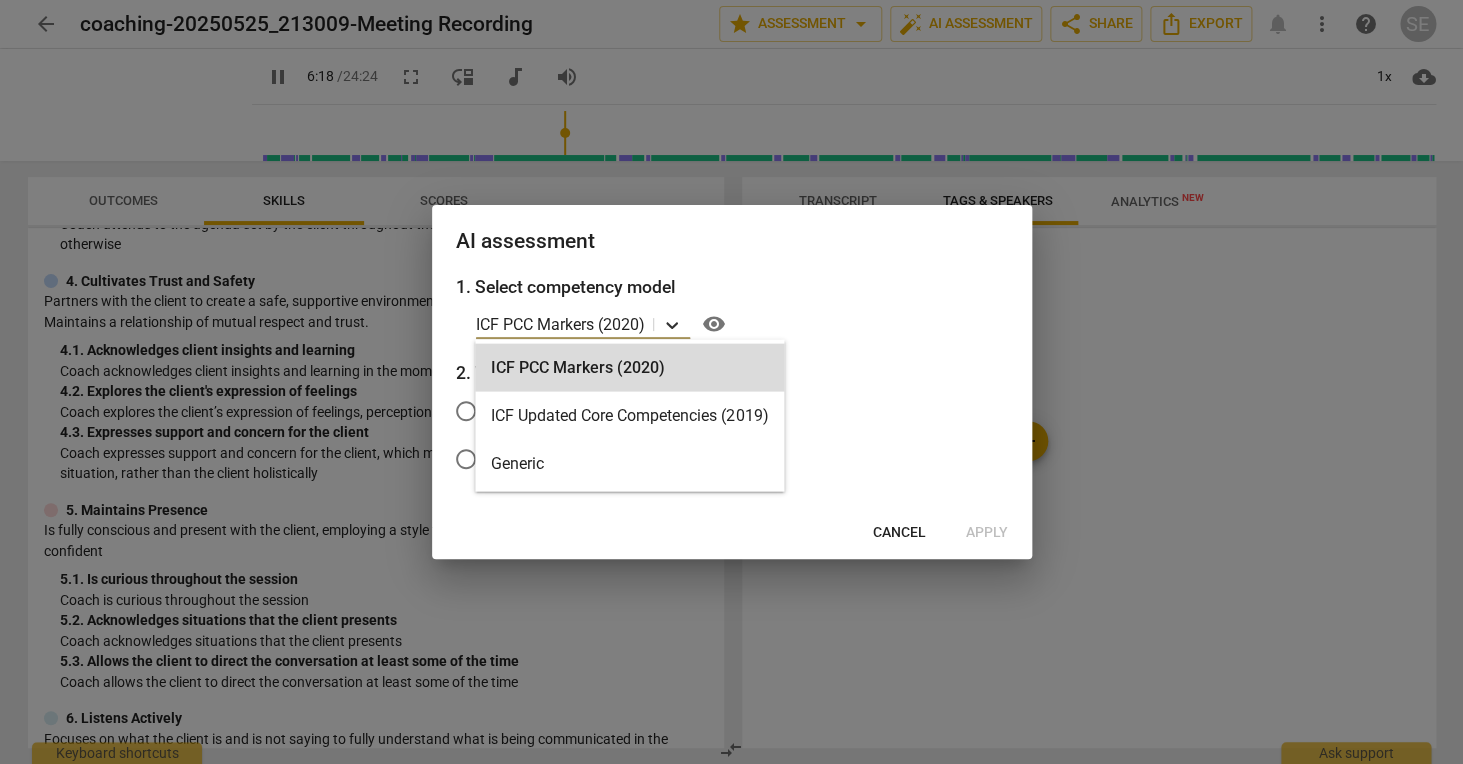 click at bounding box center (672, 324) 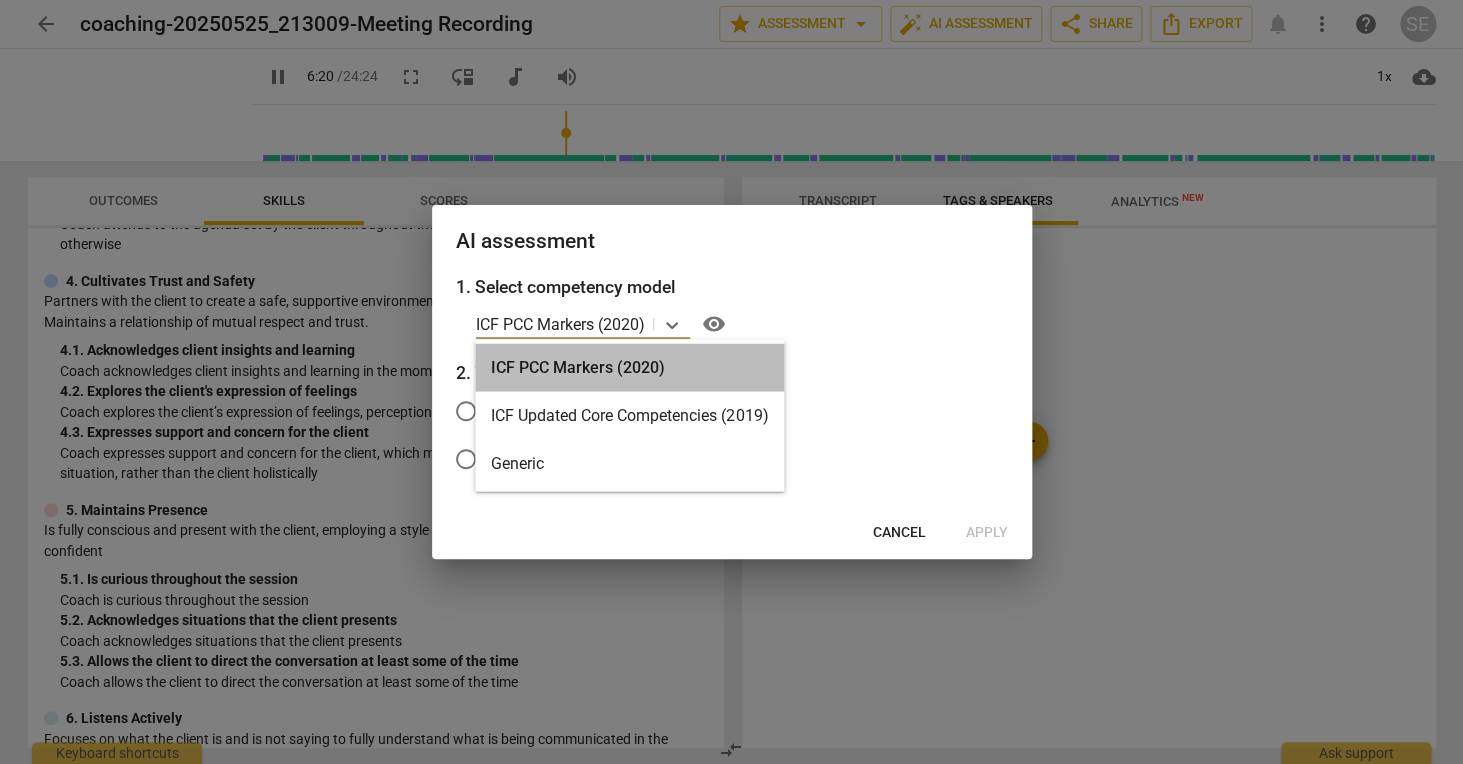 click on "ICF PCC Markers (2020)" at bounding box center [629, 368] 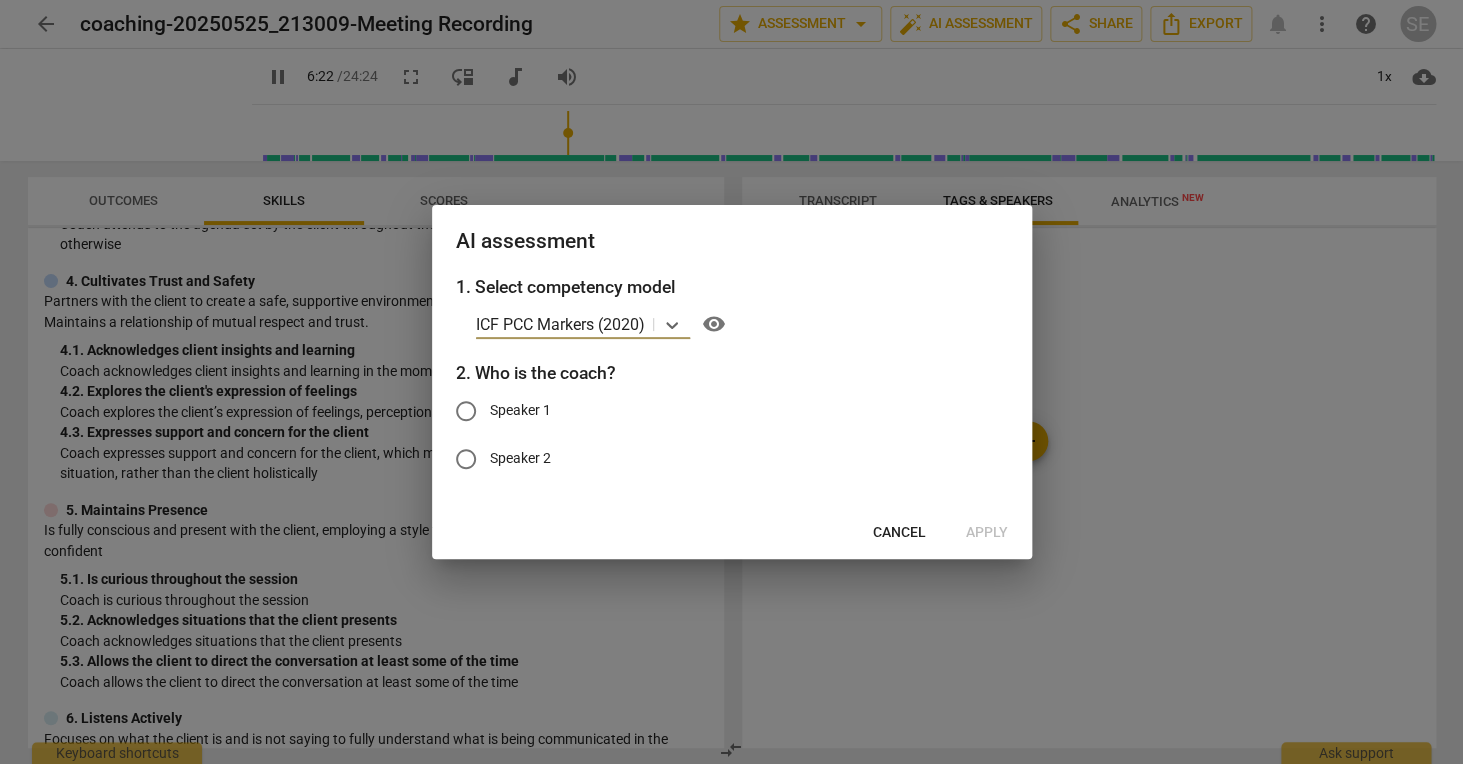 click on "Cancel" at bounding box center [899, 533] 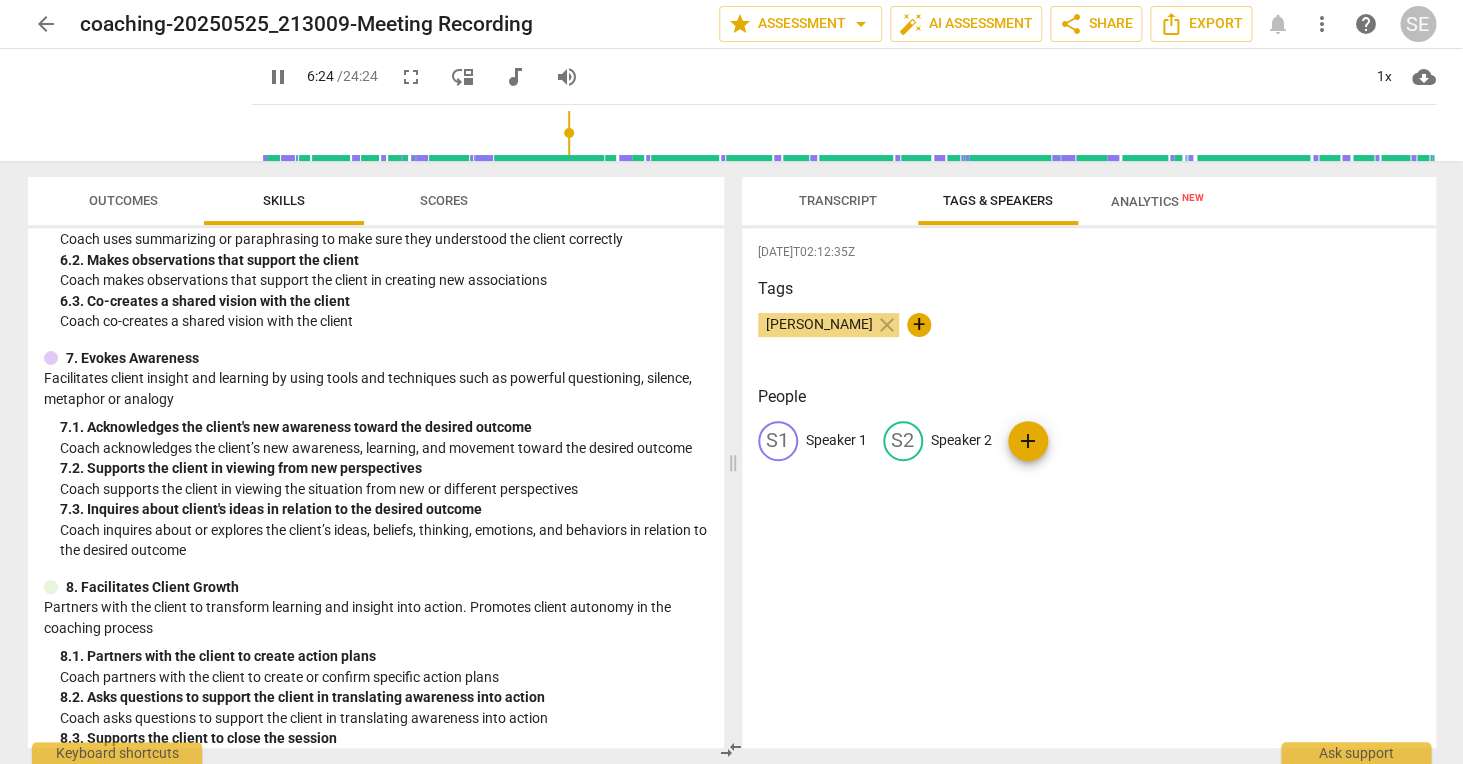 scroll, scrollTop: 1082, scrollLeft: 0, axis: vertical 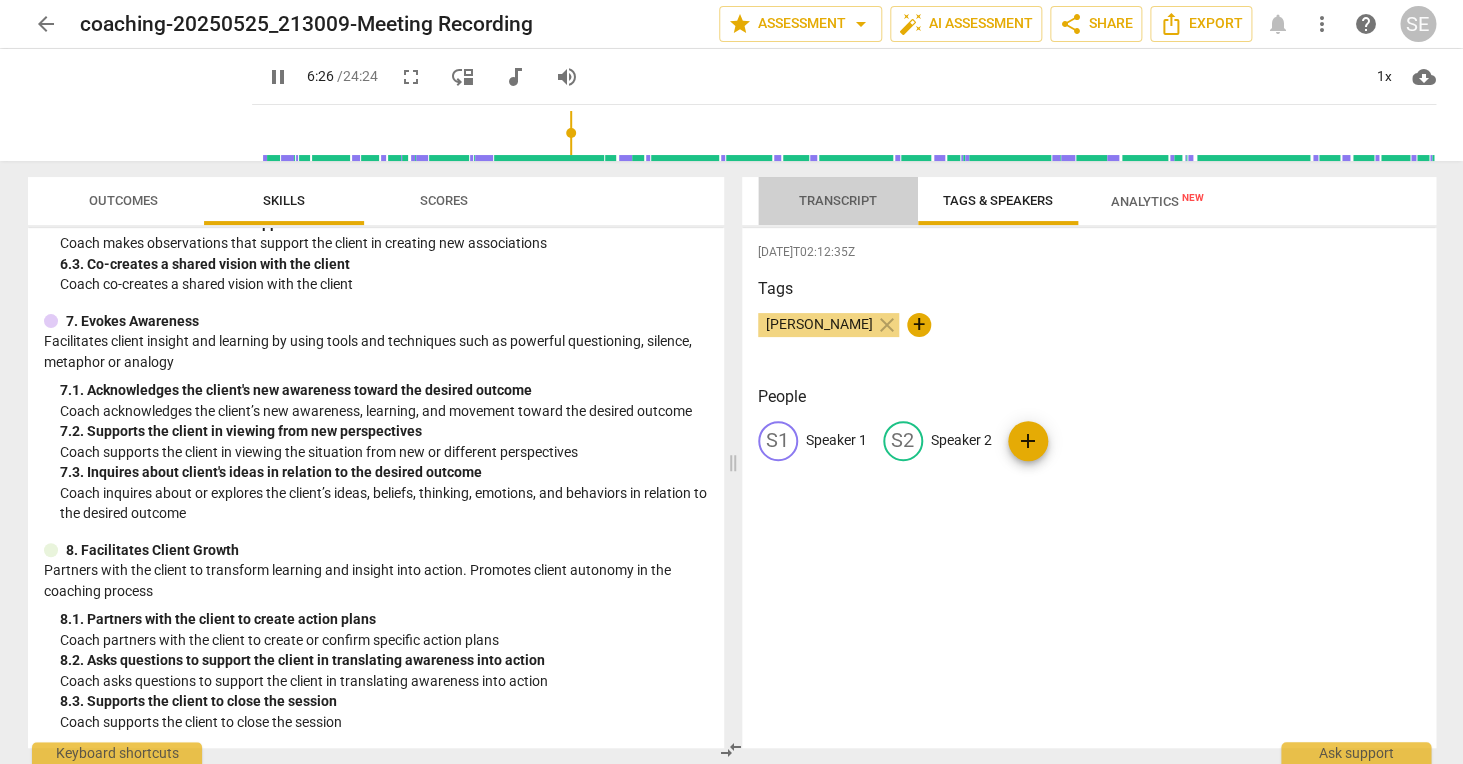 click on "Transcript" at bounding box center (838, 200) 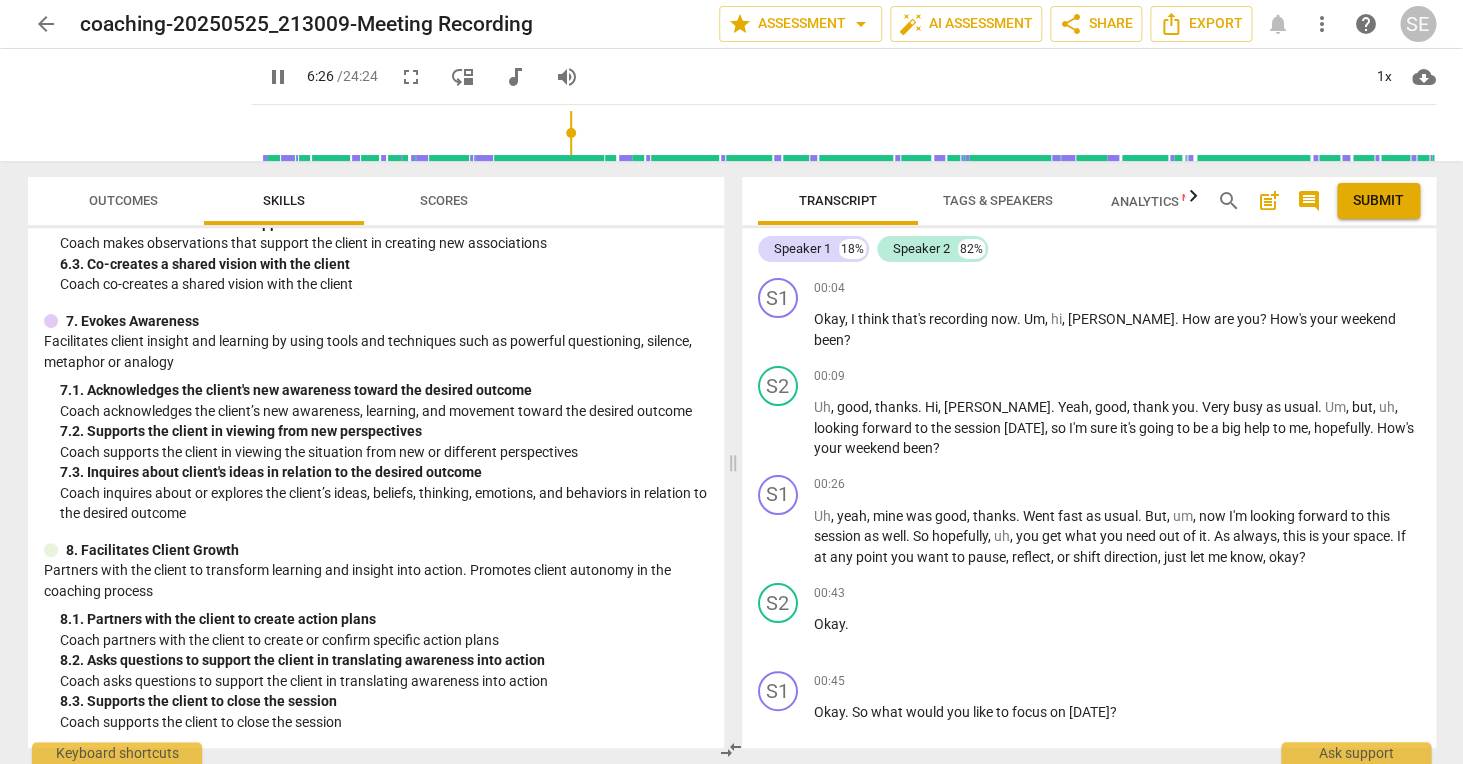 scroll, scrollTop: 2379, scrollLeft: 0, axis: vertical 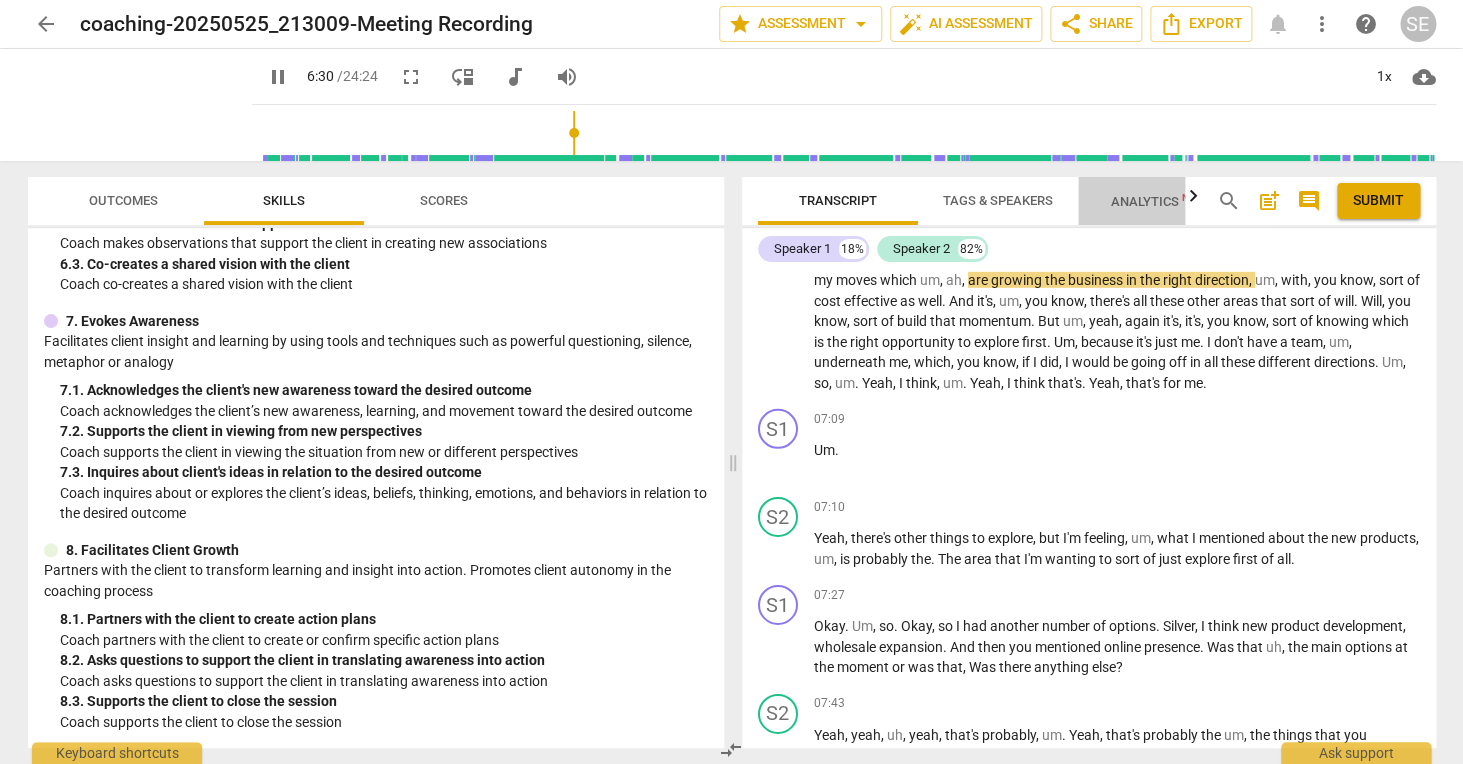 click on "Analytics   New" at bounding box center [1157, 201] 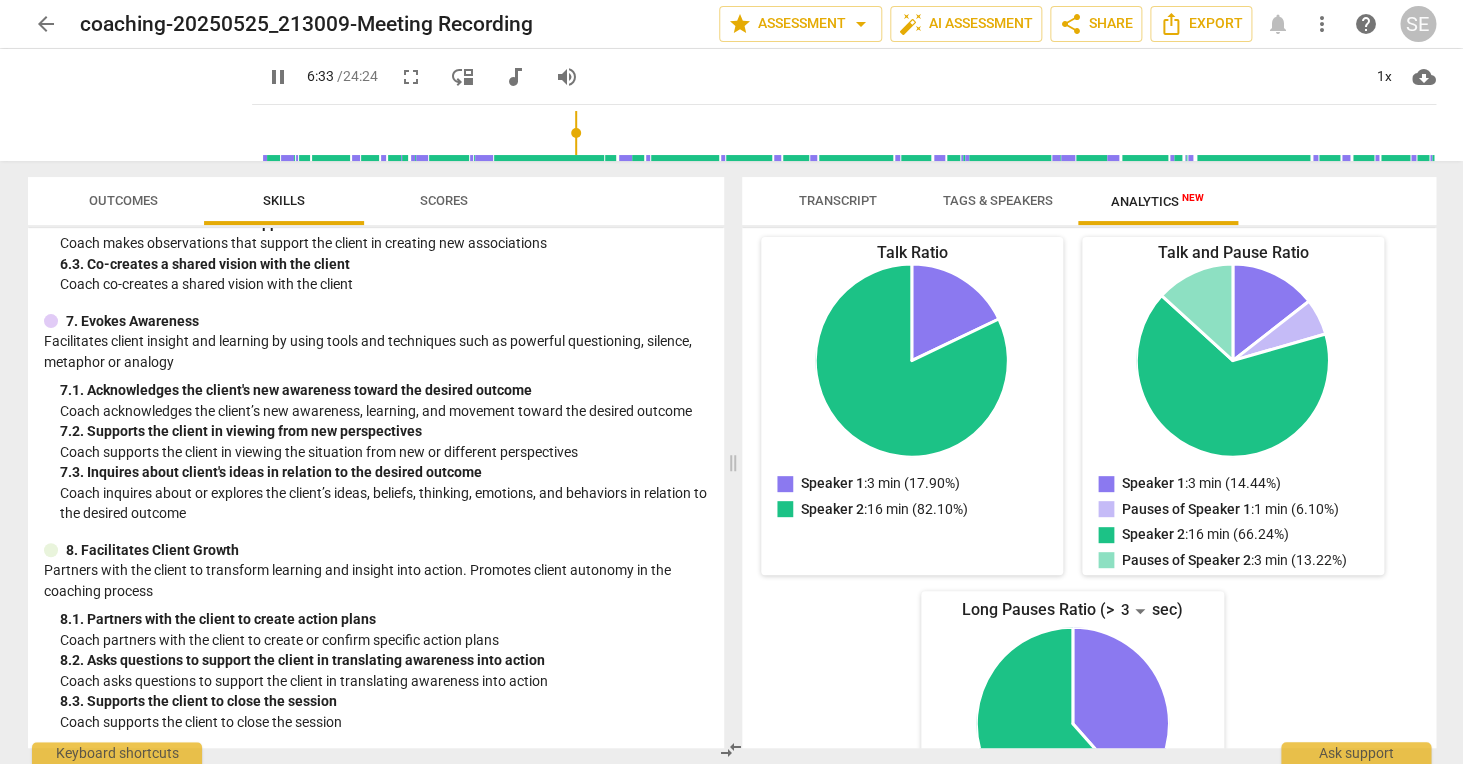 type on "394" 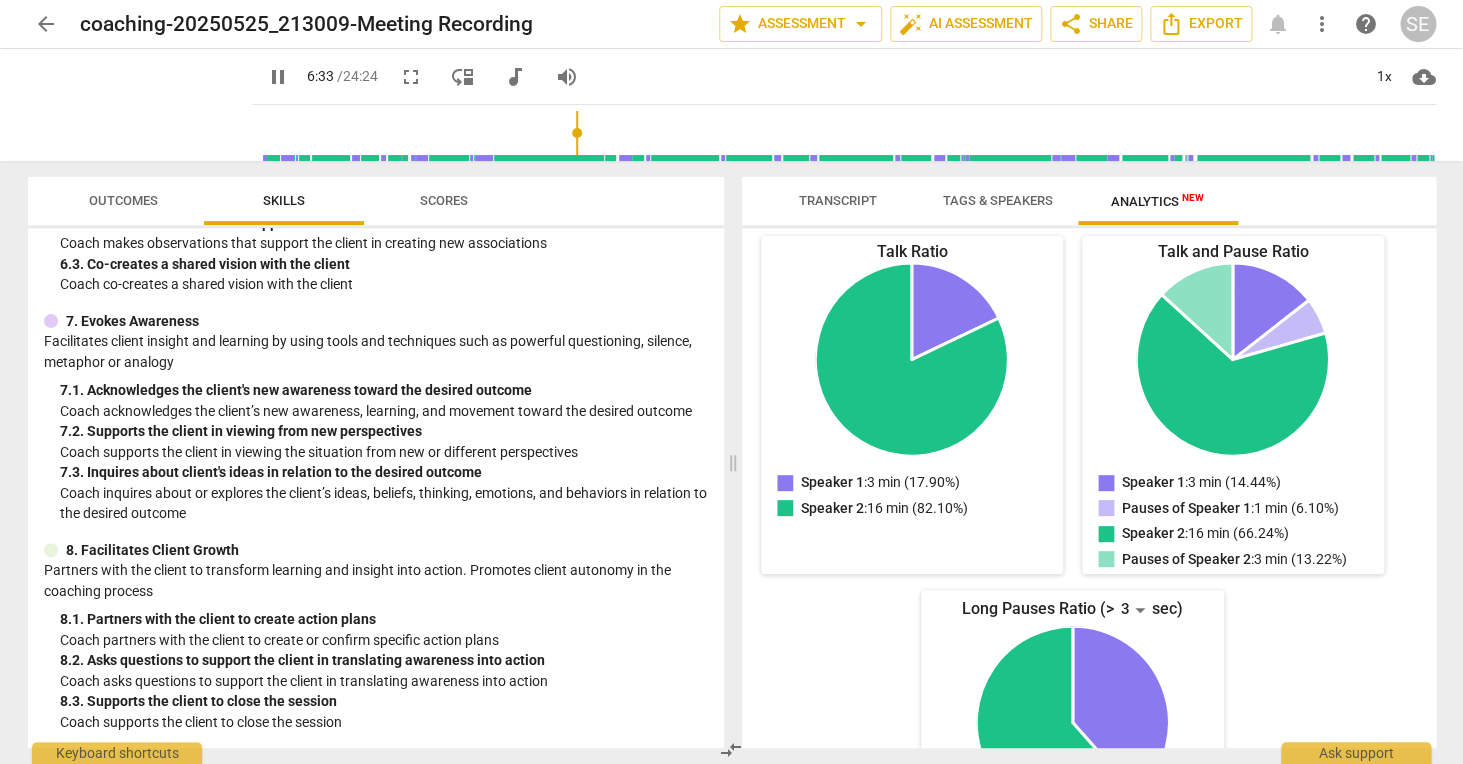 type 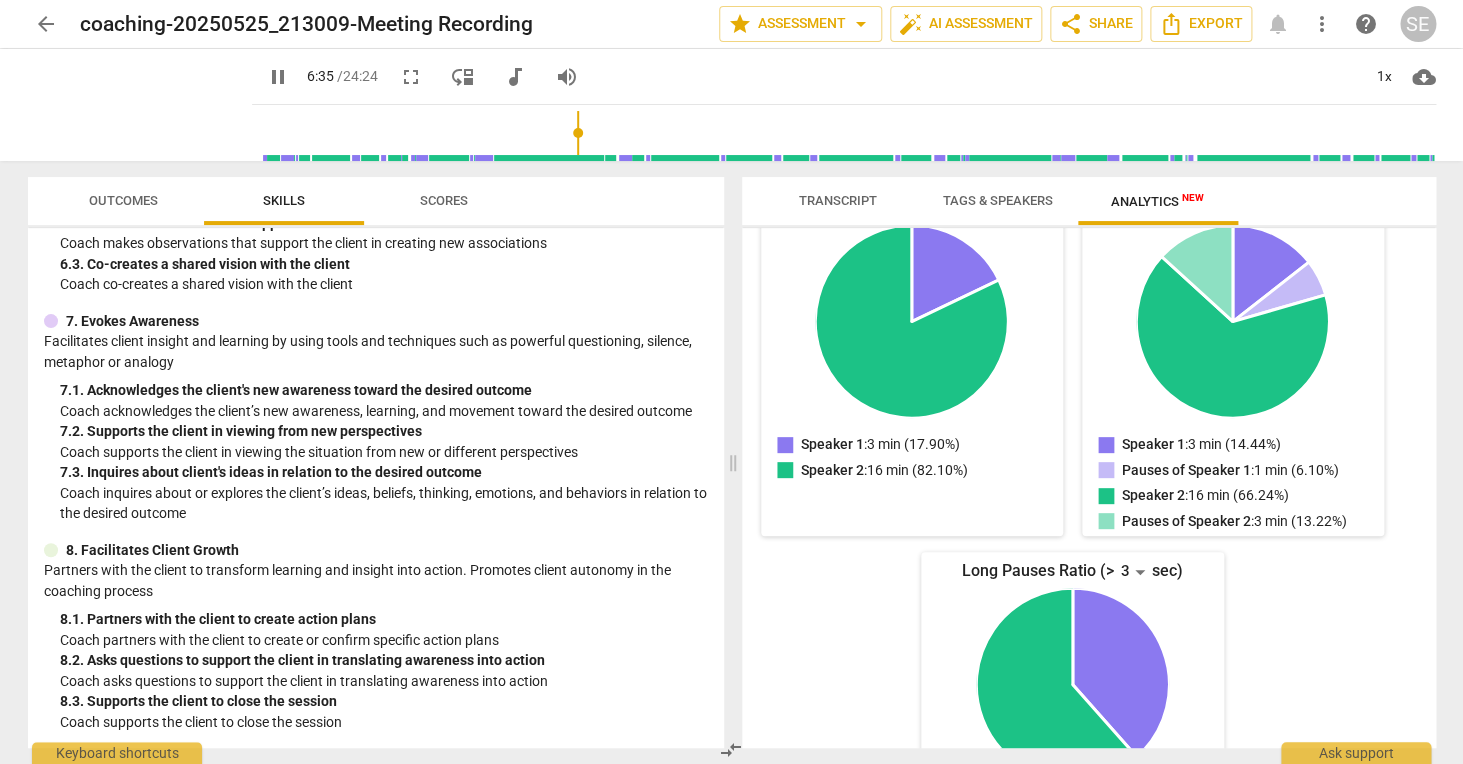 scroll, scrollTop: 0, scrollLeft: 0, axis: both 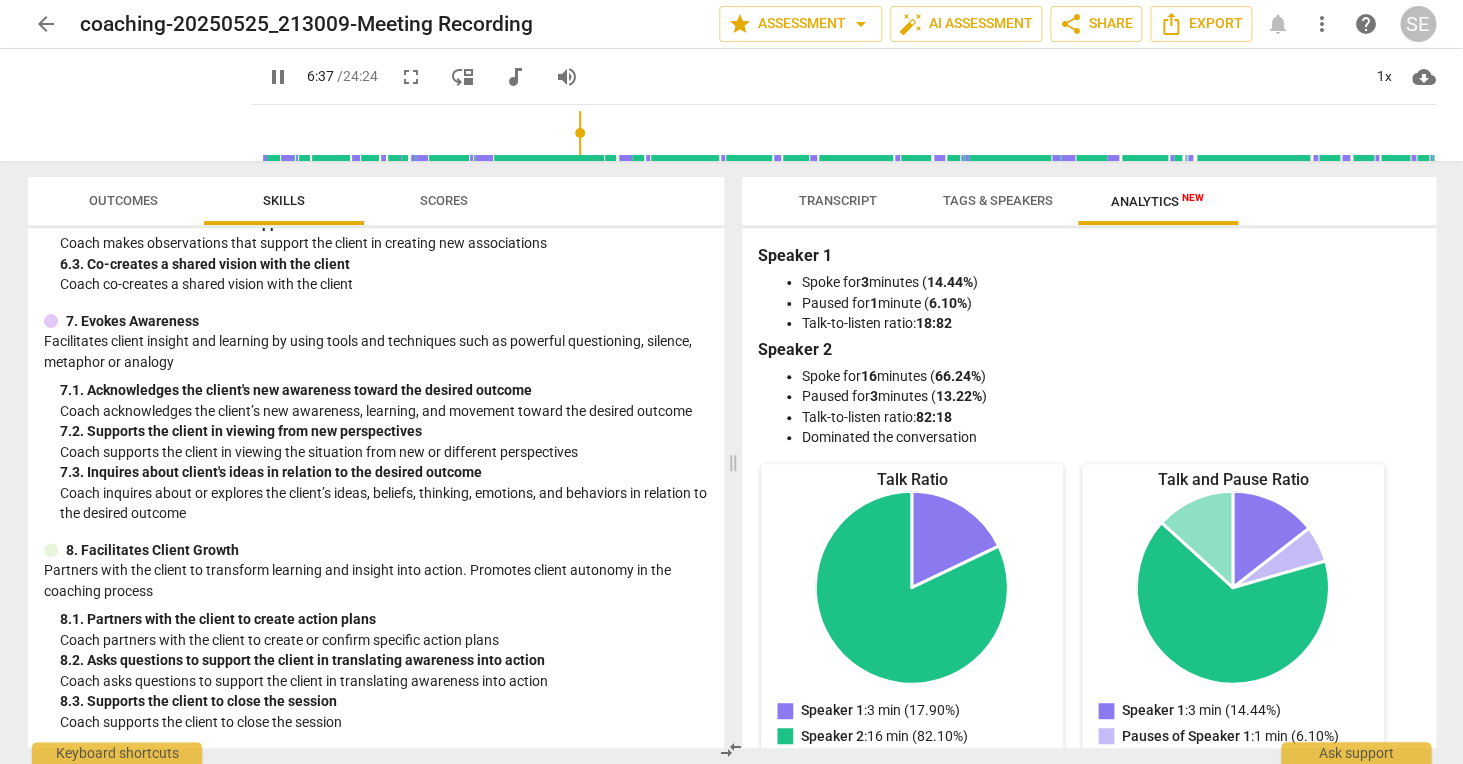 click on "Transcript" at bounding box center (838, 200) 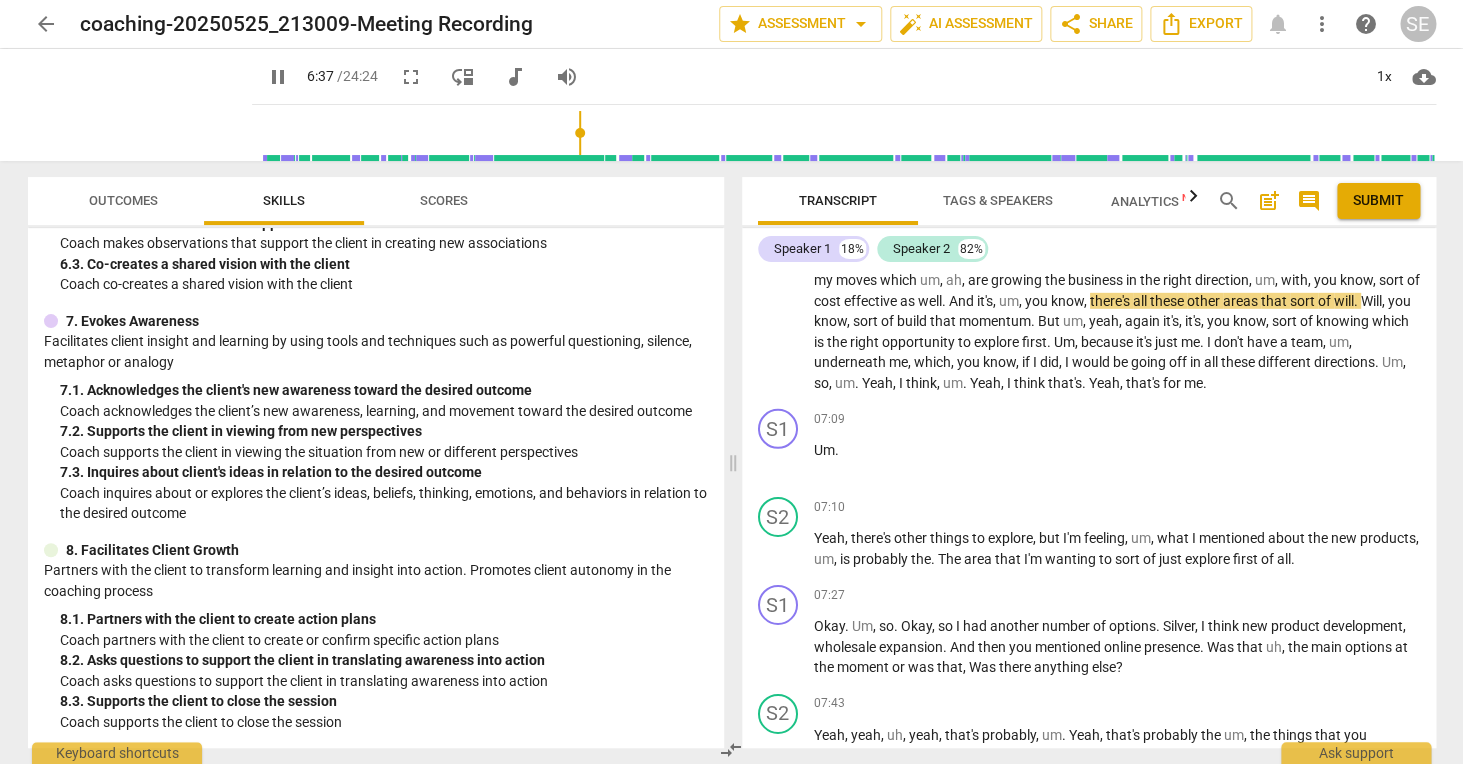 scroll, scrollTop: 2379, scrollLeft: 0, axis: vertical 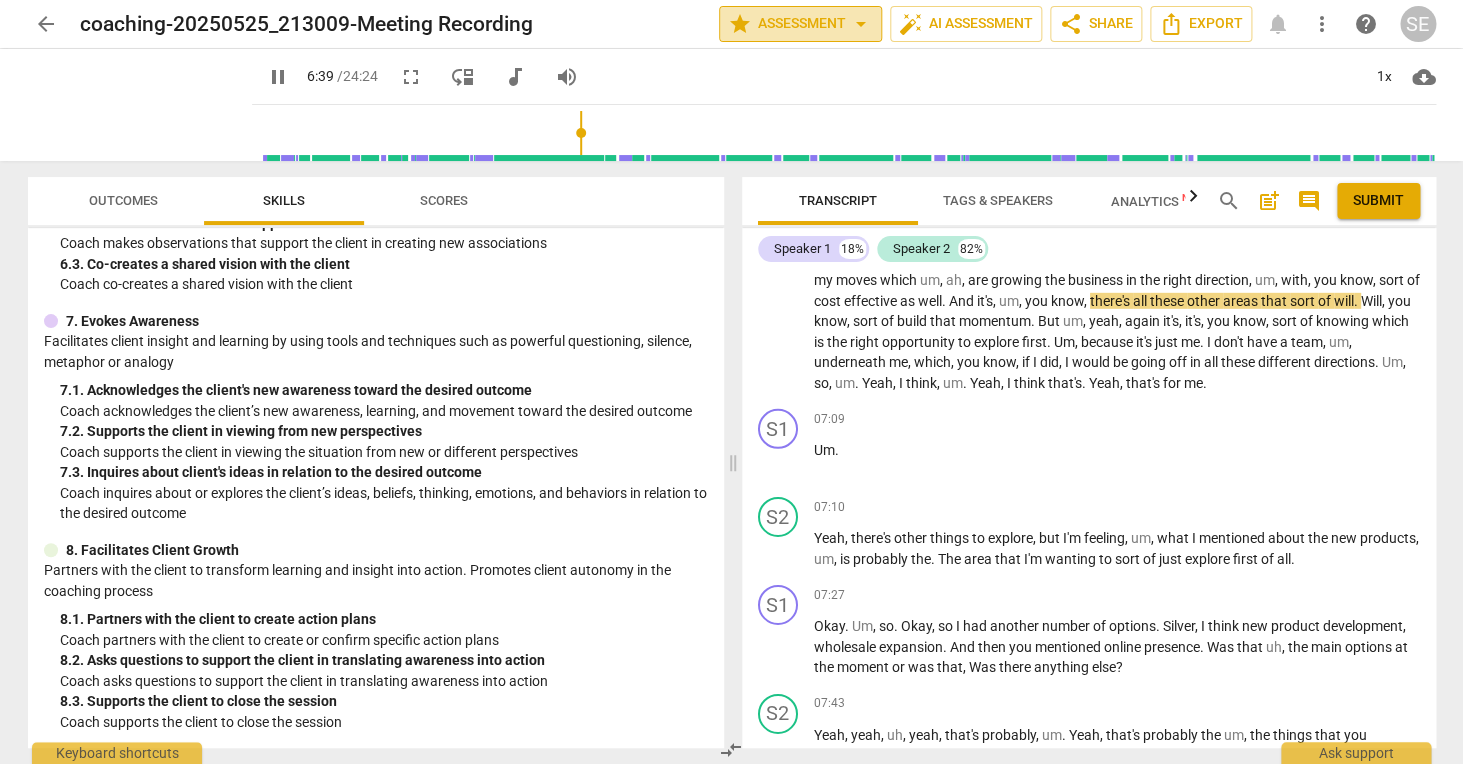 click on "star    Assessment   arrow_drop_down" at bounding box center (800, 24) 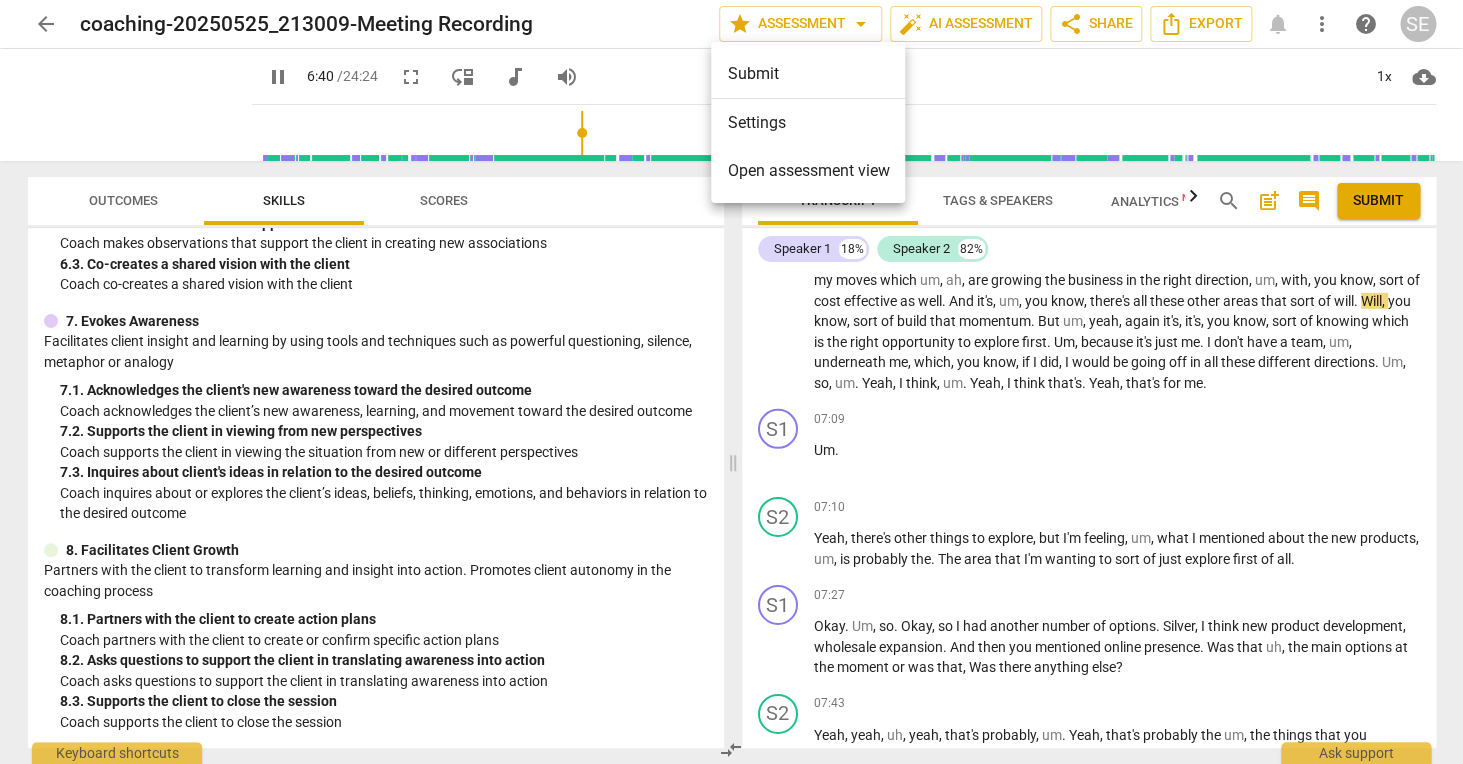 click at bounding box center [731, 382] 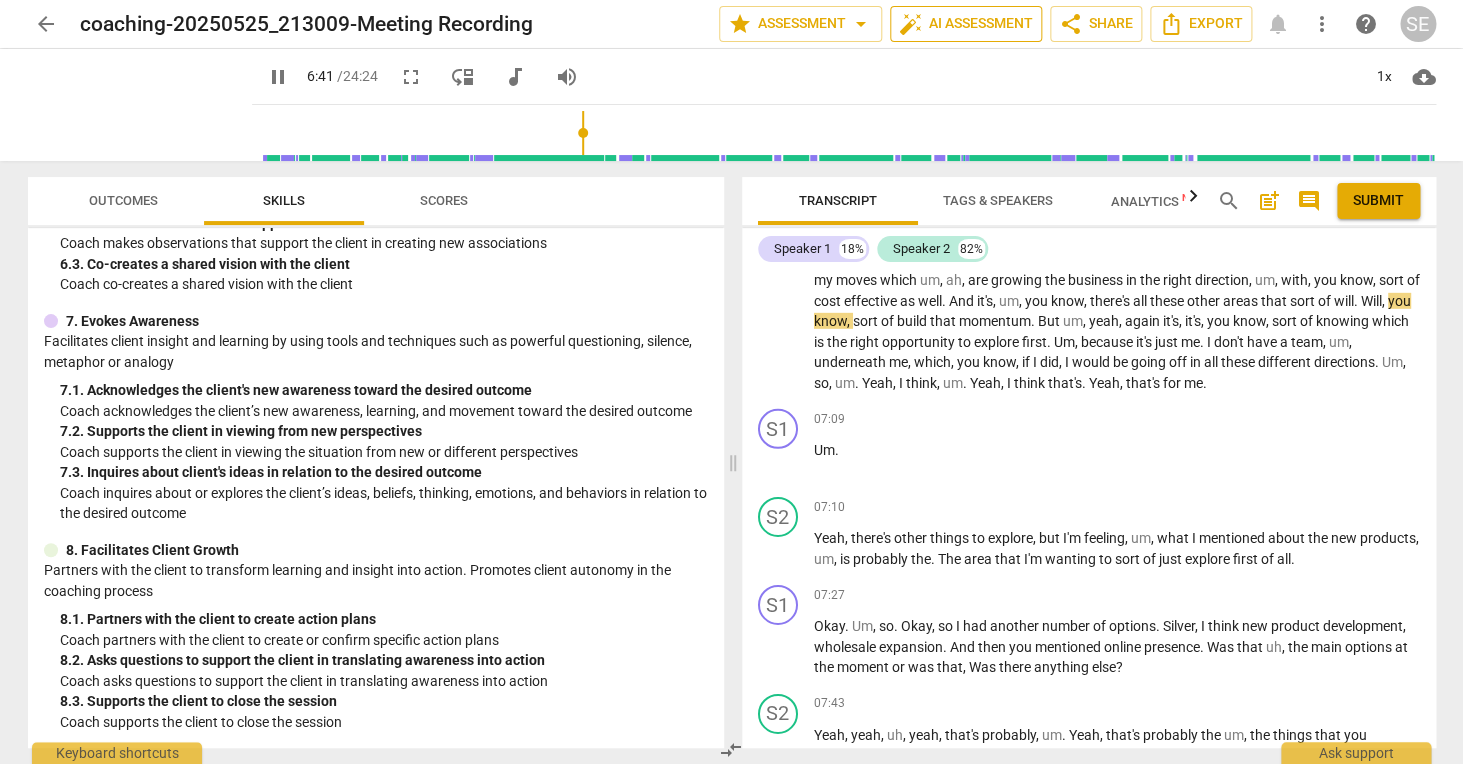 click on "auto_fix_high    AI Assessment" at bounding box center [966, 24] 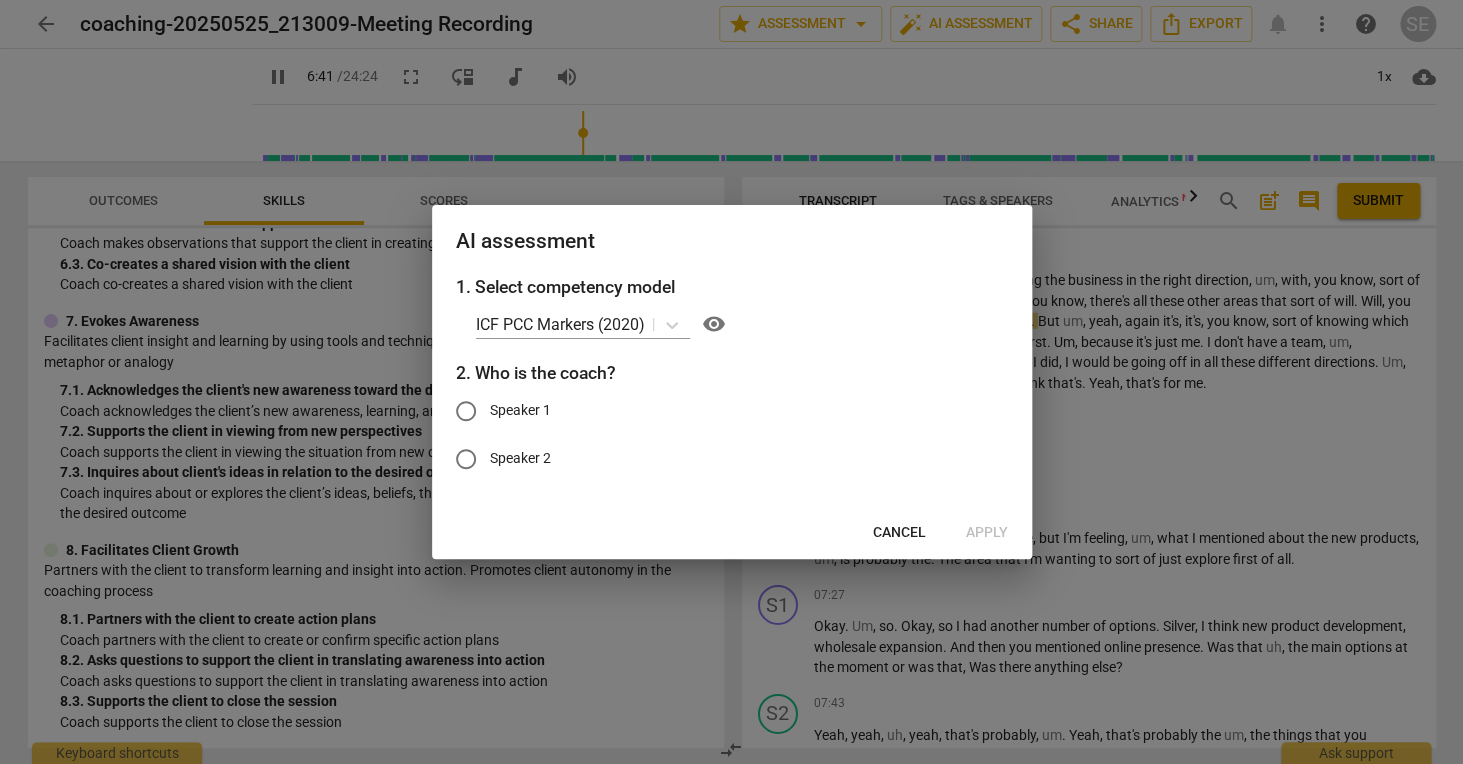 type on "403" 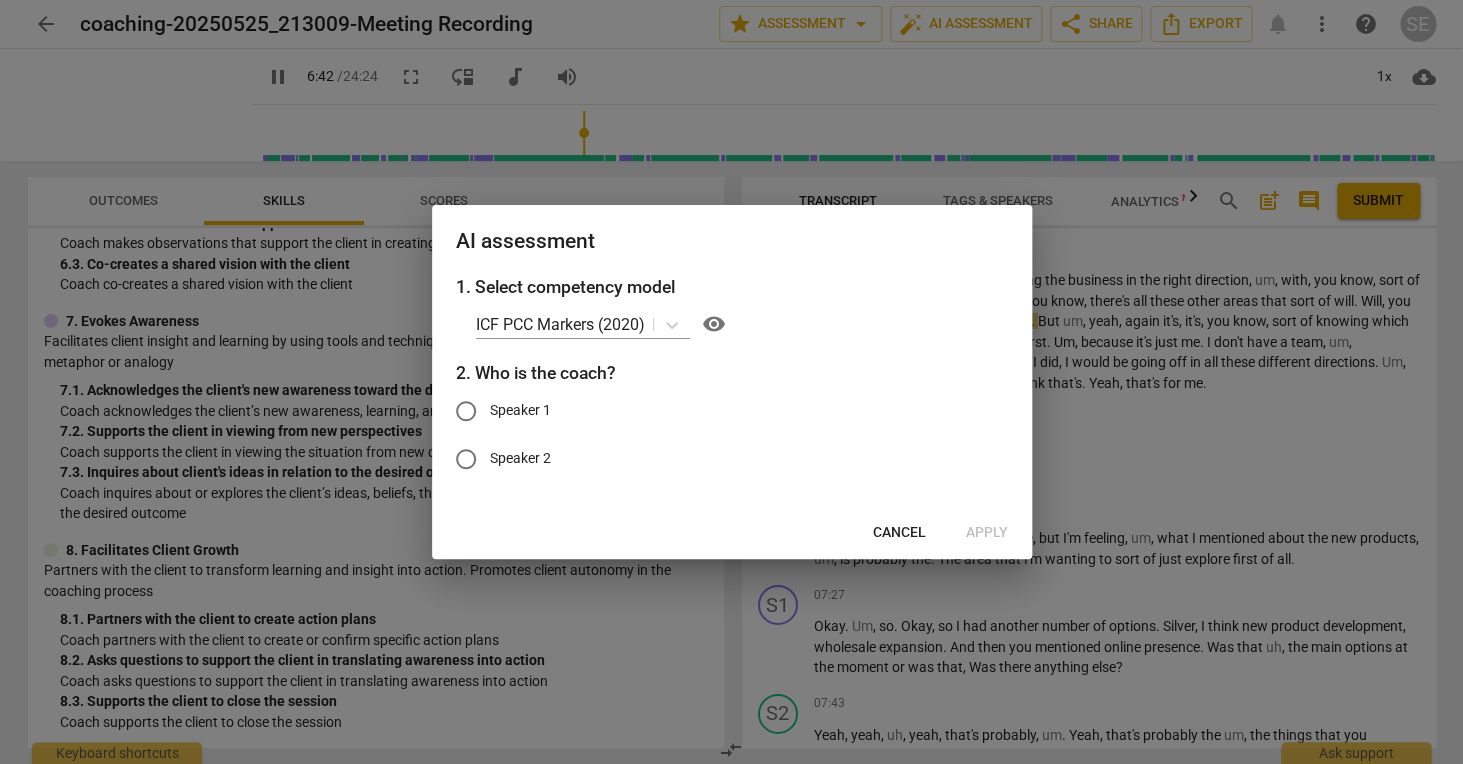 click on "Speaker 1" at bounding box center [520, 410] 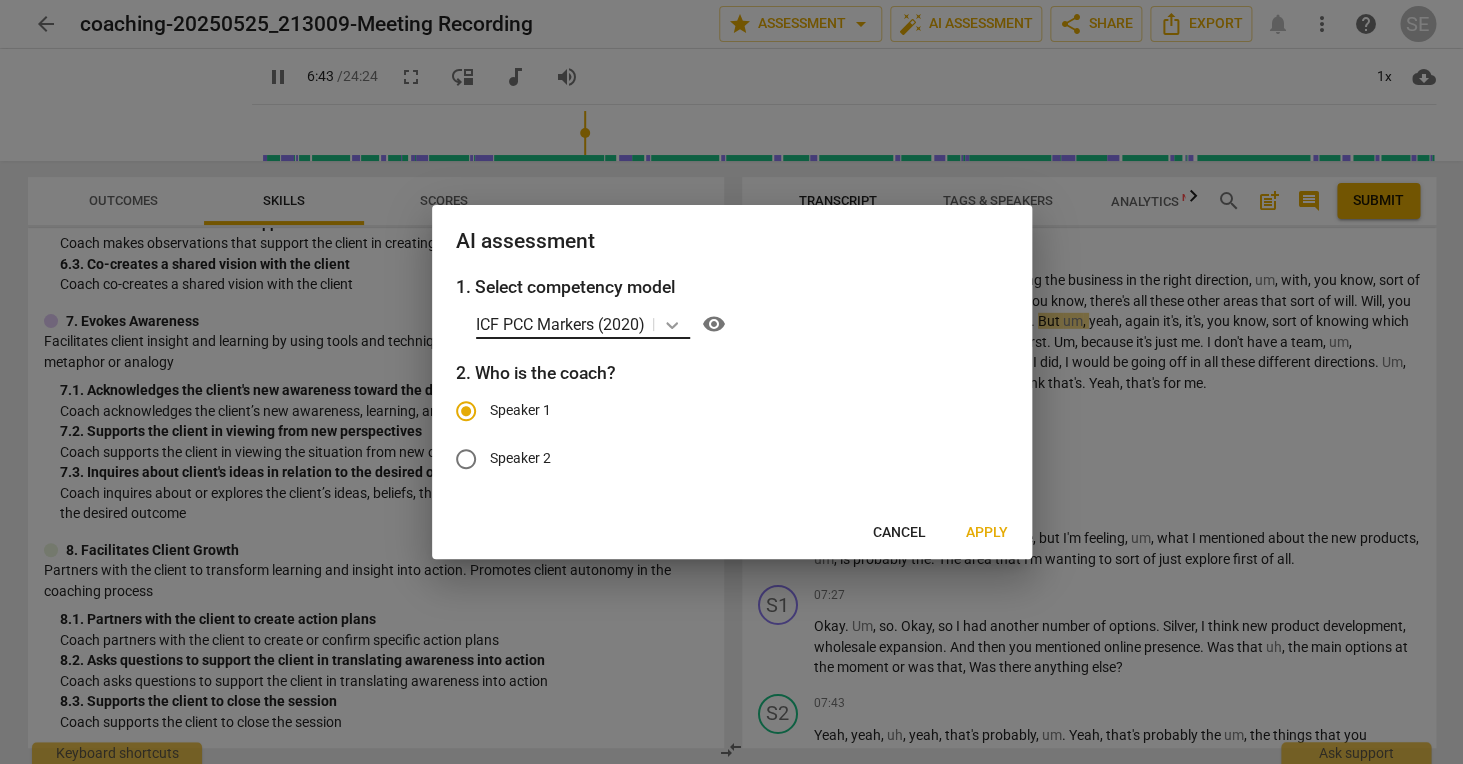 click 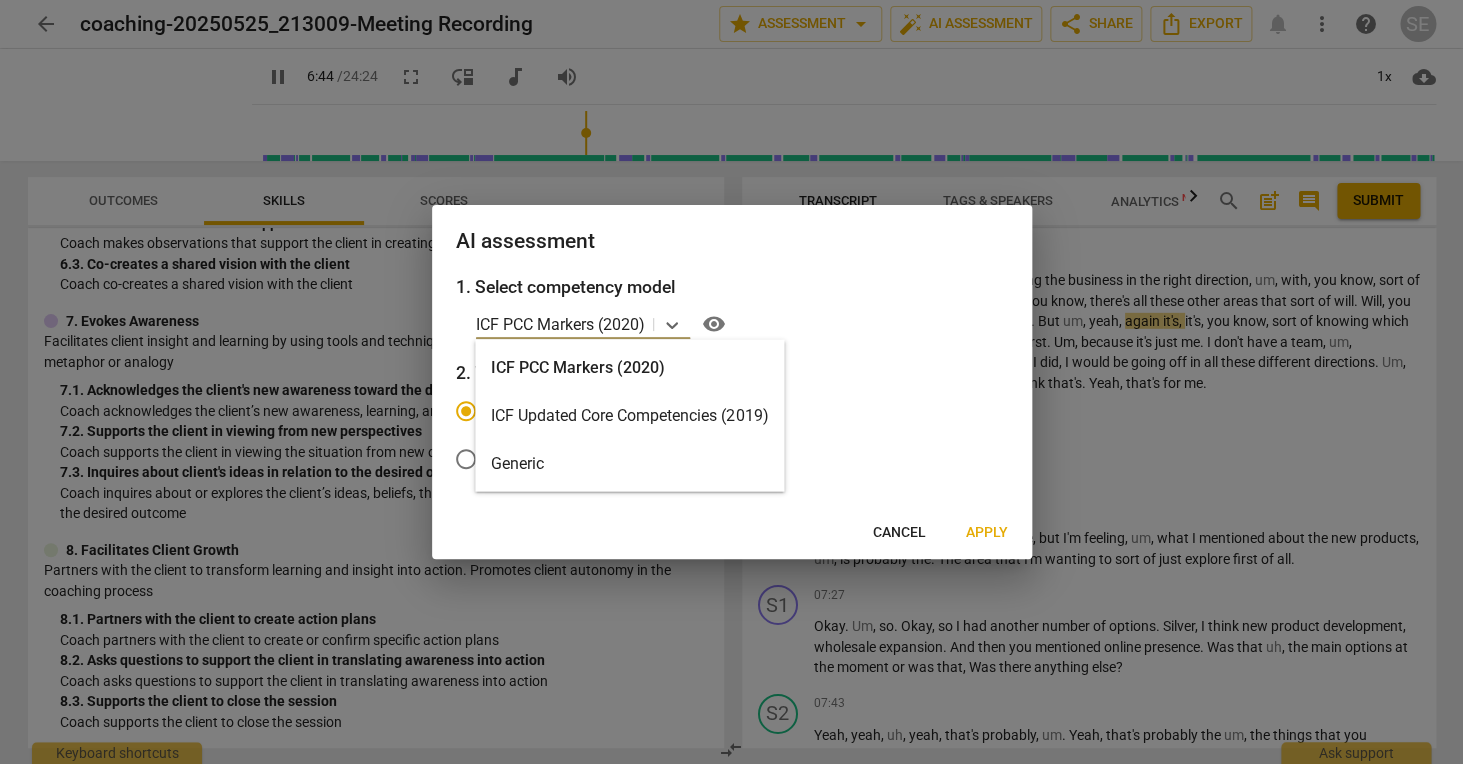 click on "ICF PCC Markers (2020)" at bounding box center (629, 368) 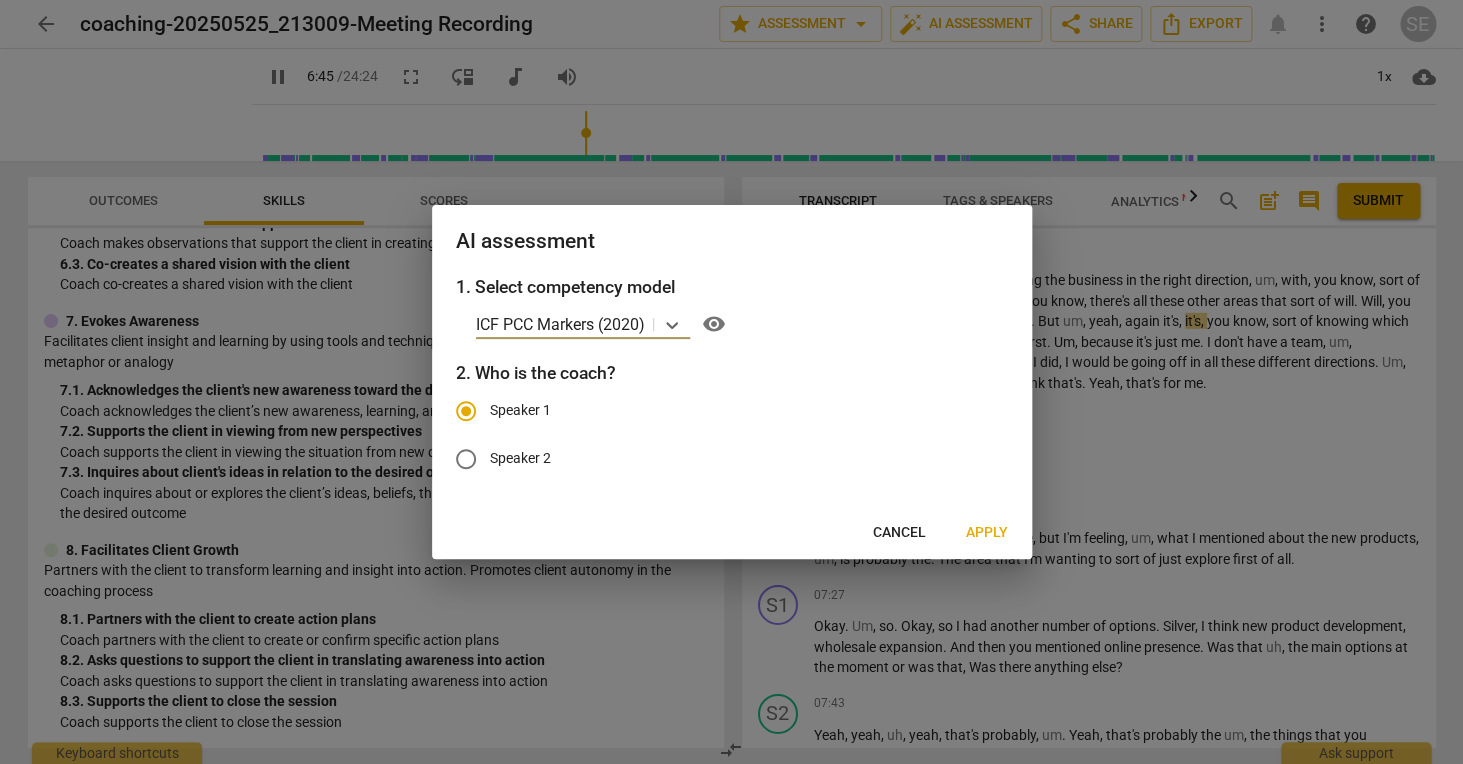 click on "visibility" at bounding box center (714, 324) 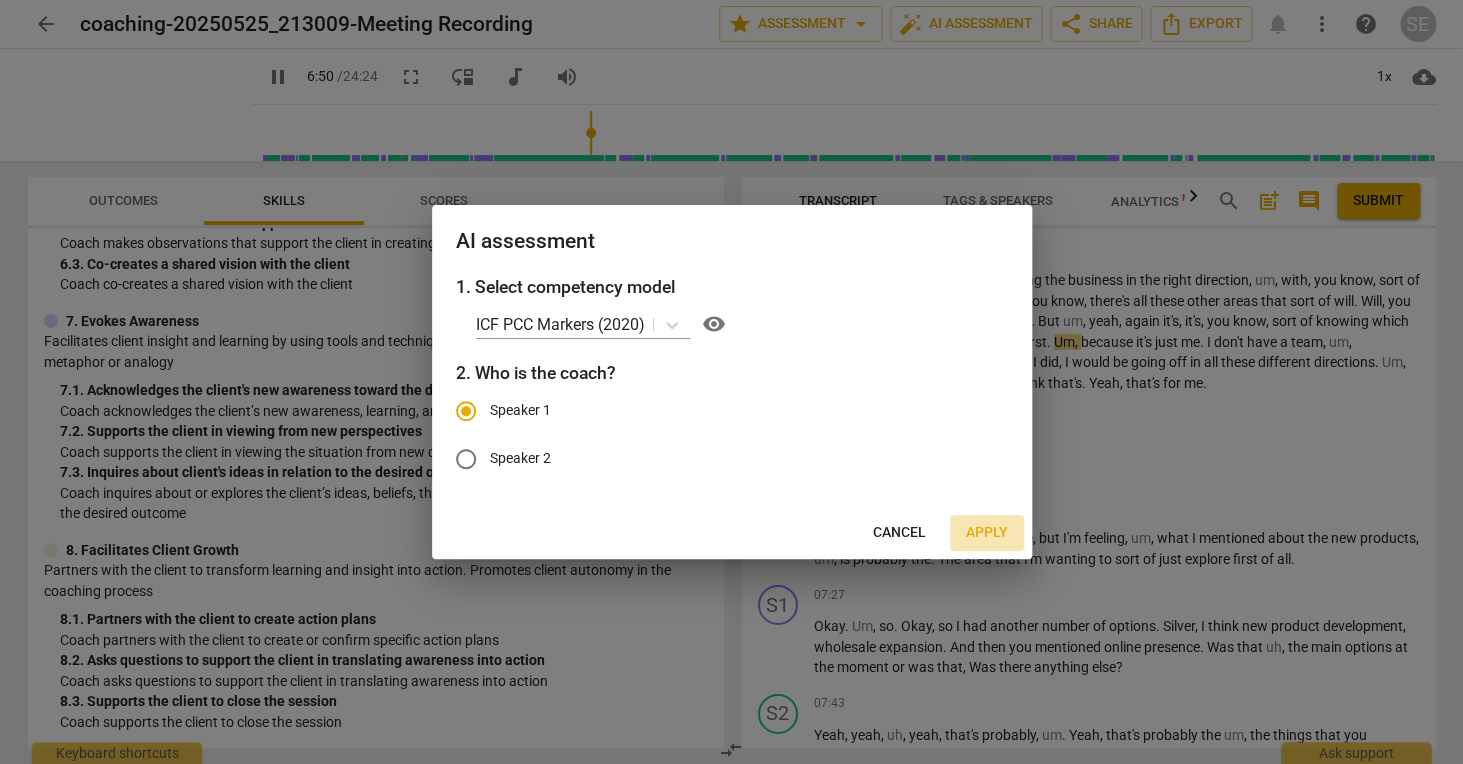 click on "Apply" at bounding box center [987, 533] 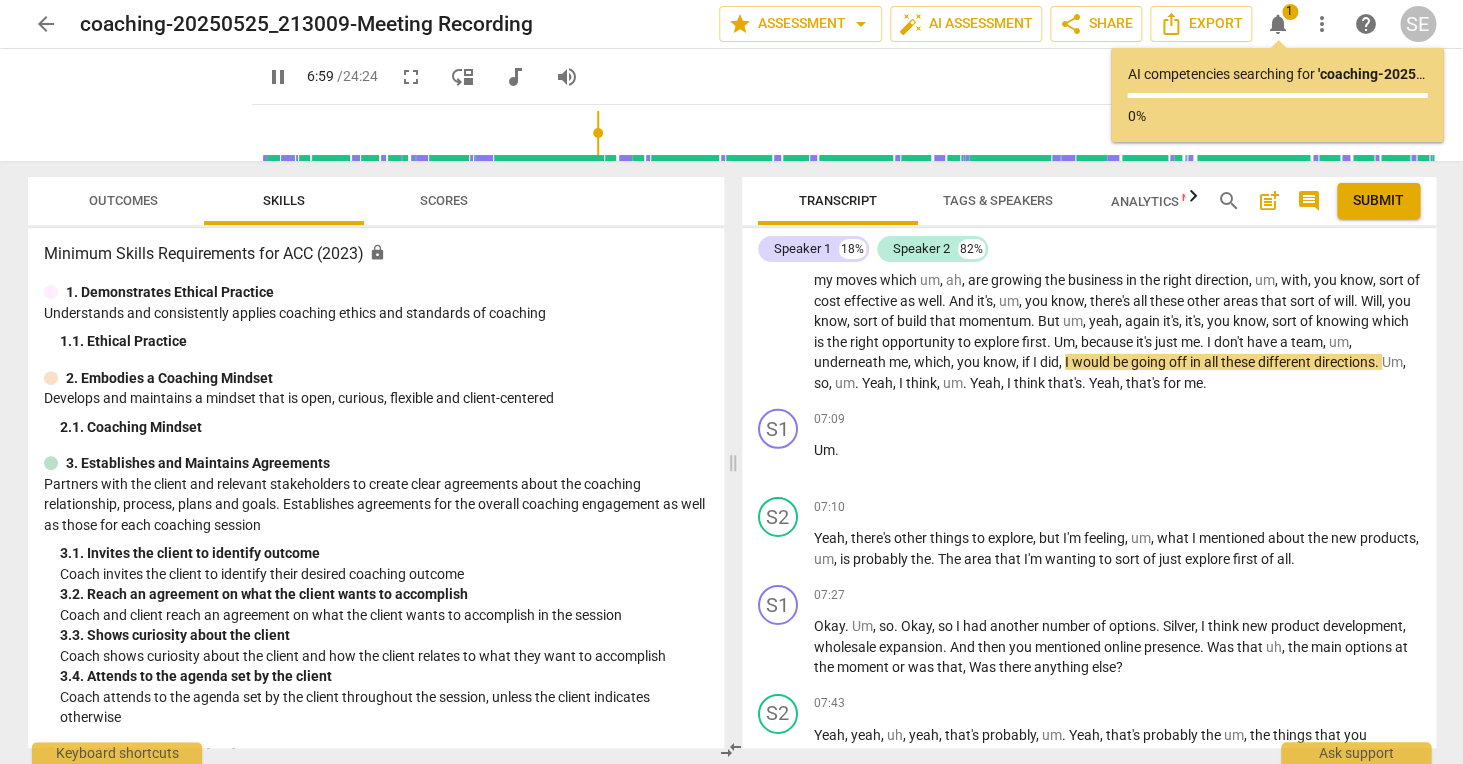 scroll, scrollTop: 0, scrollLeft: 0, axis: both 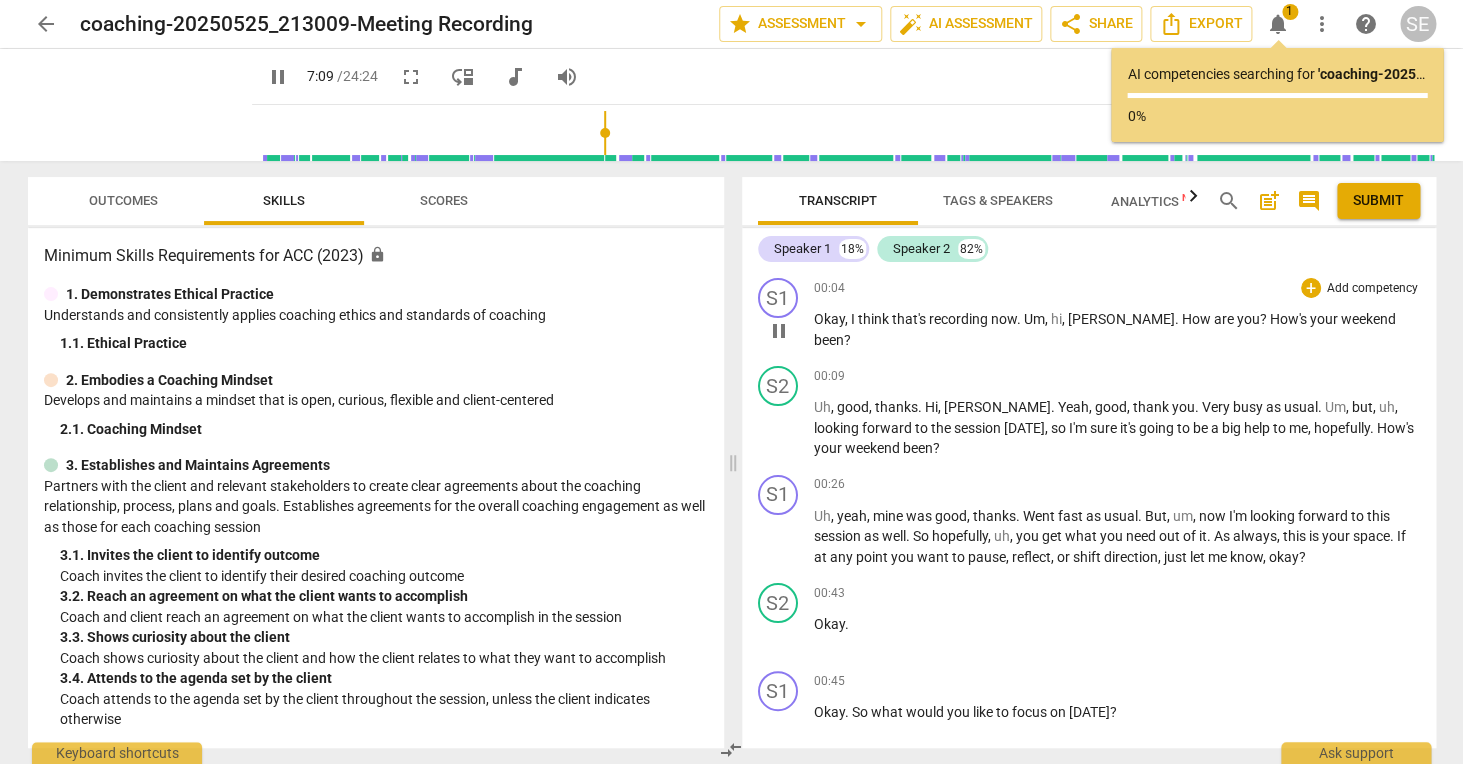 click on "Add competency" at bounding box center (1372, 289) 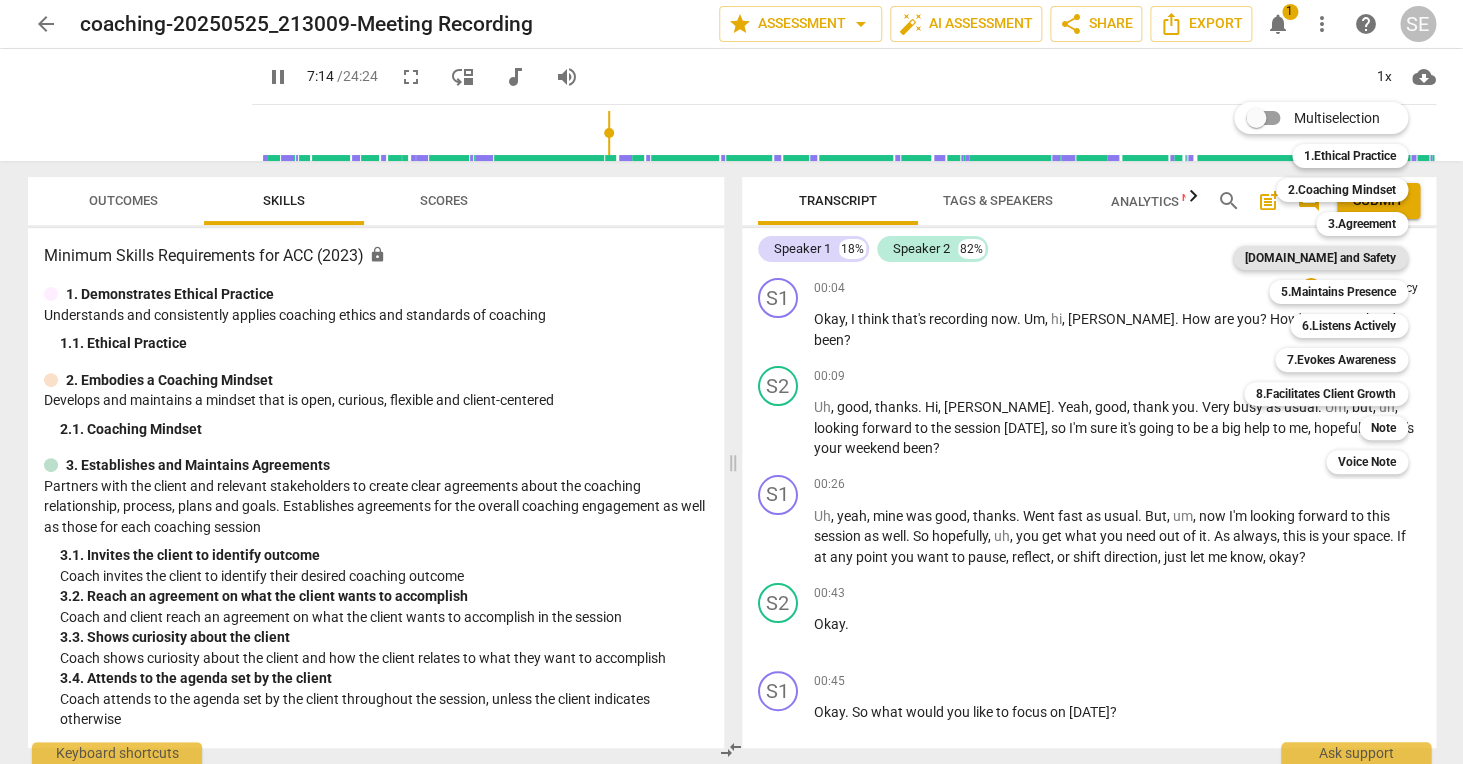 click on "[DOMAIN_NAME] and Safety" at bounding box center (1320, 258) 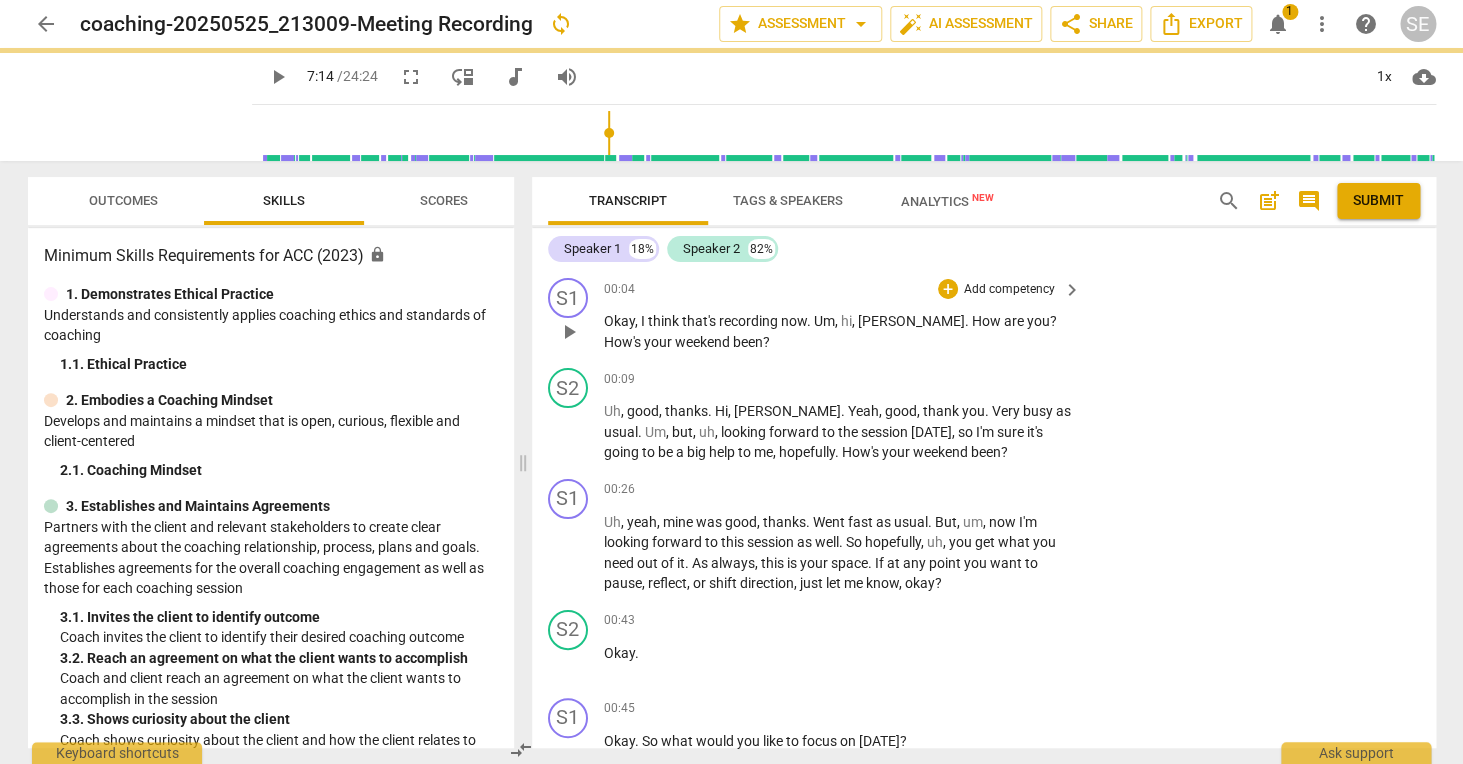 type on "434" 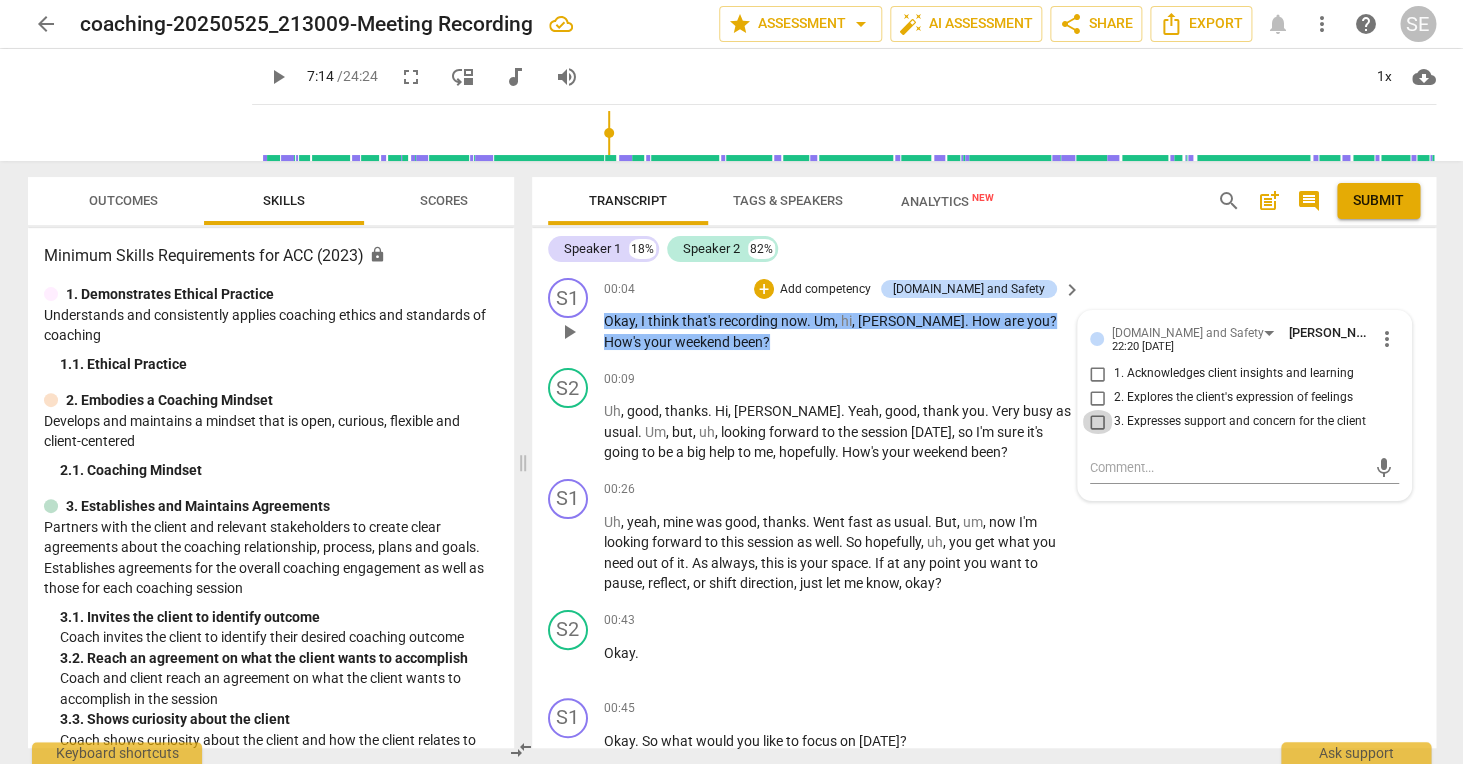 click on "3. Expresses support and concern for the client" at bounding box center [1098, 422] 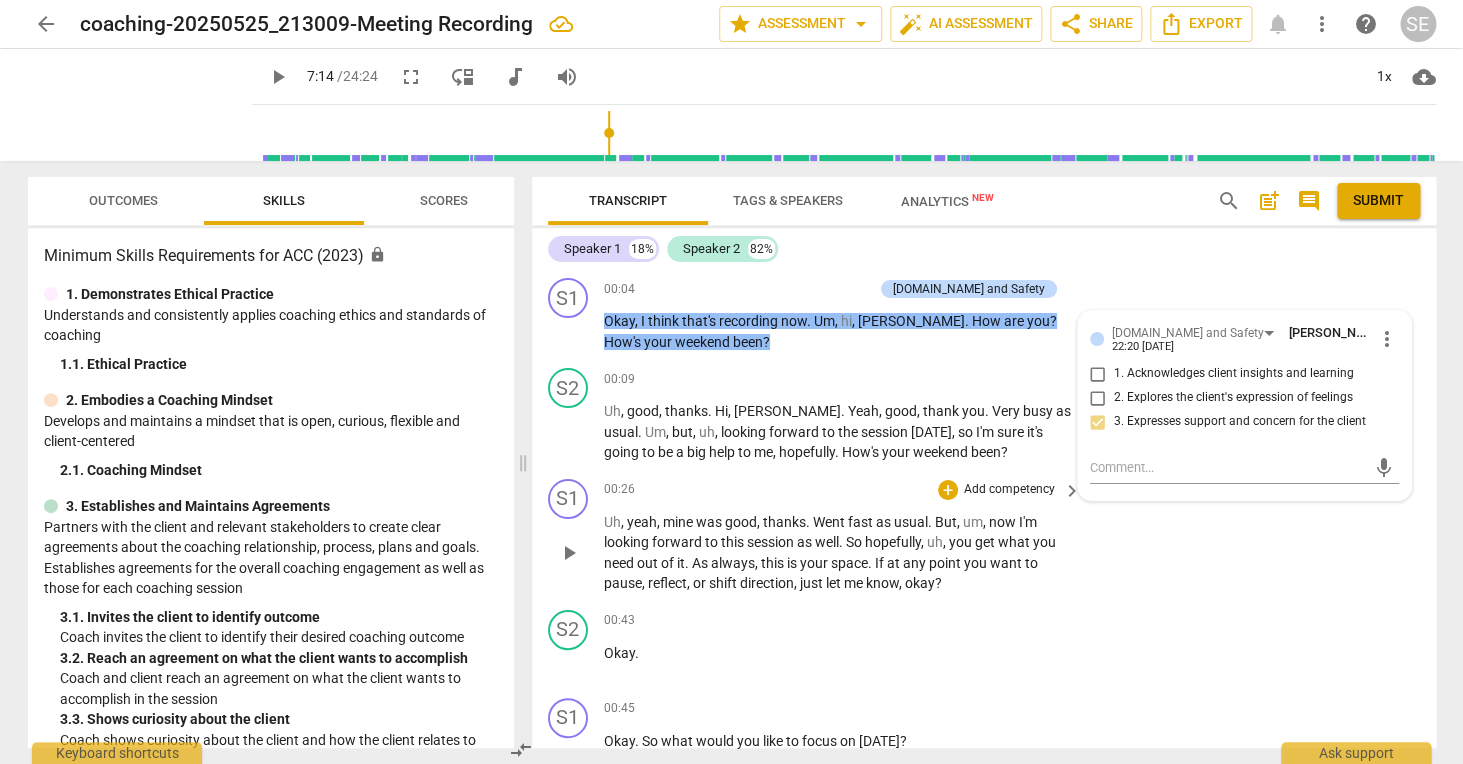 click on "S1 play_arrow pause 00:26 + Add competency keyboard_arrow_right Uh ,   yeah ,   mine   was   good ,   thanks .   Went   fast   as   usual .   But ,   um ,   now   I'm   looking   forward   to   this   session   as   well .   So   hopefully ,   uh ,   you   get   what   you   need   out   of   it .   As   always ,   this   is   your   space .   If   at   any   point   you   want   to   pause ,   reflect ,   or   shift   direction ,   just   let   me   know ,   okay ?" at bounding box center [984, 536] 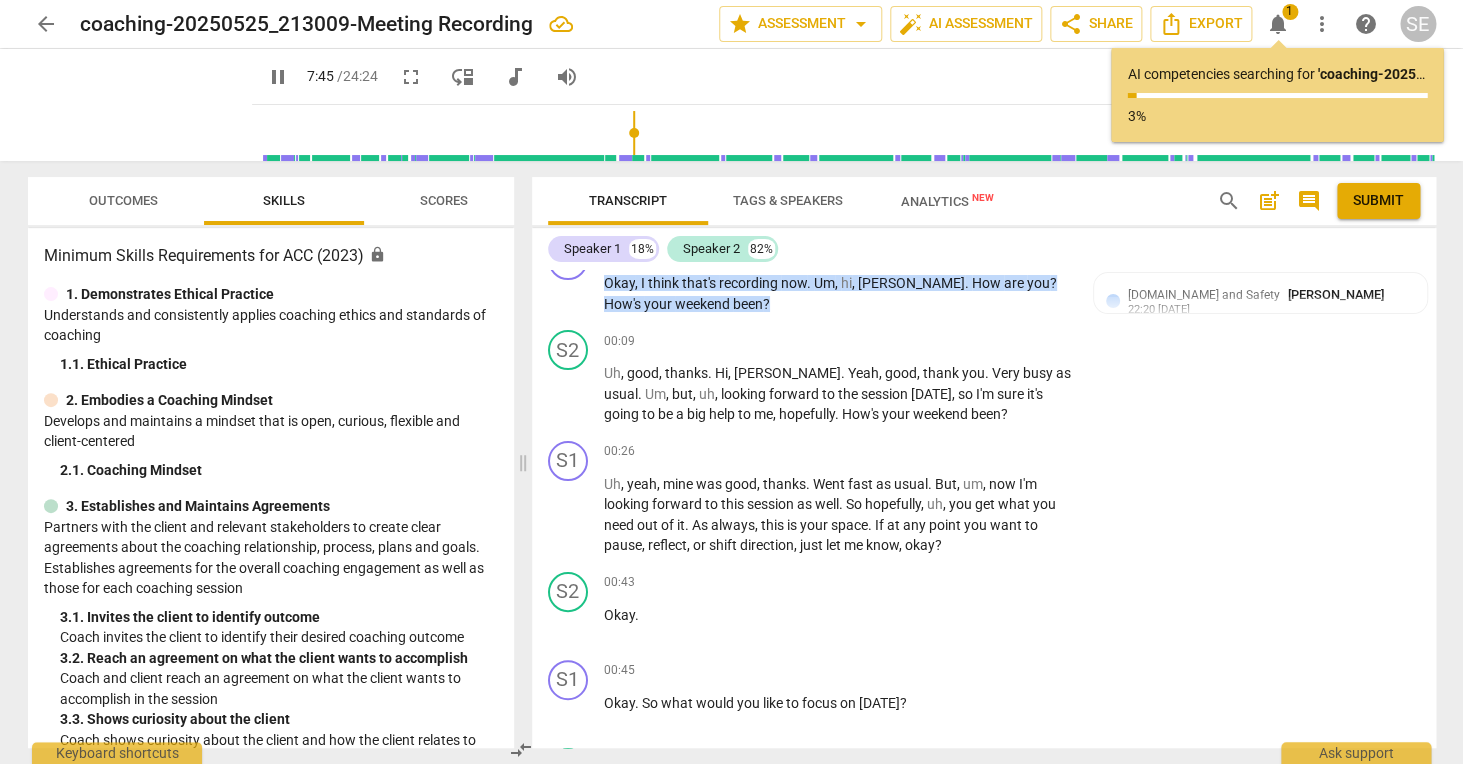 scroll, scrollTop: 3065, scrollLeft: 0, axis: vertical 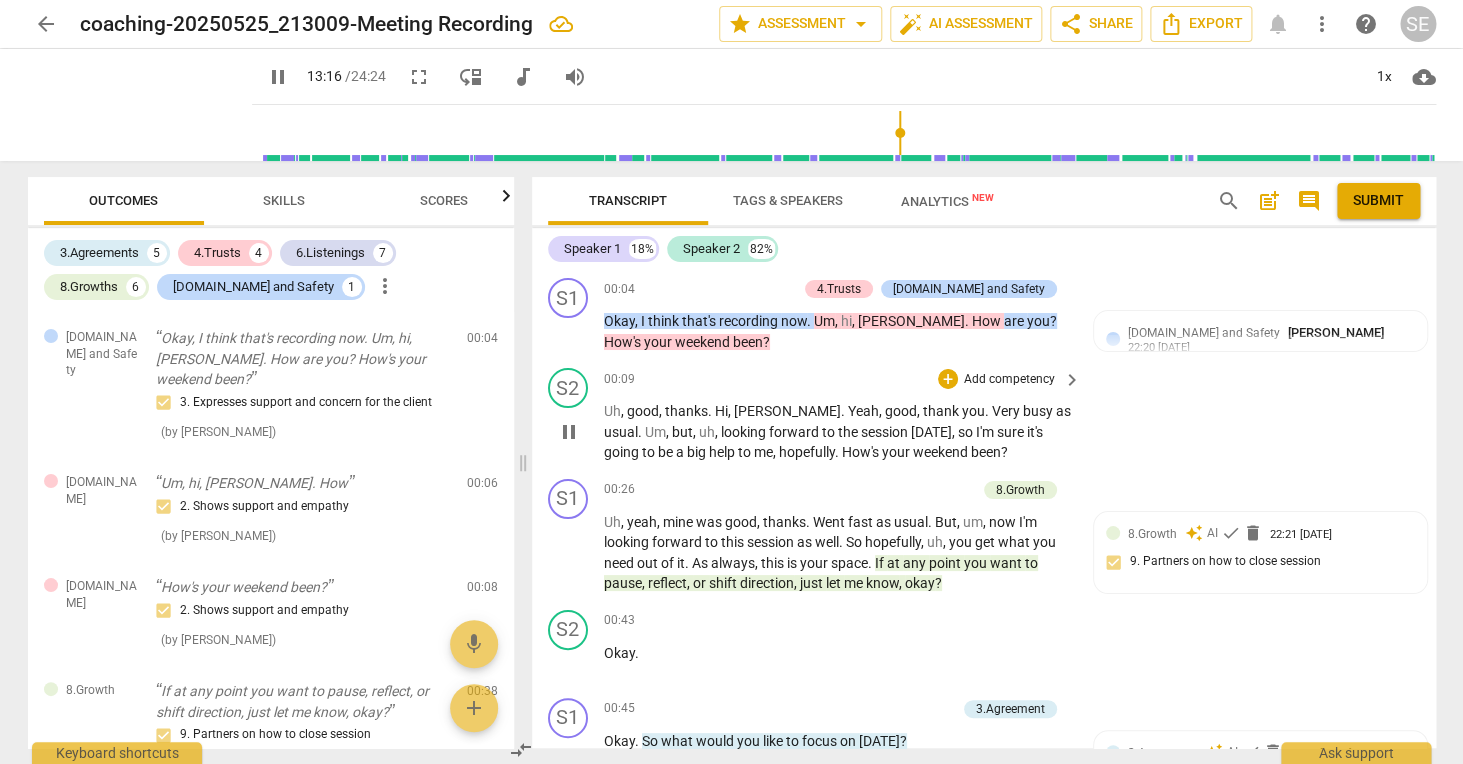 click on "S2 play_arrow pause 00:09 + Add competency keyboard_arrow_right Uh ,   good ,   thanks .   [PERSON_NAME] .   Yeah ,   good ,   thank   you .   Very   busy   as   usual .   Um ,   but ,   uh ,   looking   forward   to   the   session   [DATE] ,   so   I'm   sure   it's   going   to   be   a   big   help   to   me ,   hopefully .   How's   your   weekend   been ?" at bounding box center (984, 415) 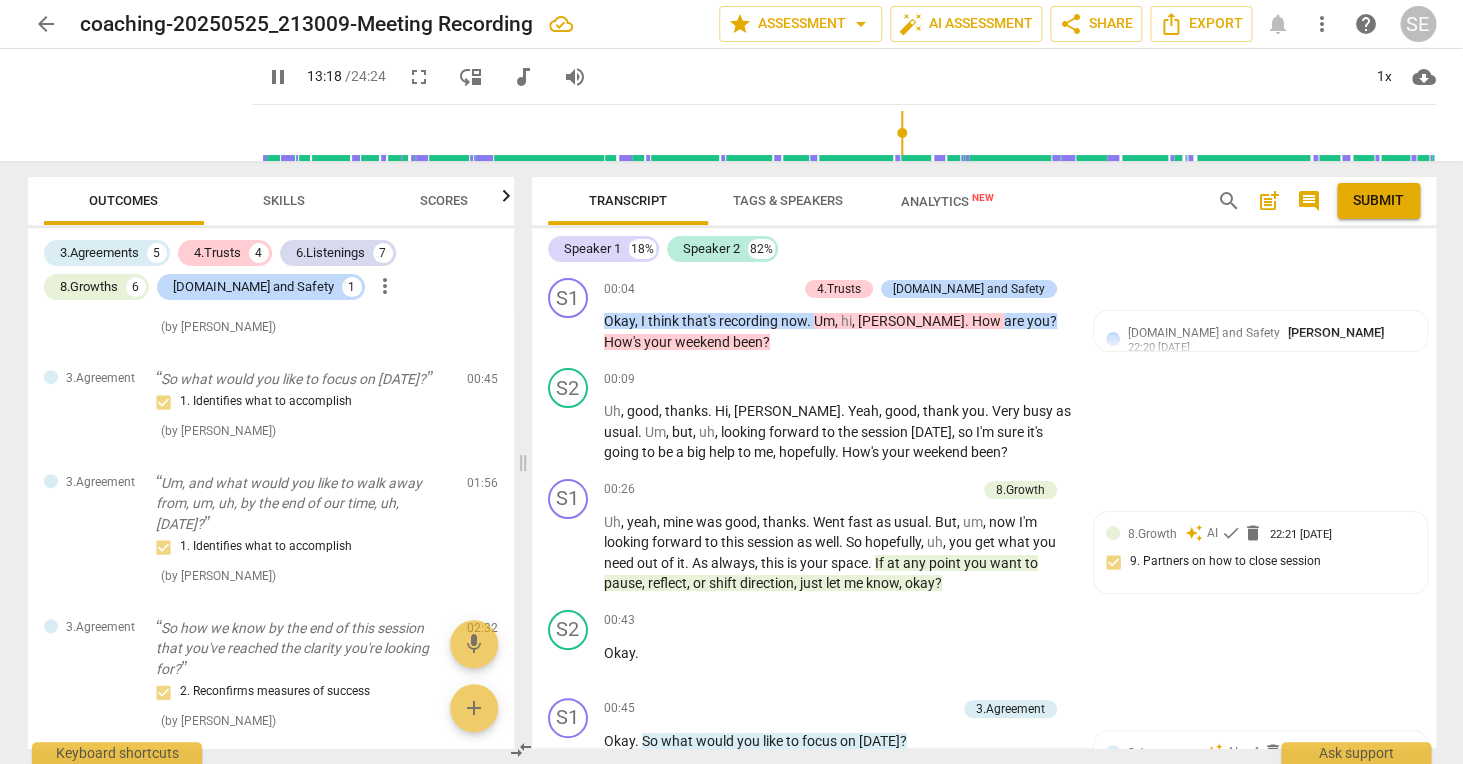 scroll, scrollTop: 0, scrollLeft: 0, axis: both 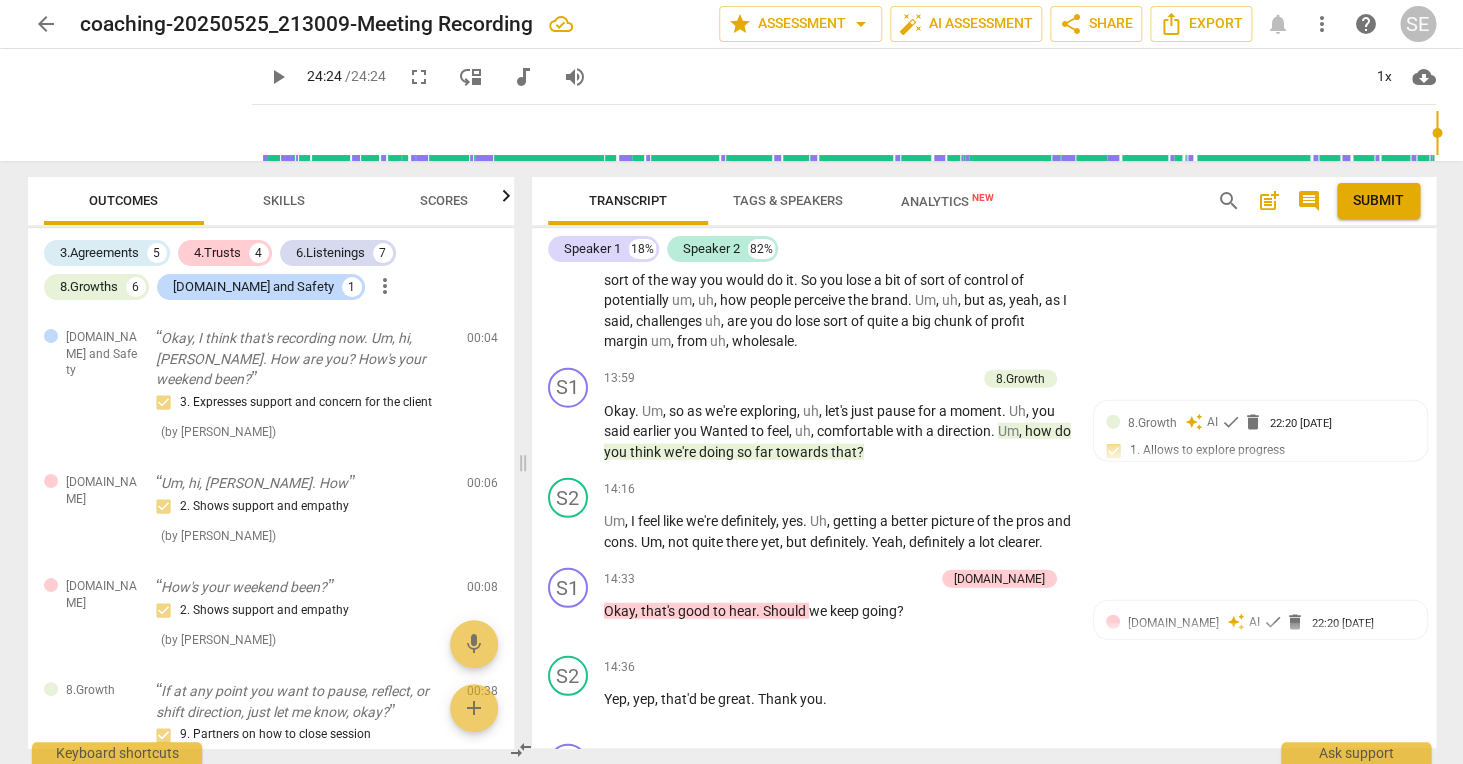 type on "1464" 